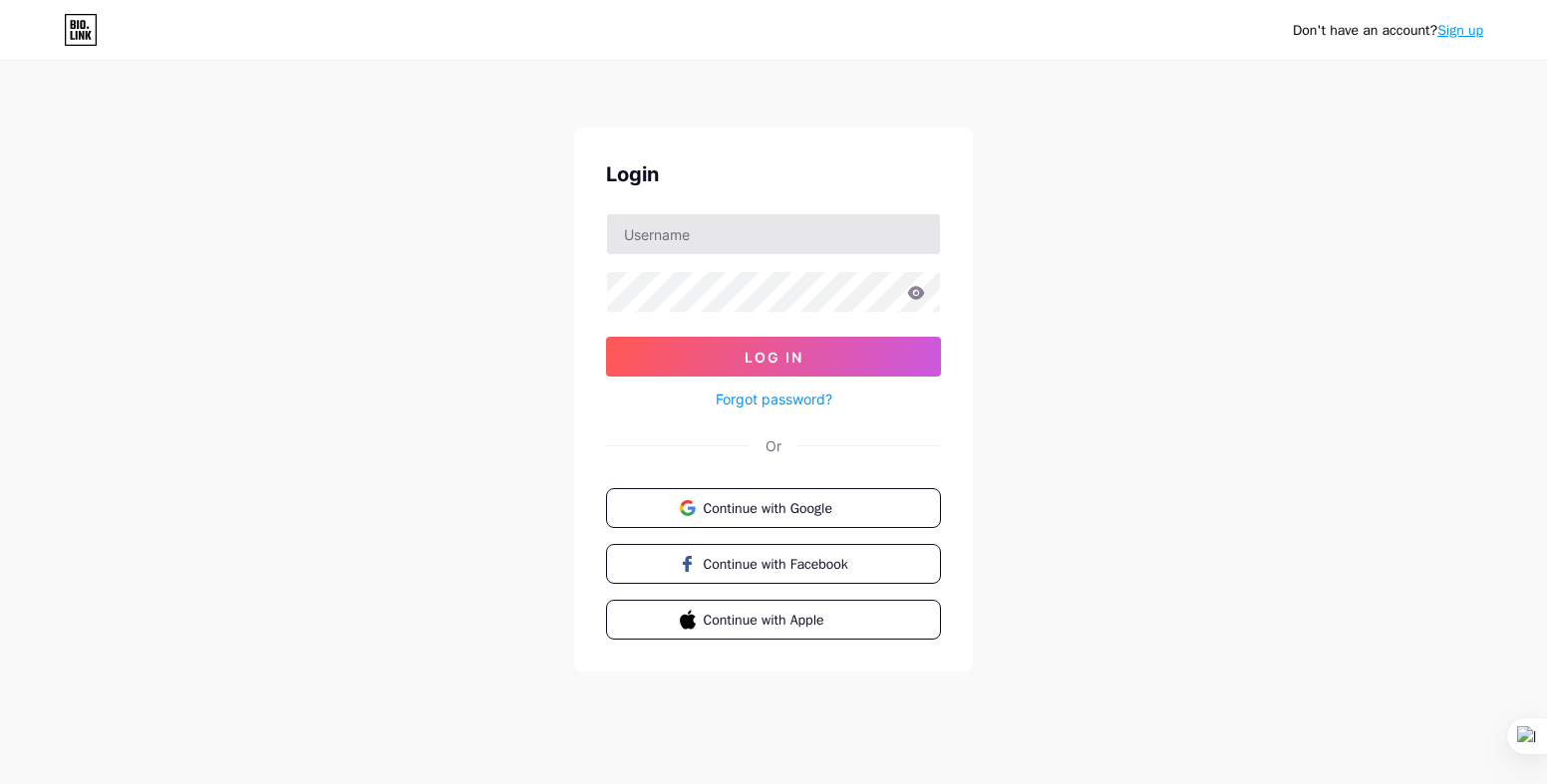 scroll, scrollTop: 0, scrollLeft: 0, axis: both 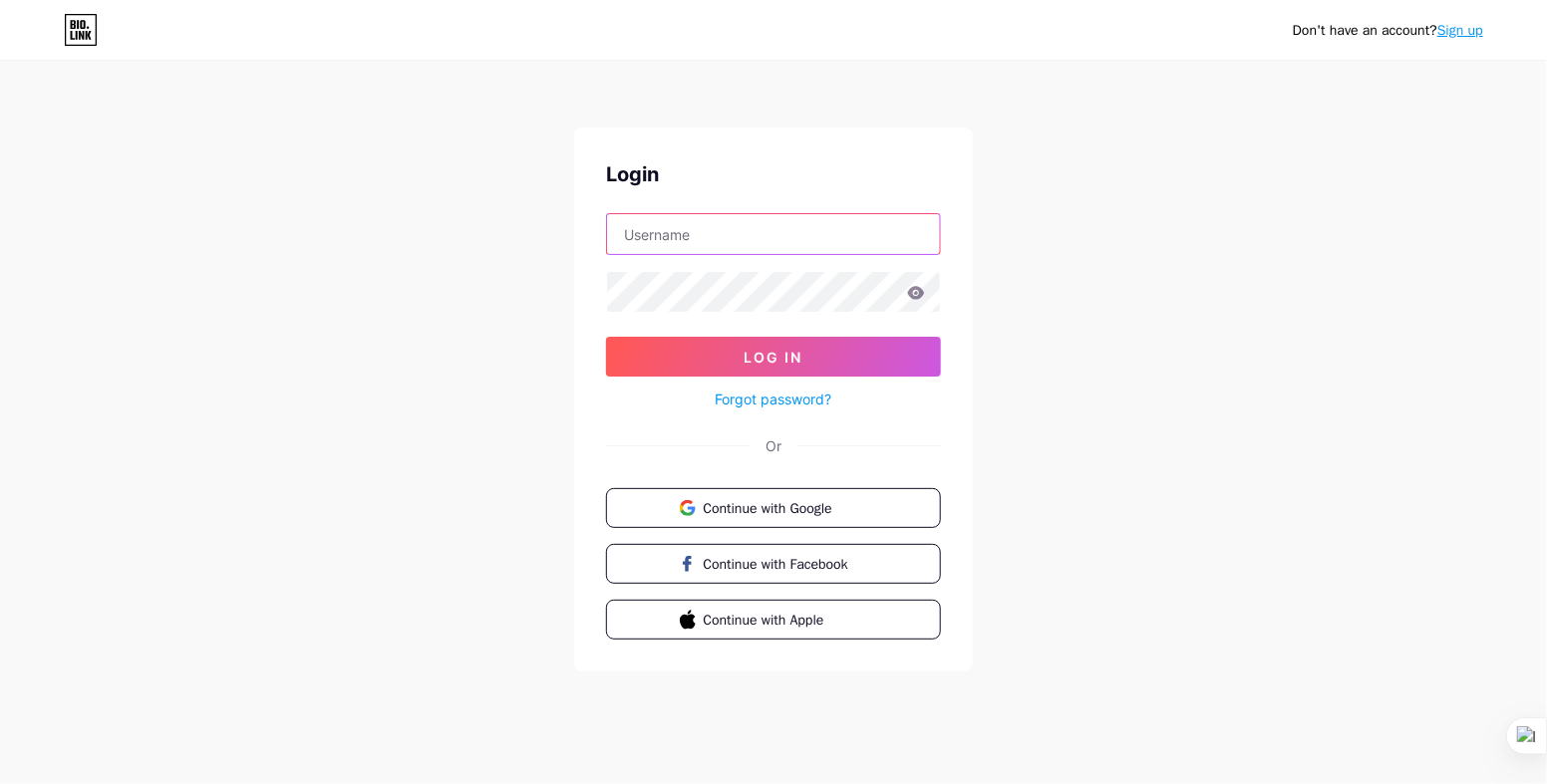 click at bounding box center [774, 234] 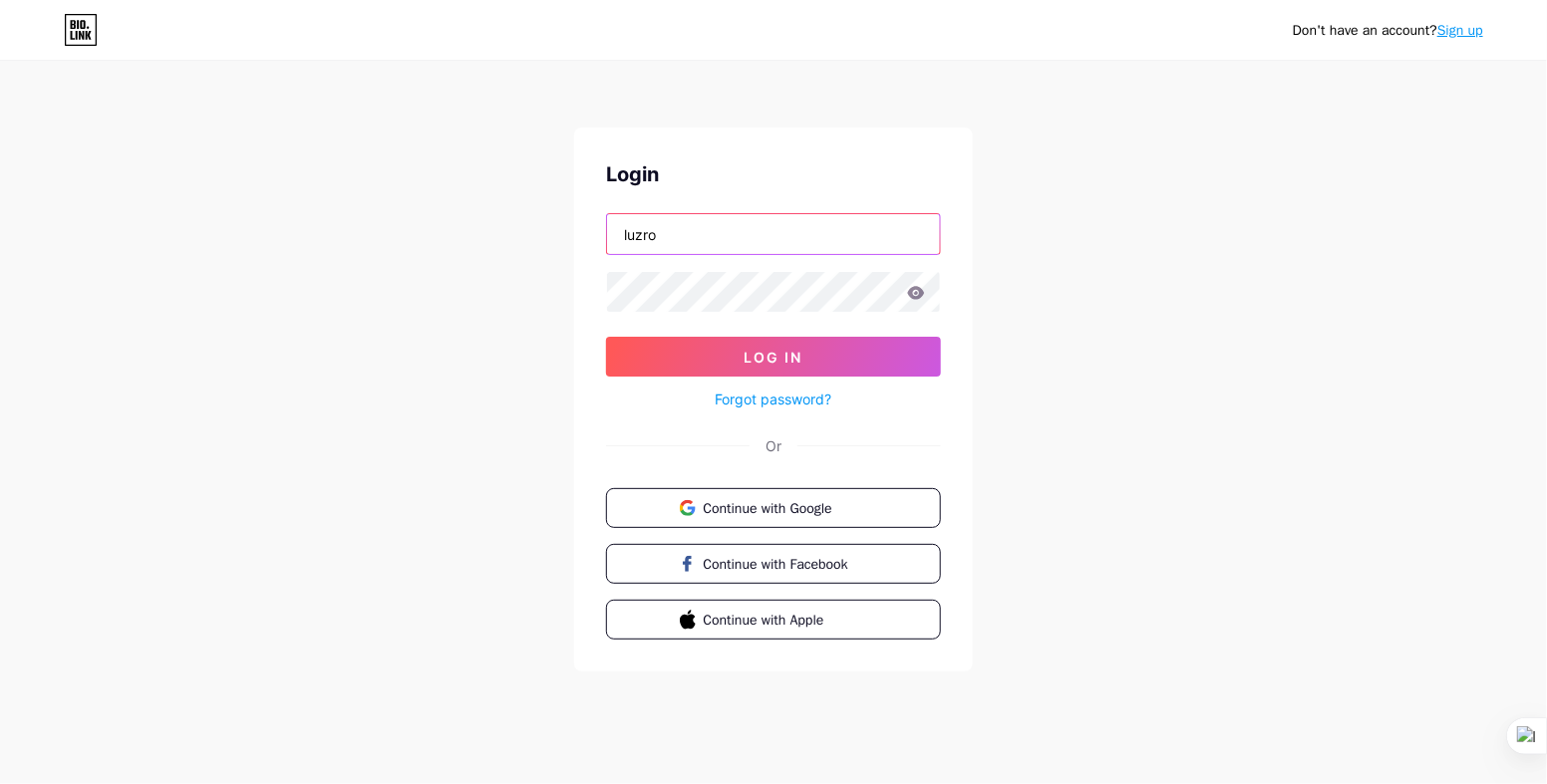 type on "luzro" 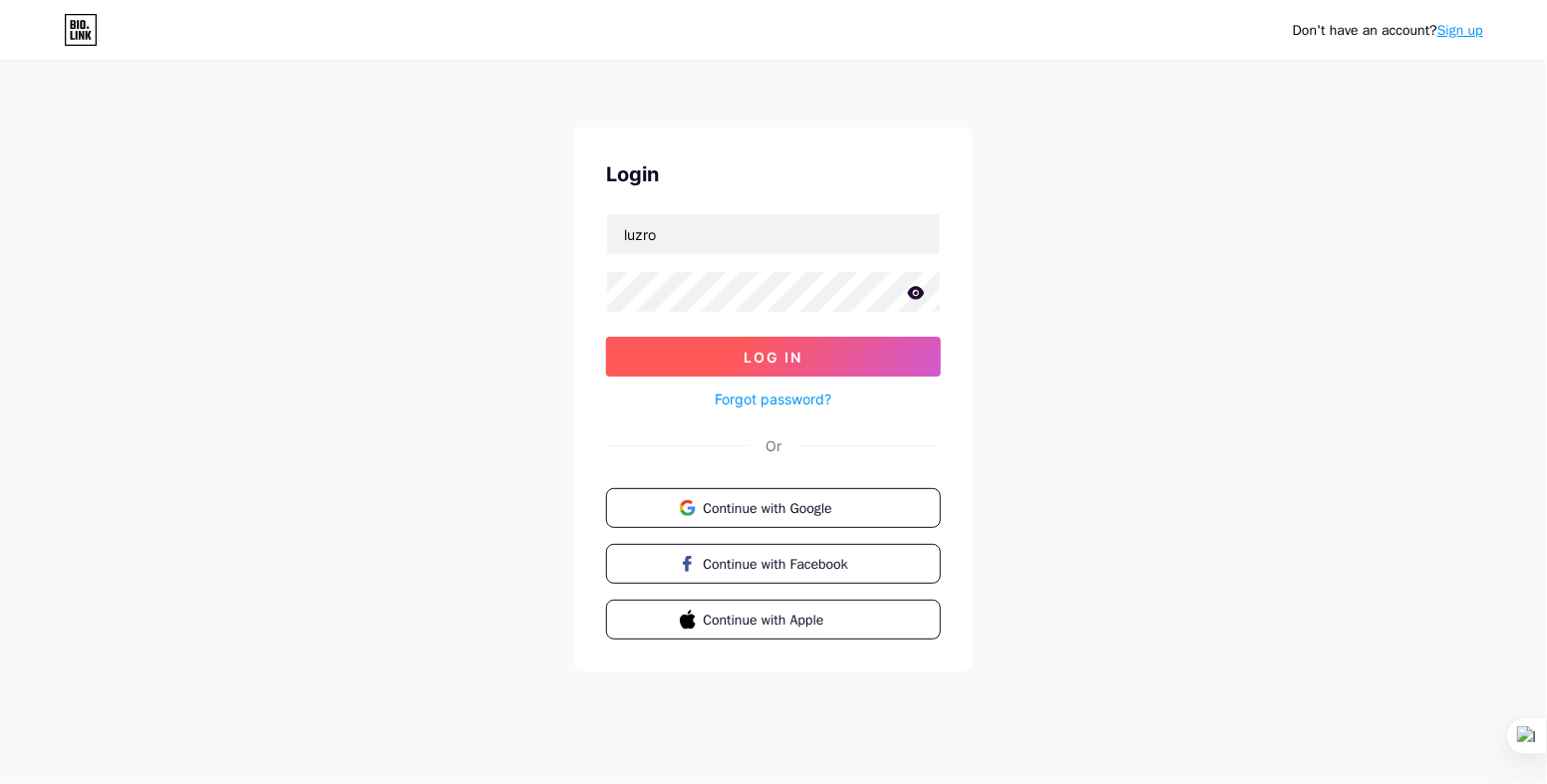 click on "Log In" at bounding box center (774, 357) 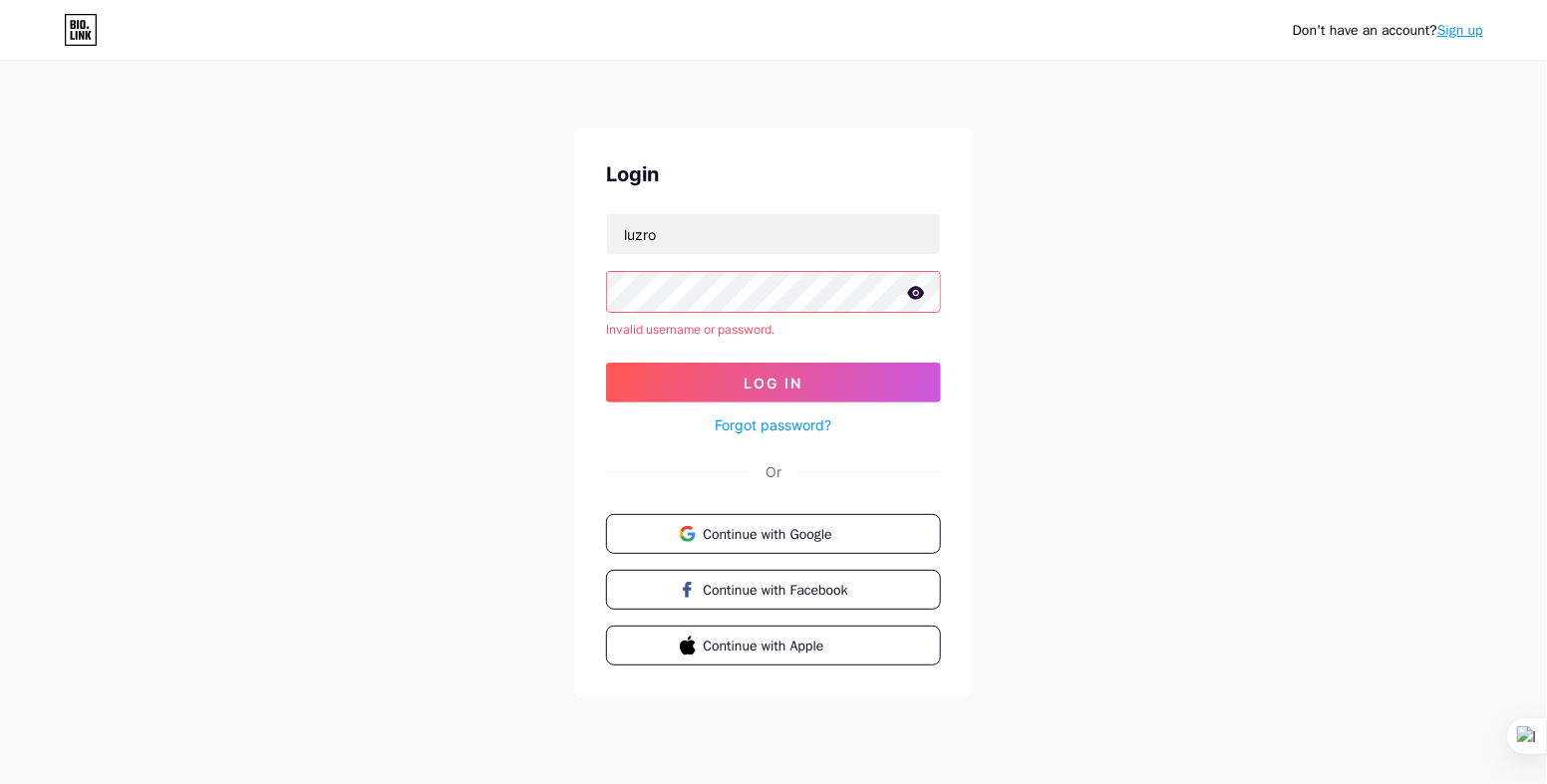 click 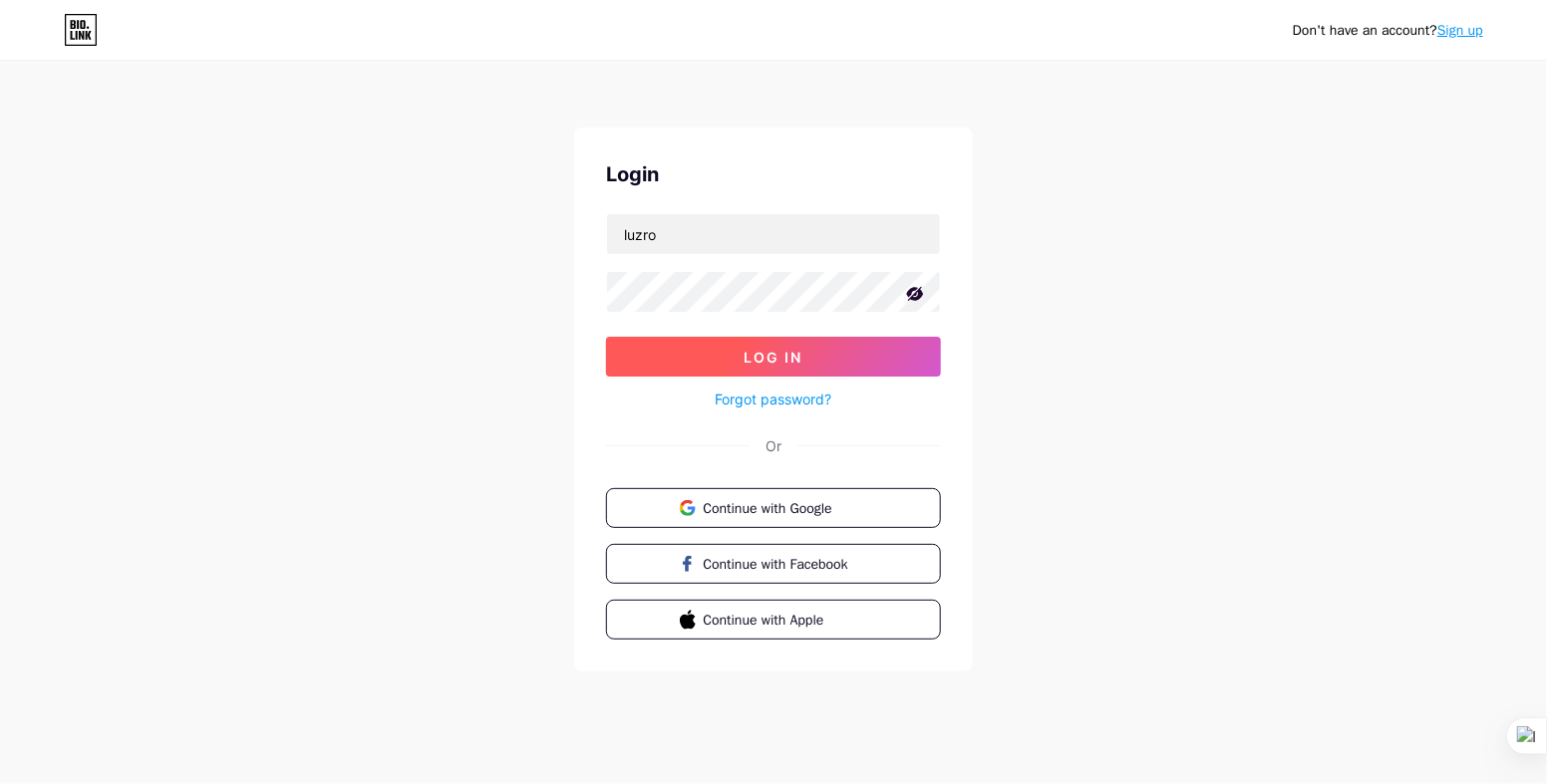 click on "Log In" at bounding box center (774, 357) 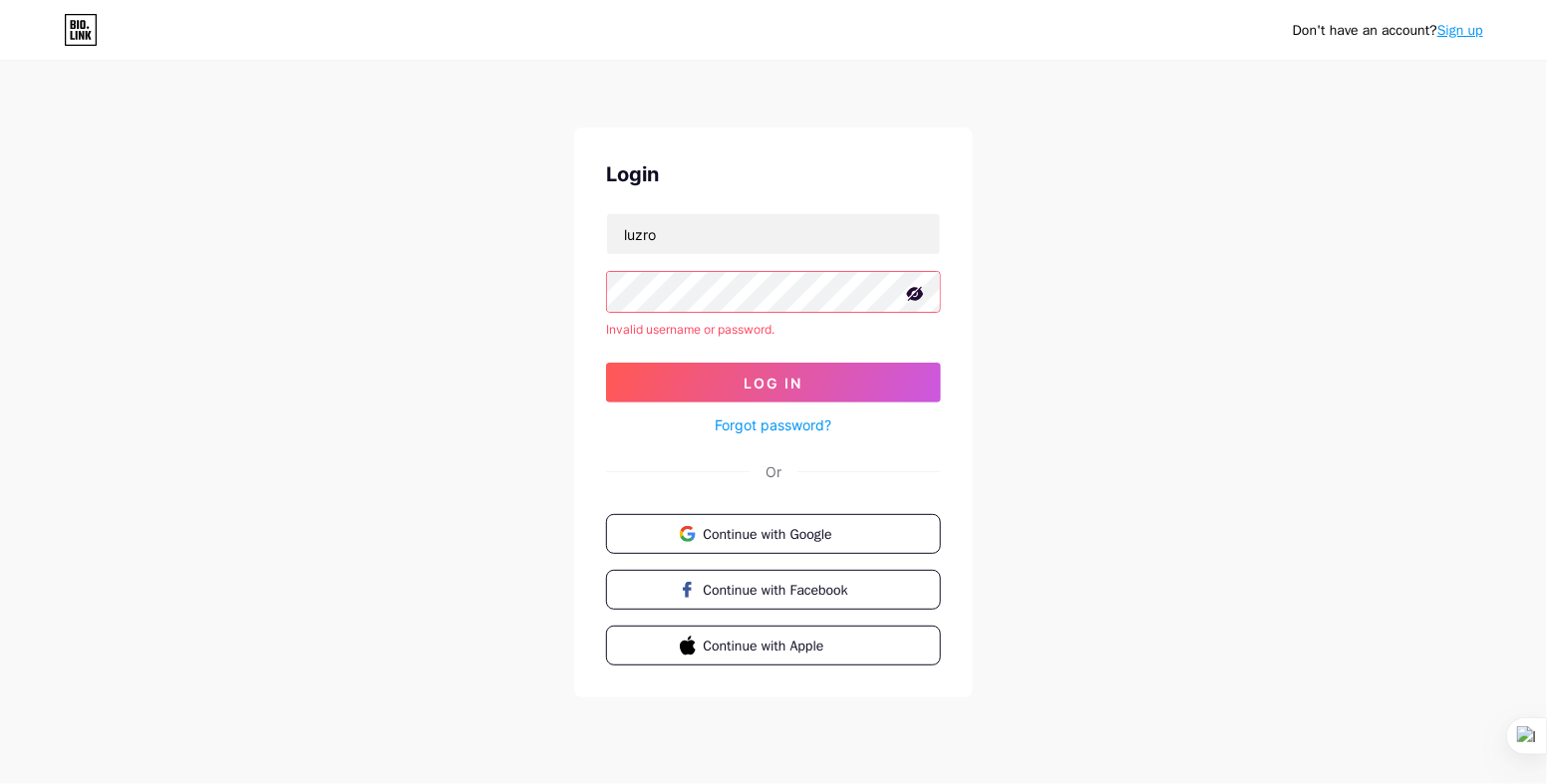 click on "Forgot password?" at bounding box center (774, 424) 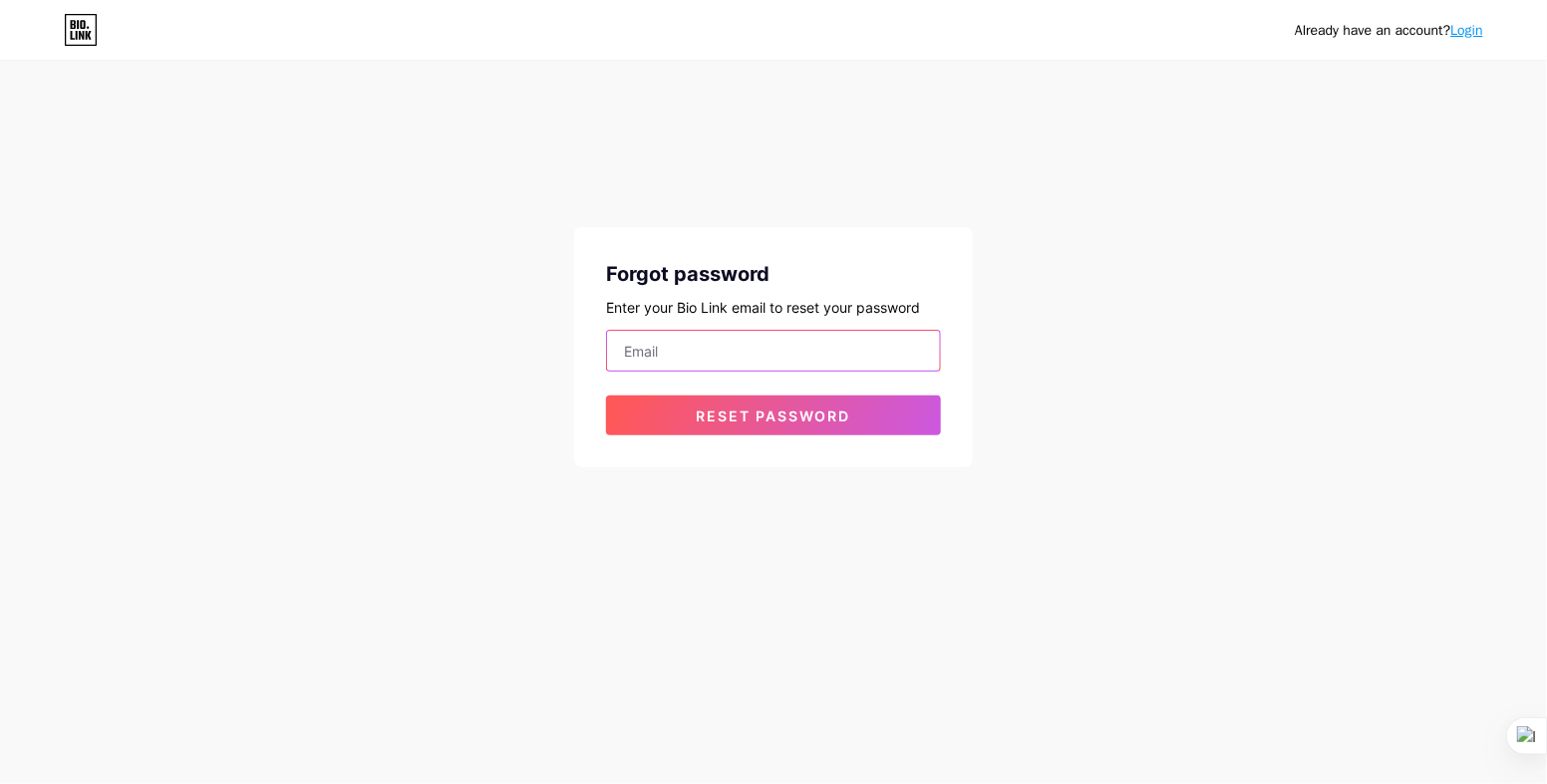 click at bounding box center (774, 351) 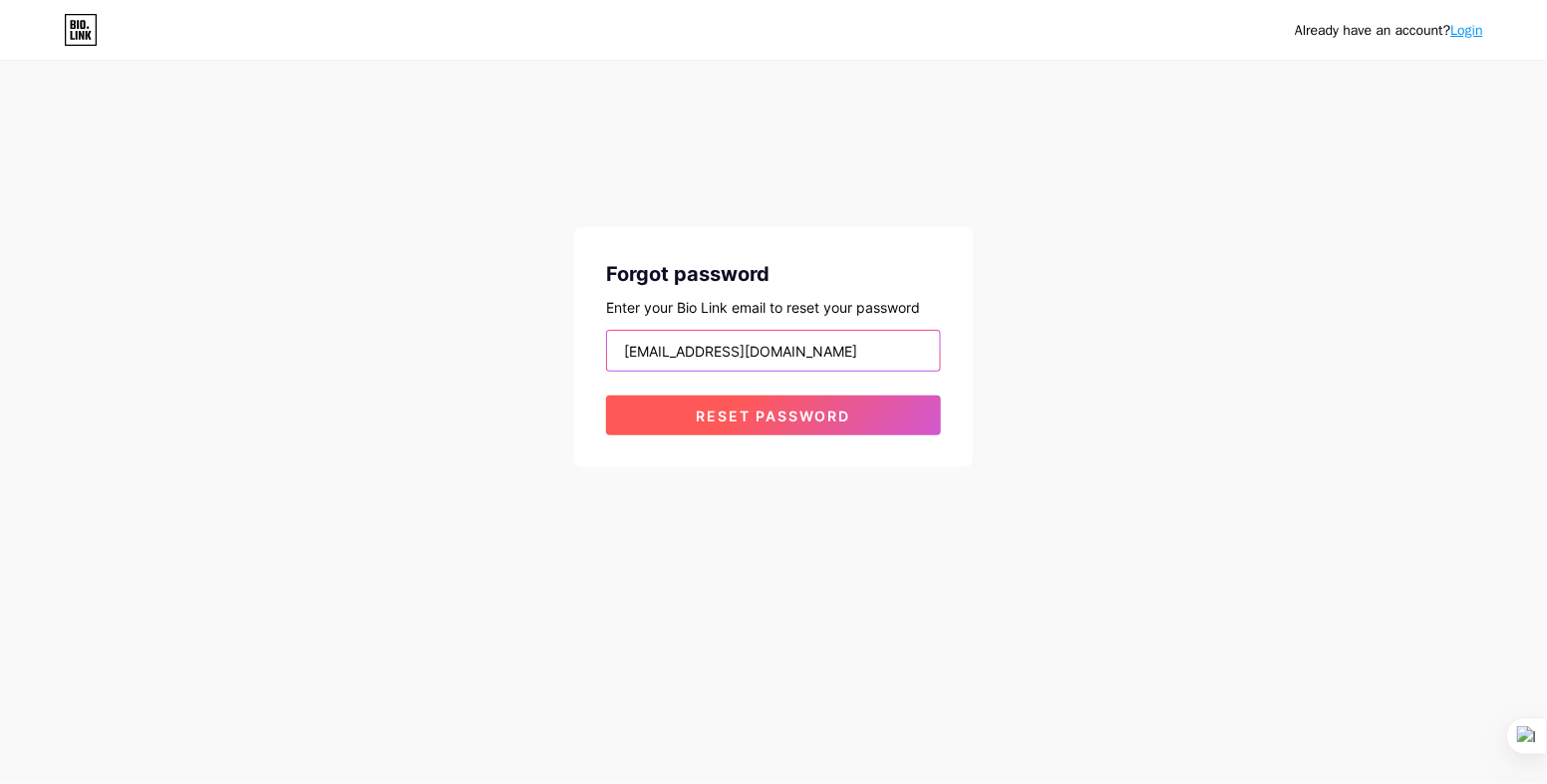 type on "luzrodriguezfd@gmail.com" 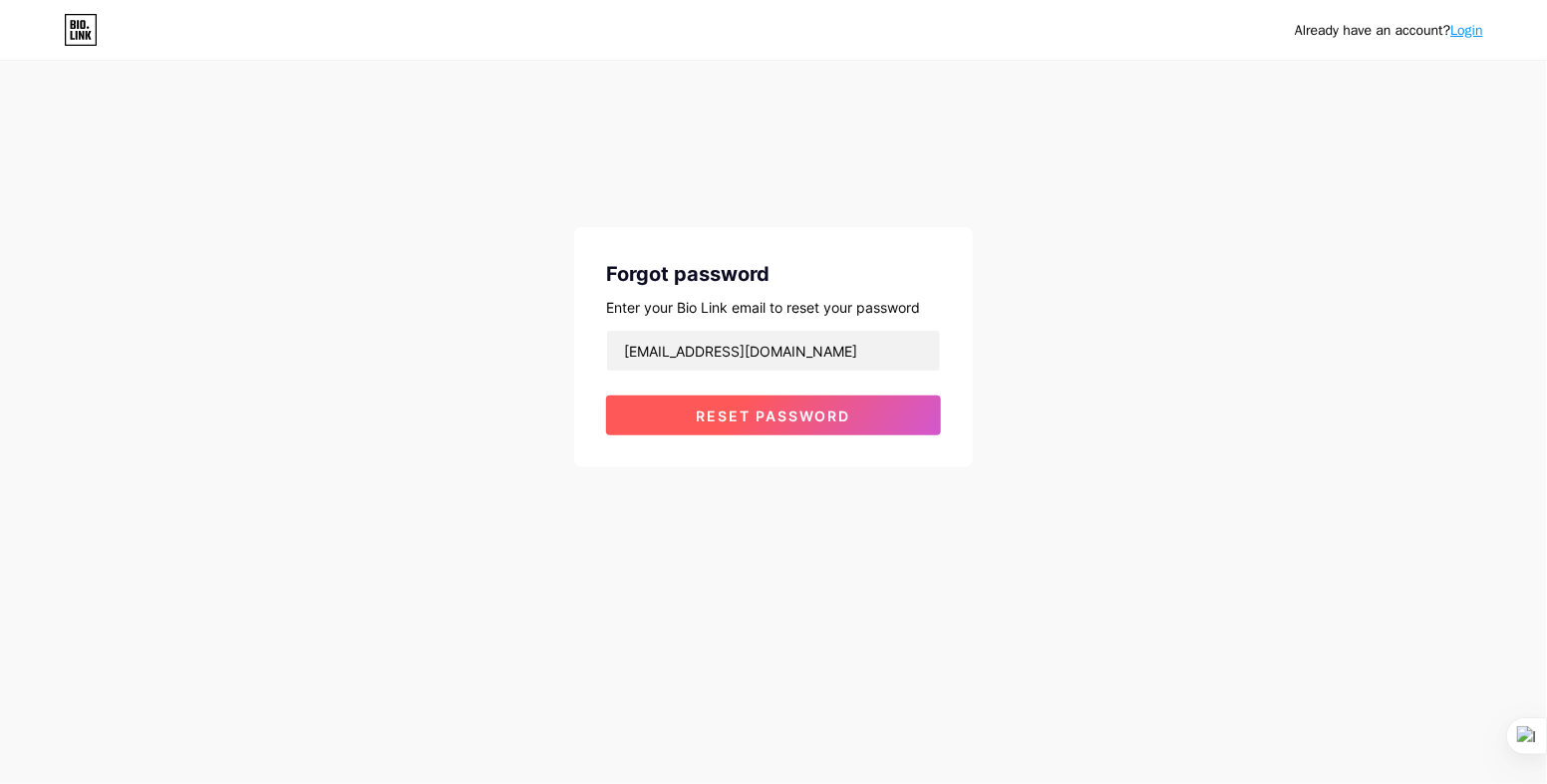 click on "Reset password" at bounding box center (774, 415) 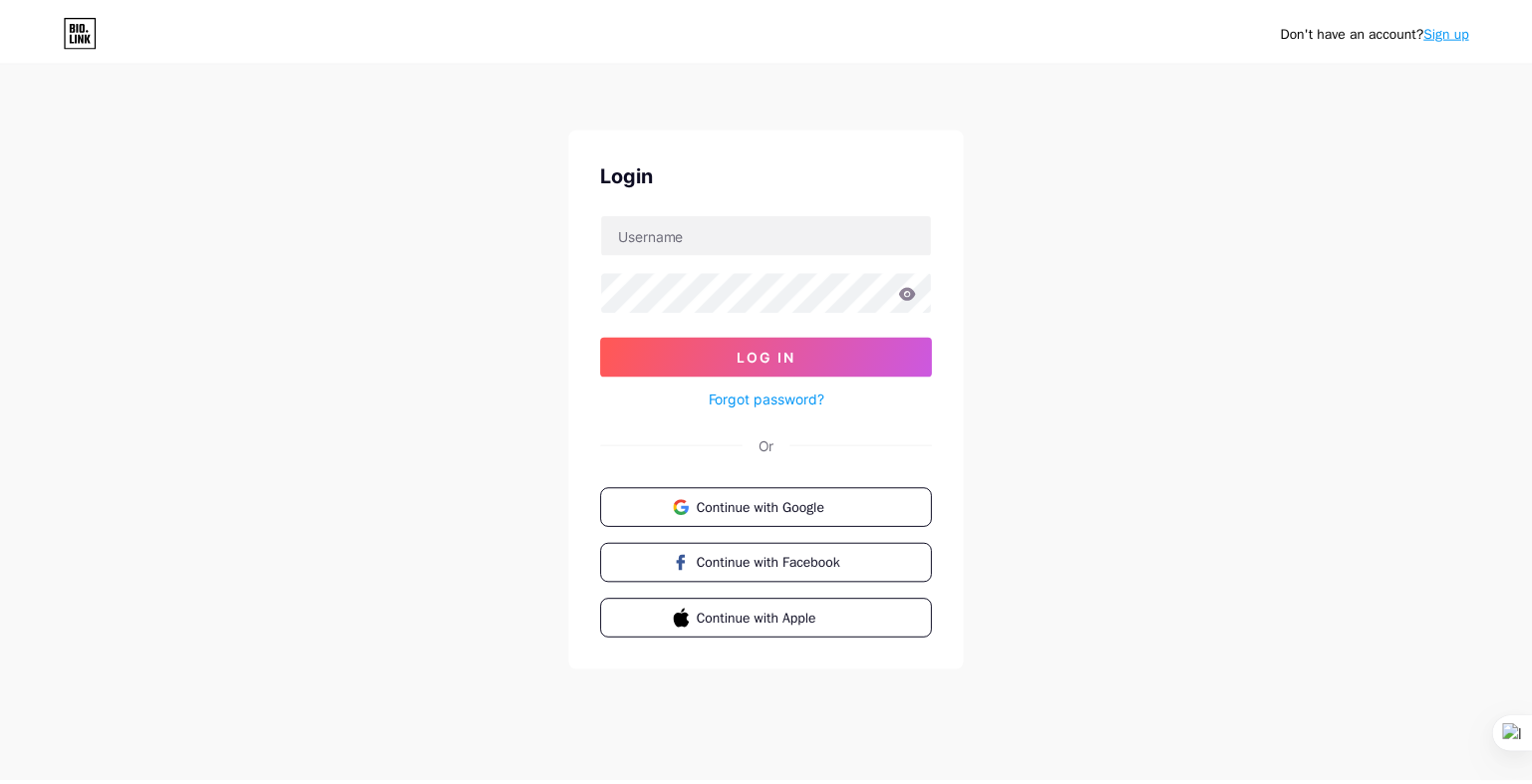 scroll, scrollTop: 0, scrollLeft: 0, axis: both 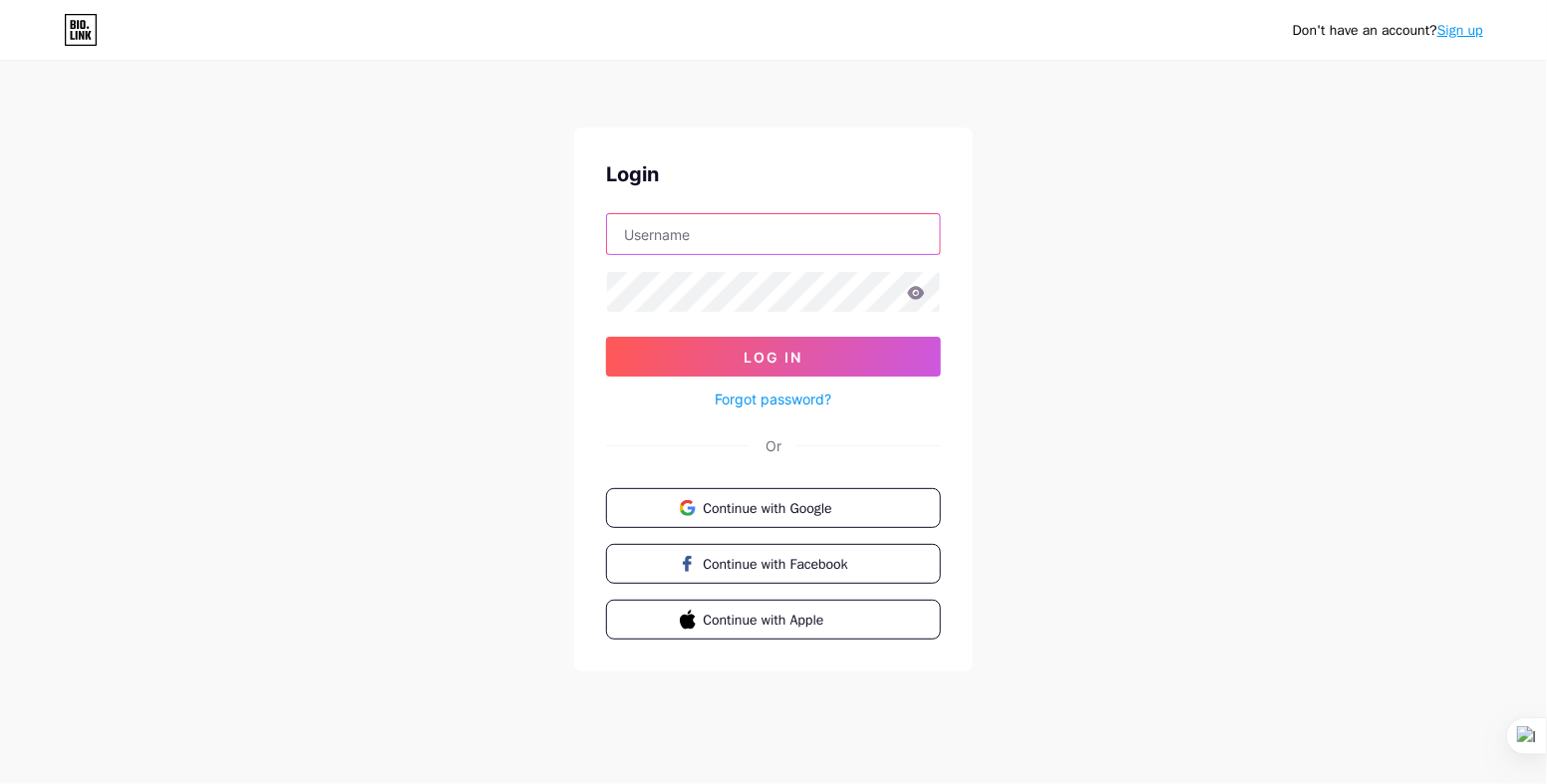 click at bounding box center [774, 234] 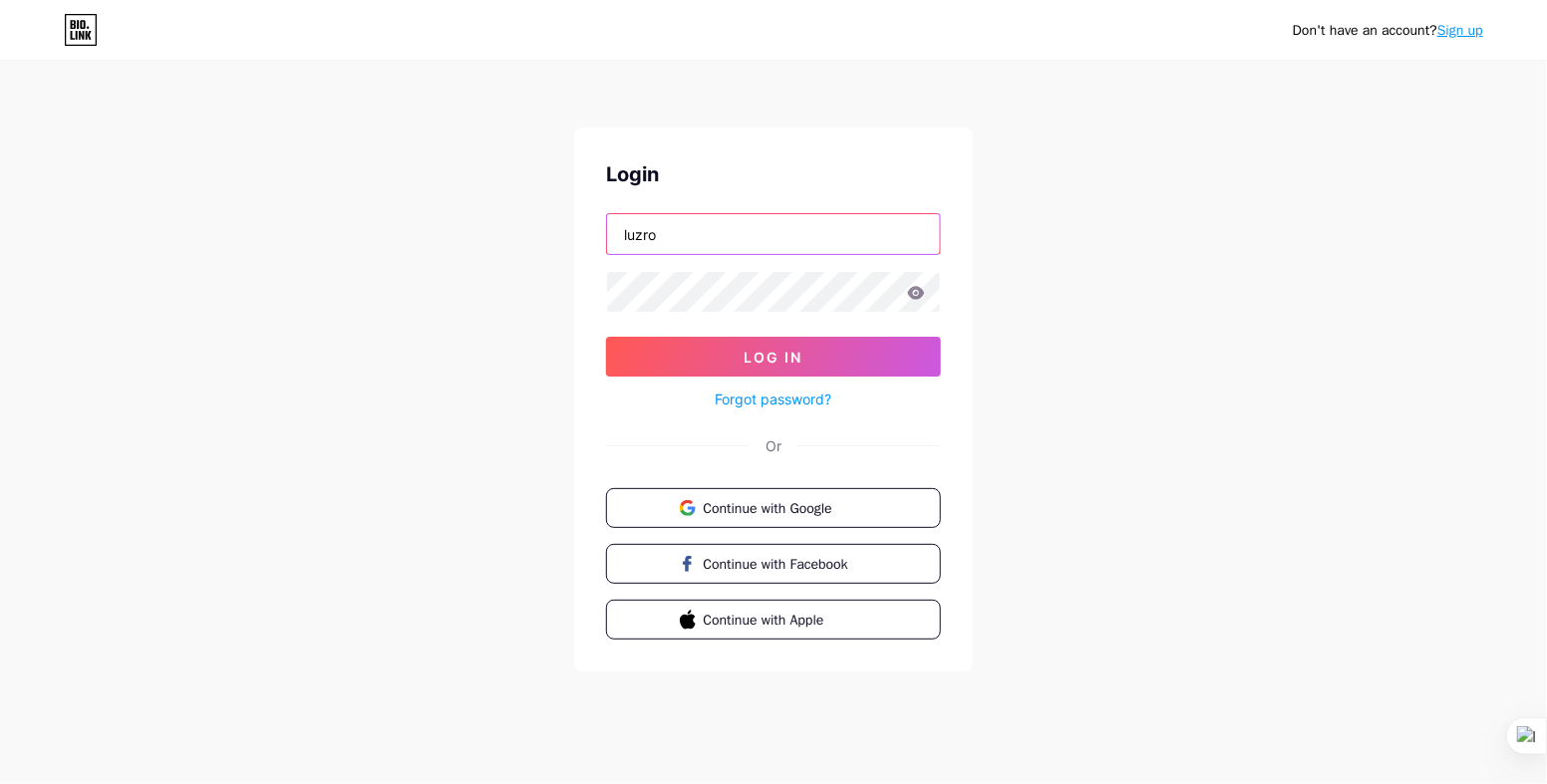 type on "luzro" 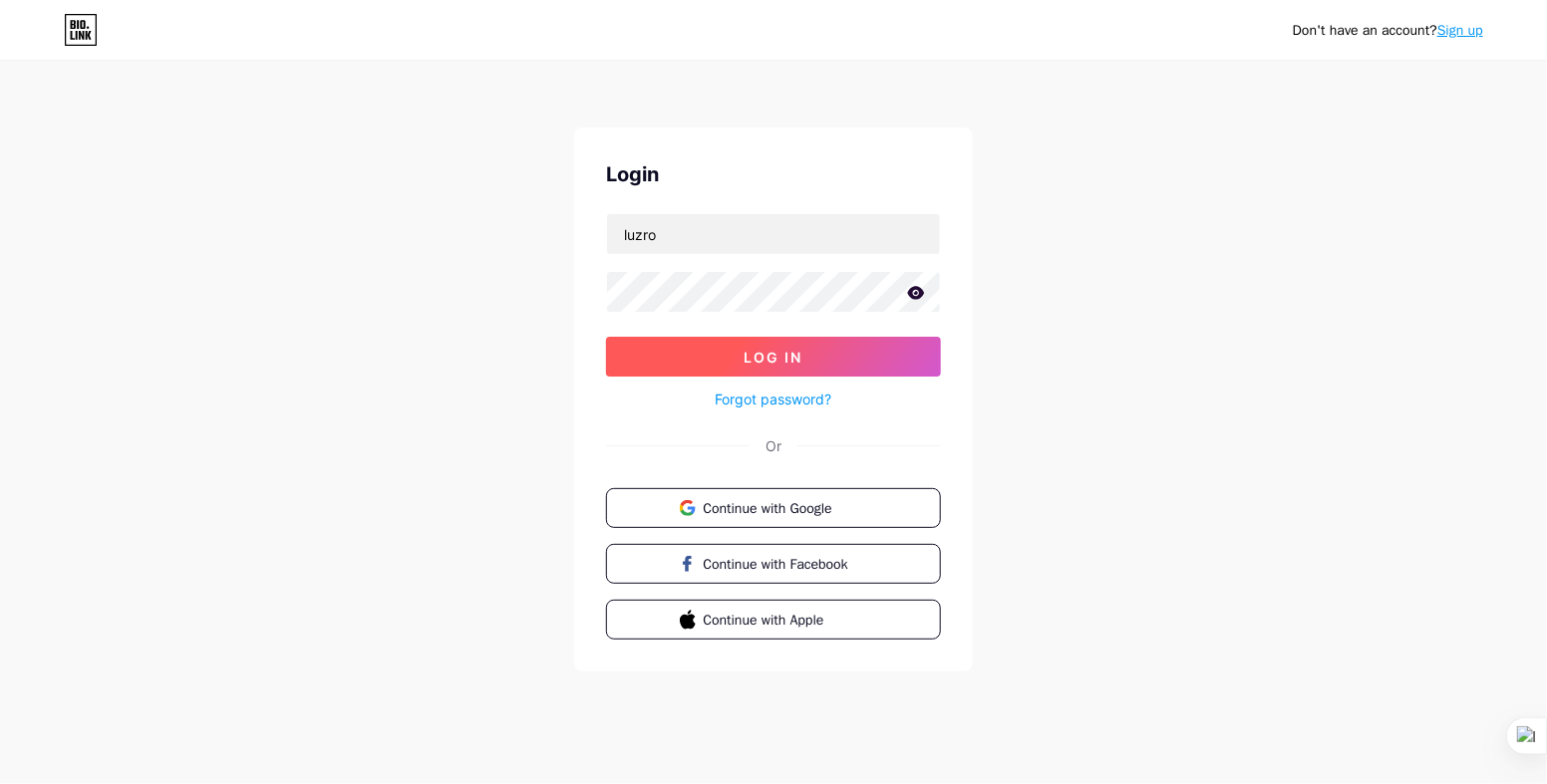 click on "Log In" at bounding box center [774, 357] 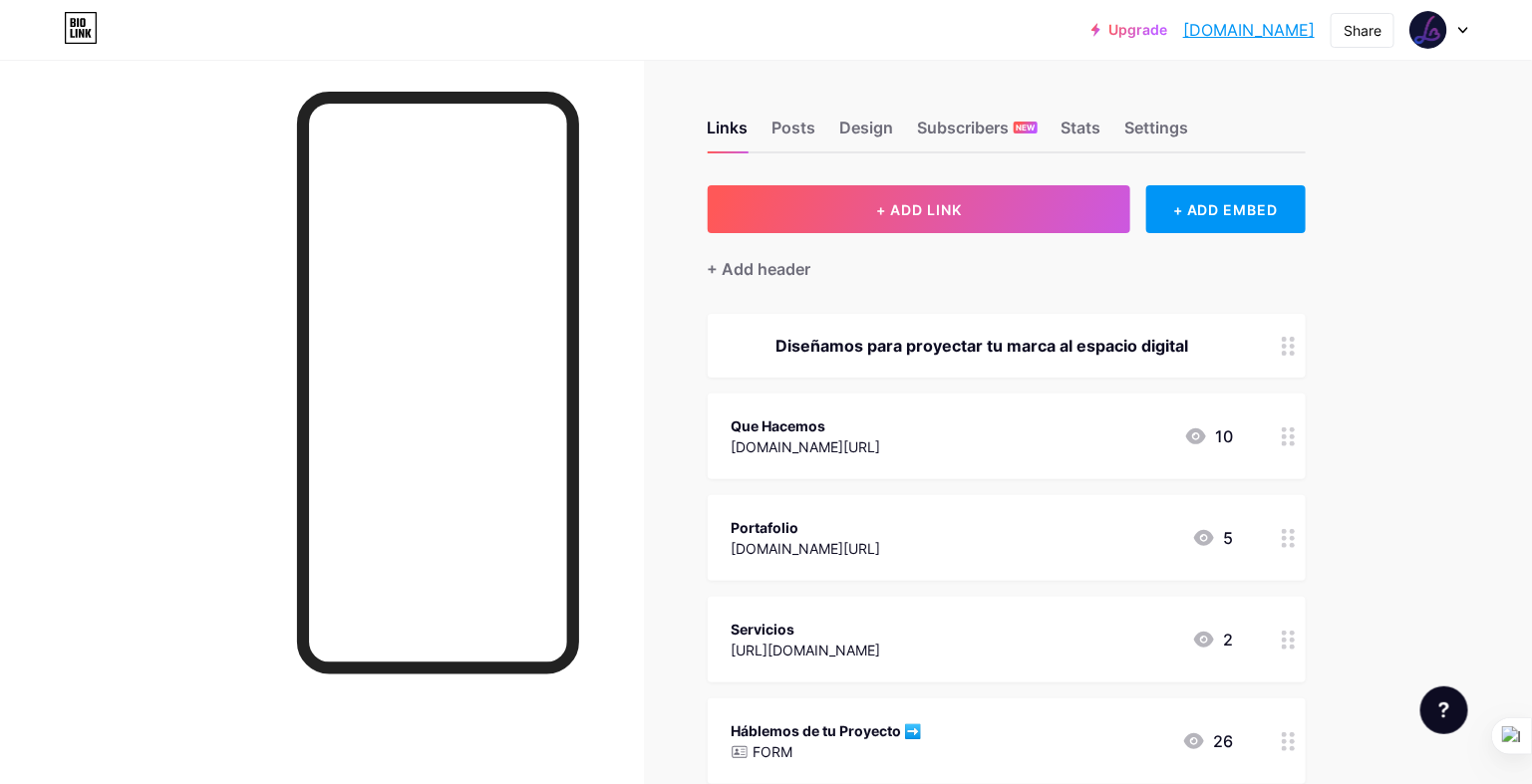 click 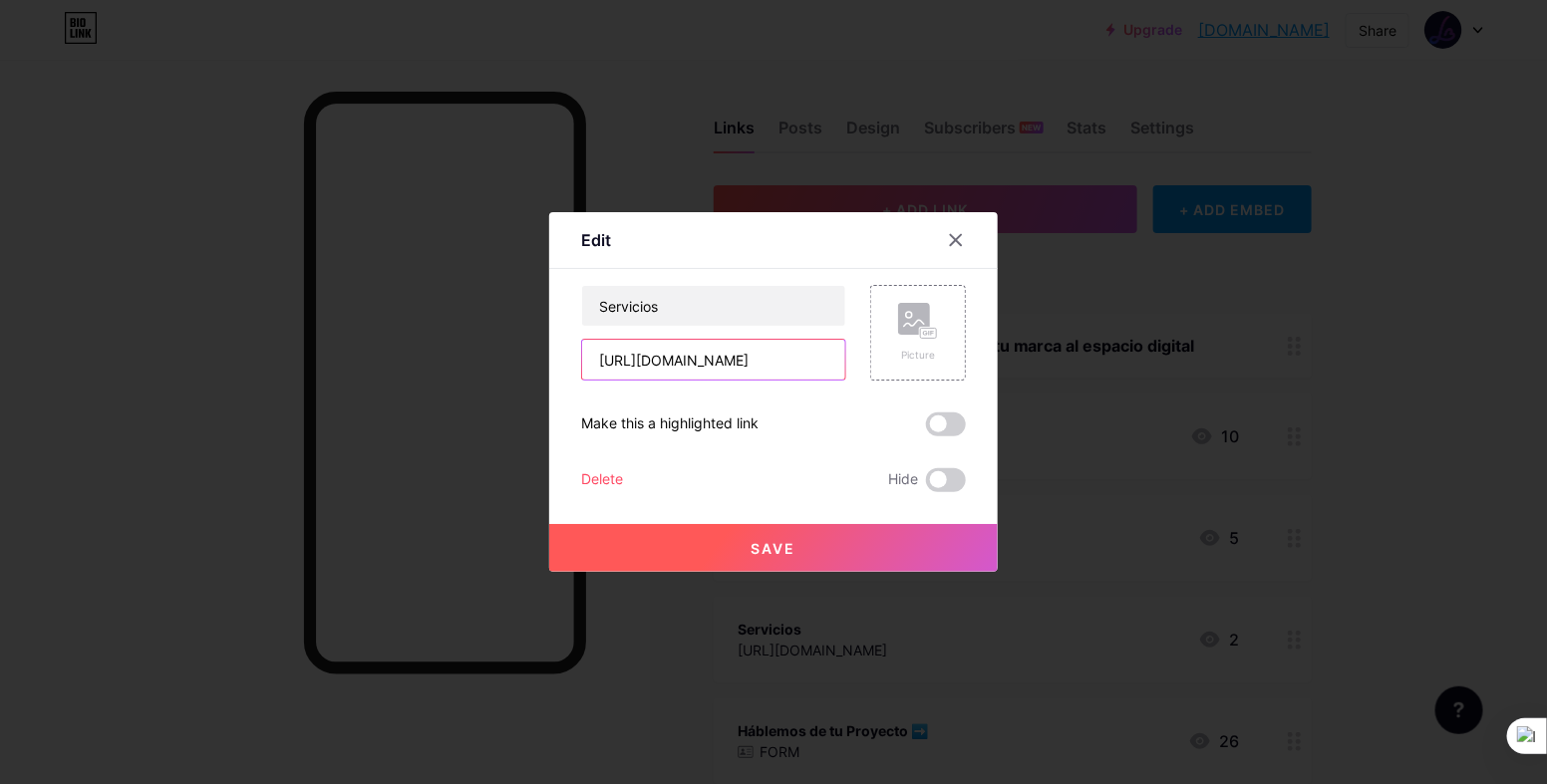 drag, startPoint x: 816, startPoint y: 360, endPoint x: 584, endPoint y: 366, distance: 232.07757 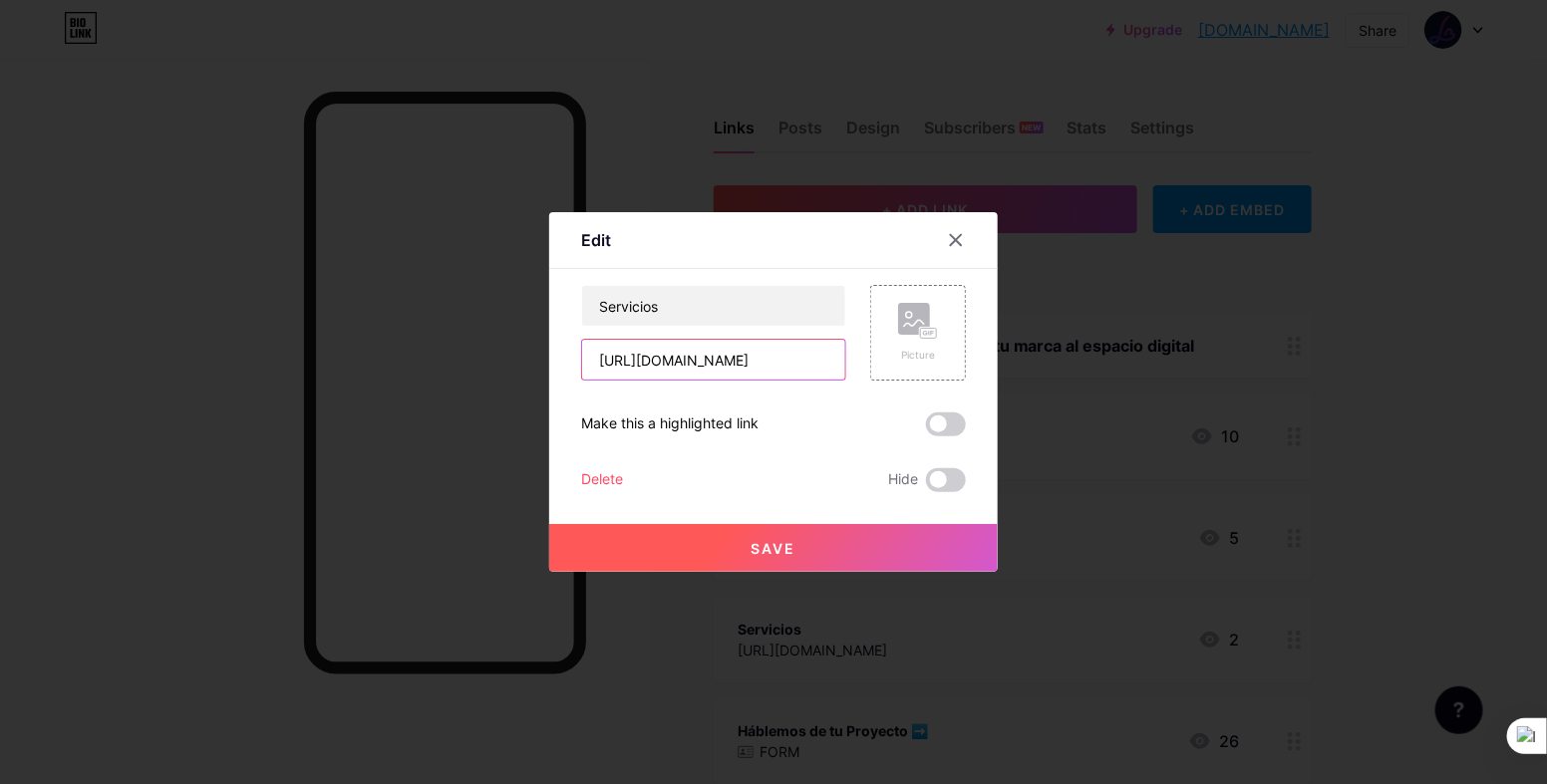 click on "[URL][DOMAIN_NAME]" at bounding box center (714, 360) 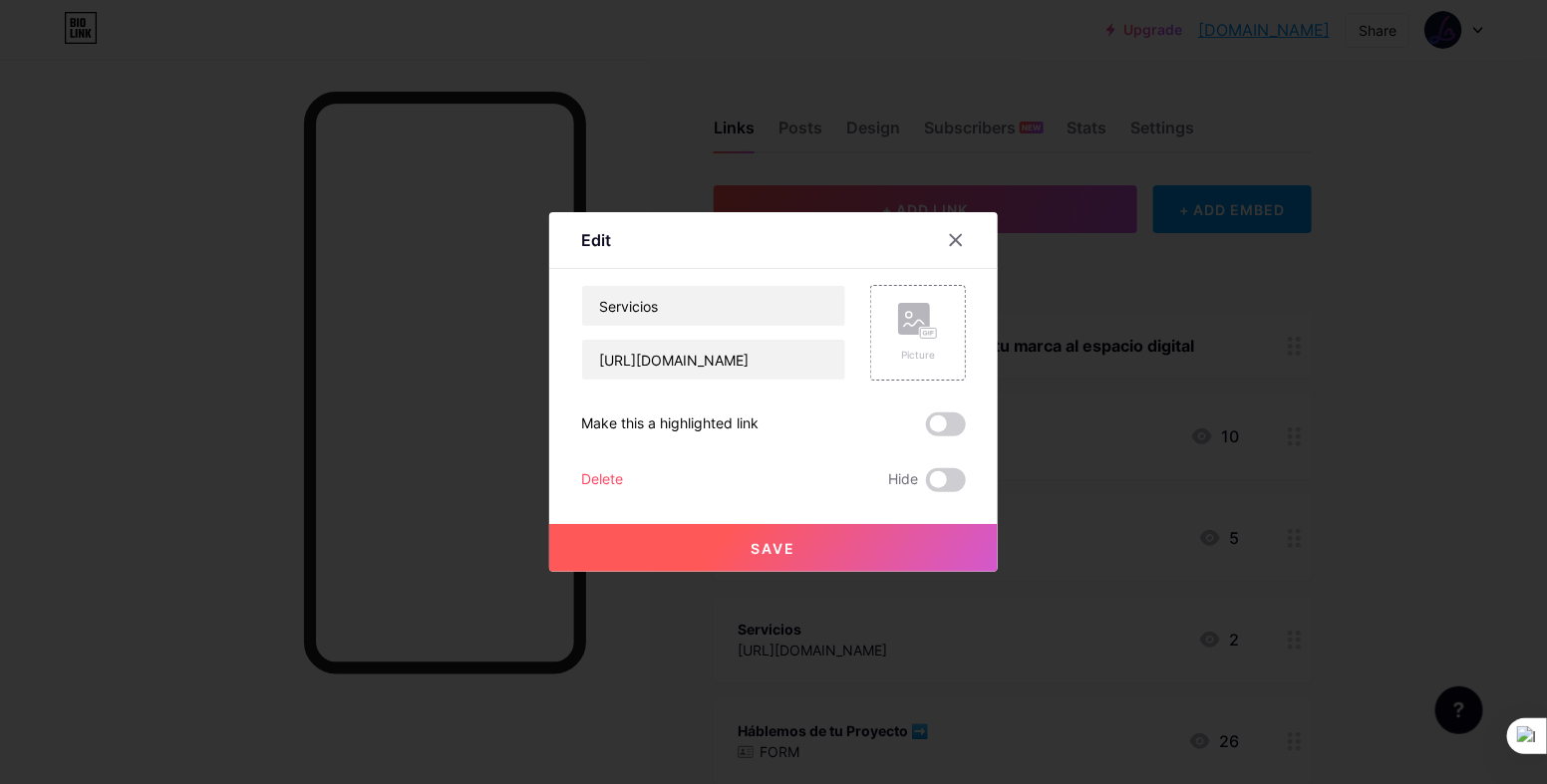 click on "Delete" at bounding box center (602, 480) 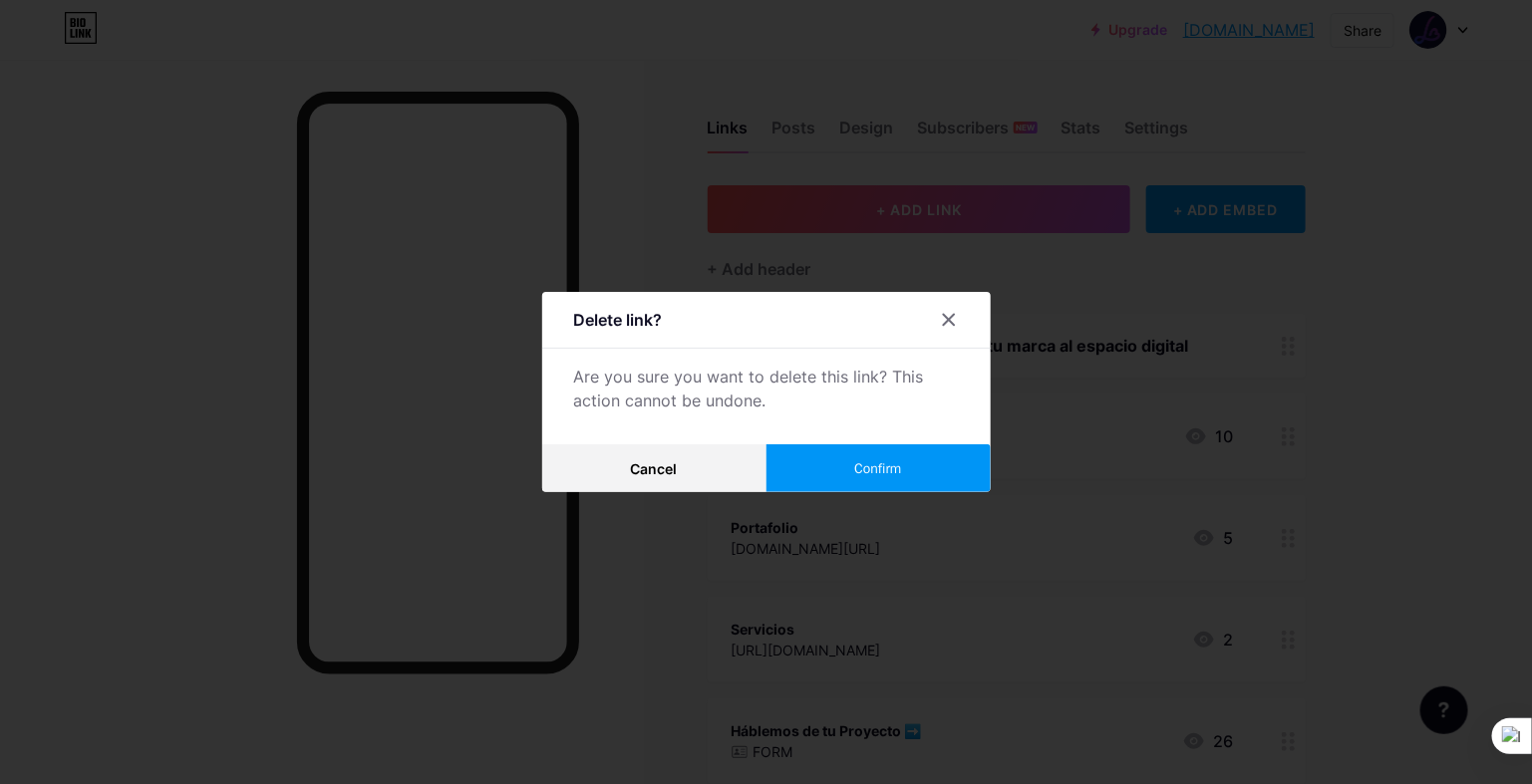 click on "Confirm" at bounding box center [877, 468] 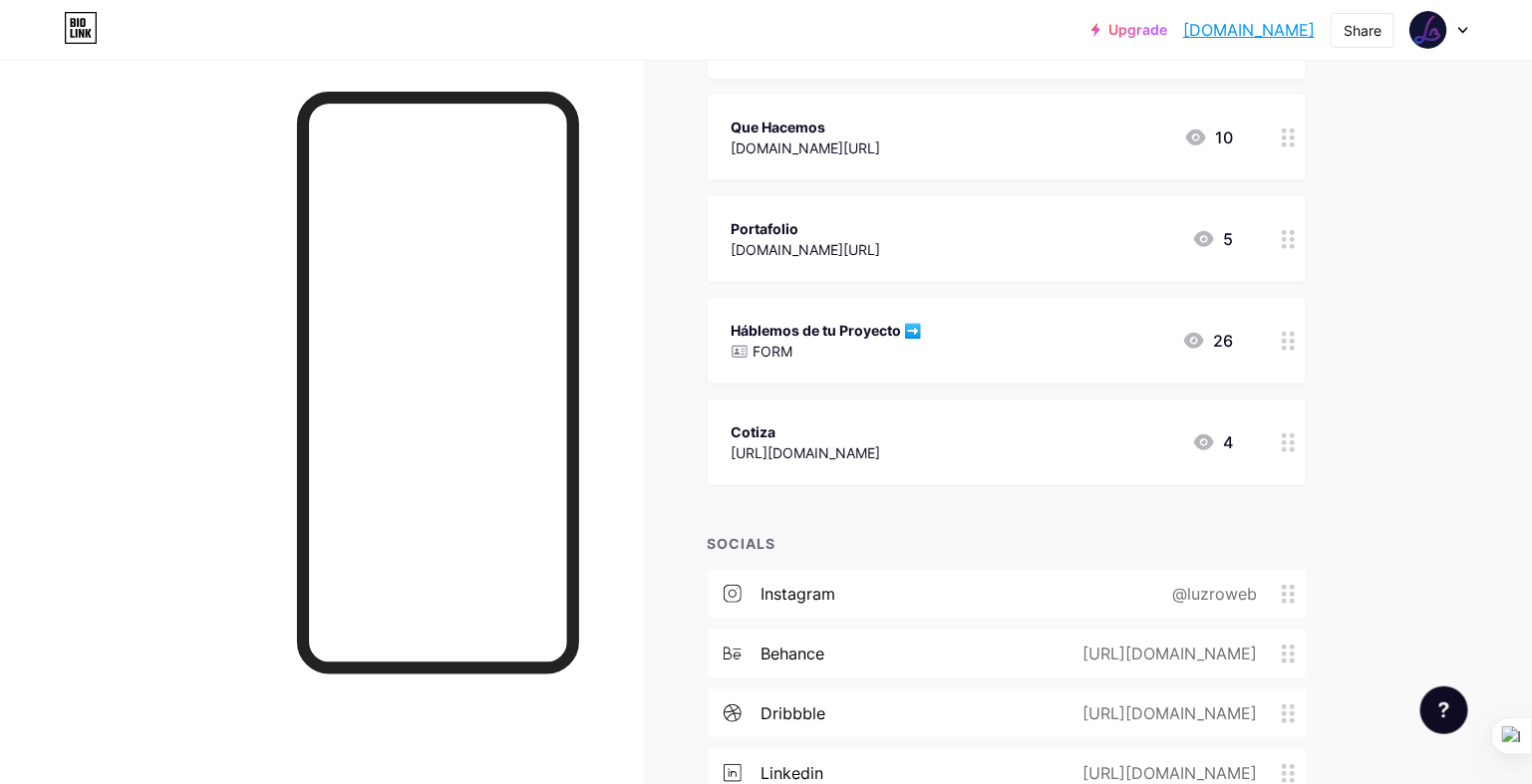 scroll, scrollTop: 397, scrollLeft: 0, axis: vertical 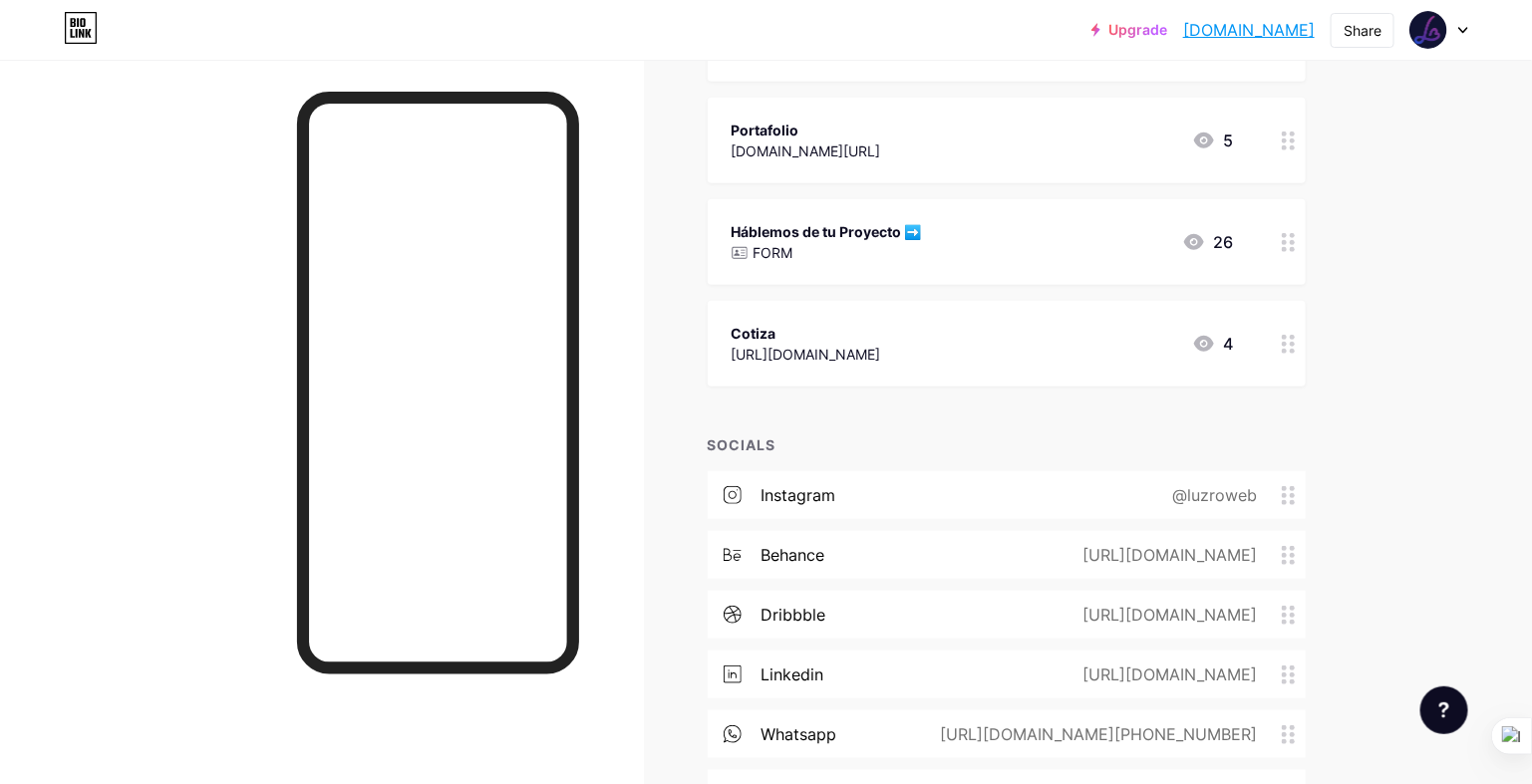 click on "[URL][DOMAIN_NAME][PHONE_NUMBER]" at bounding box center [1095, 734] 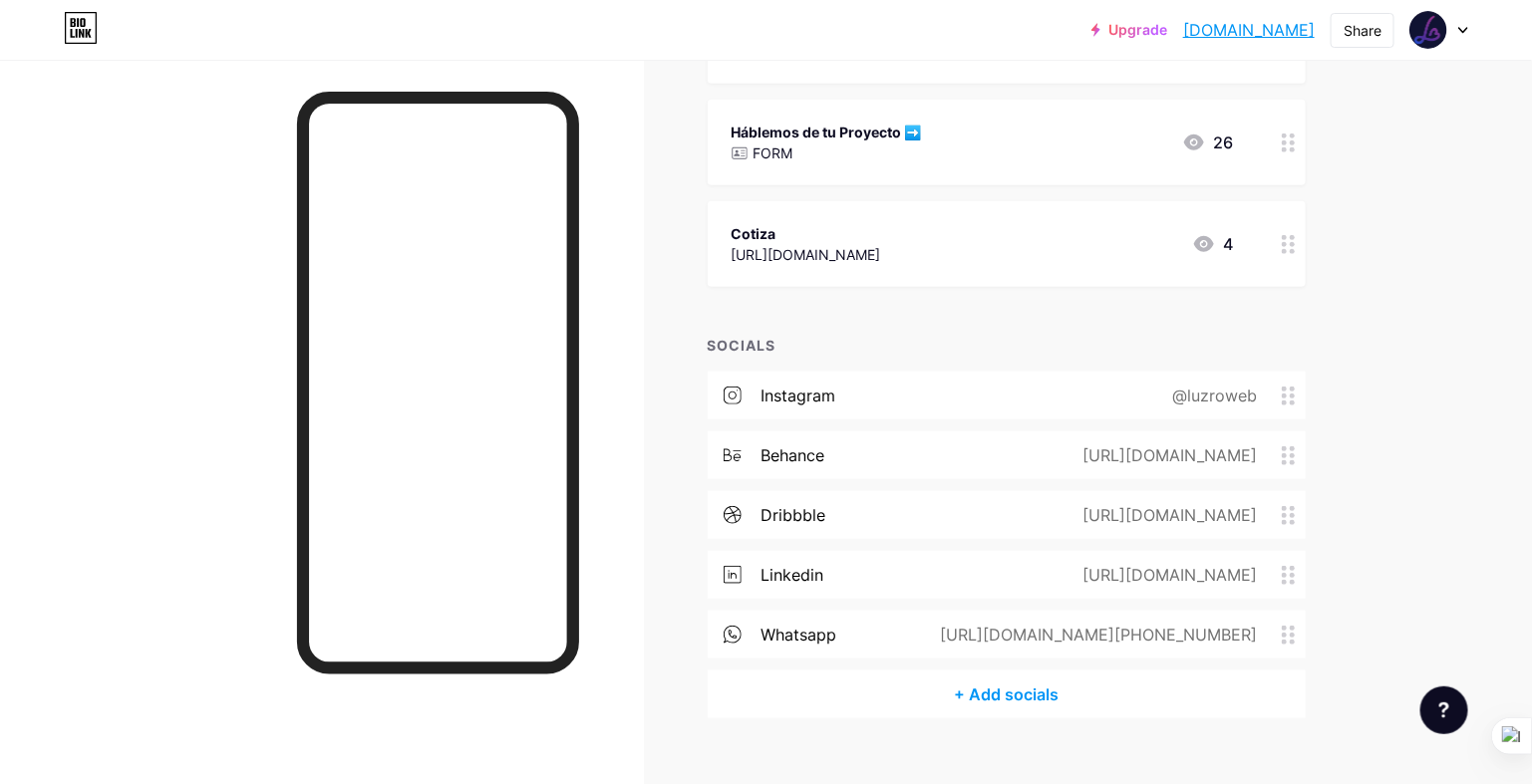 click 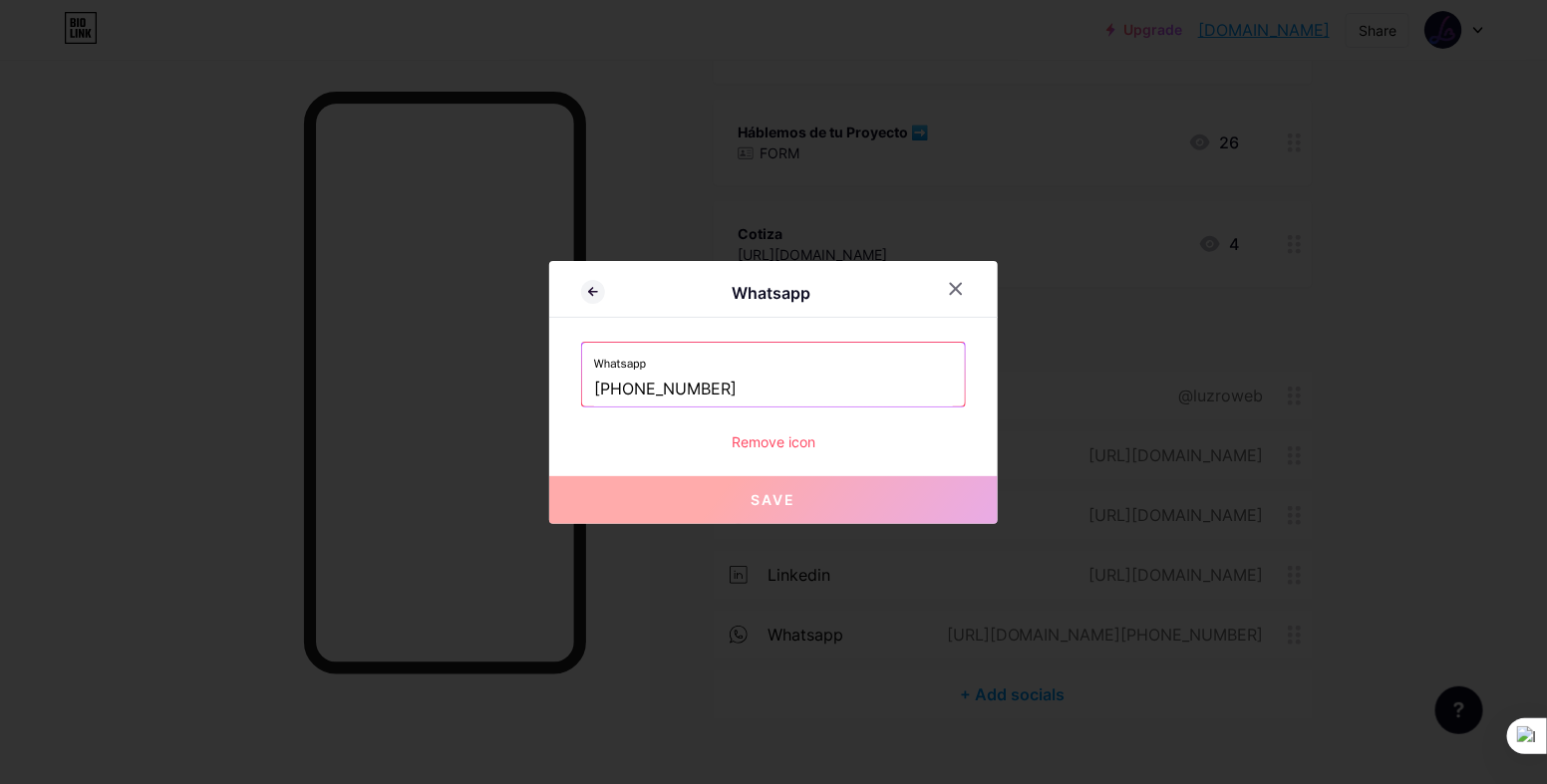 click on "[PHONE_NUMBER]" at bounding box center (774, 390) 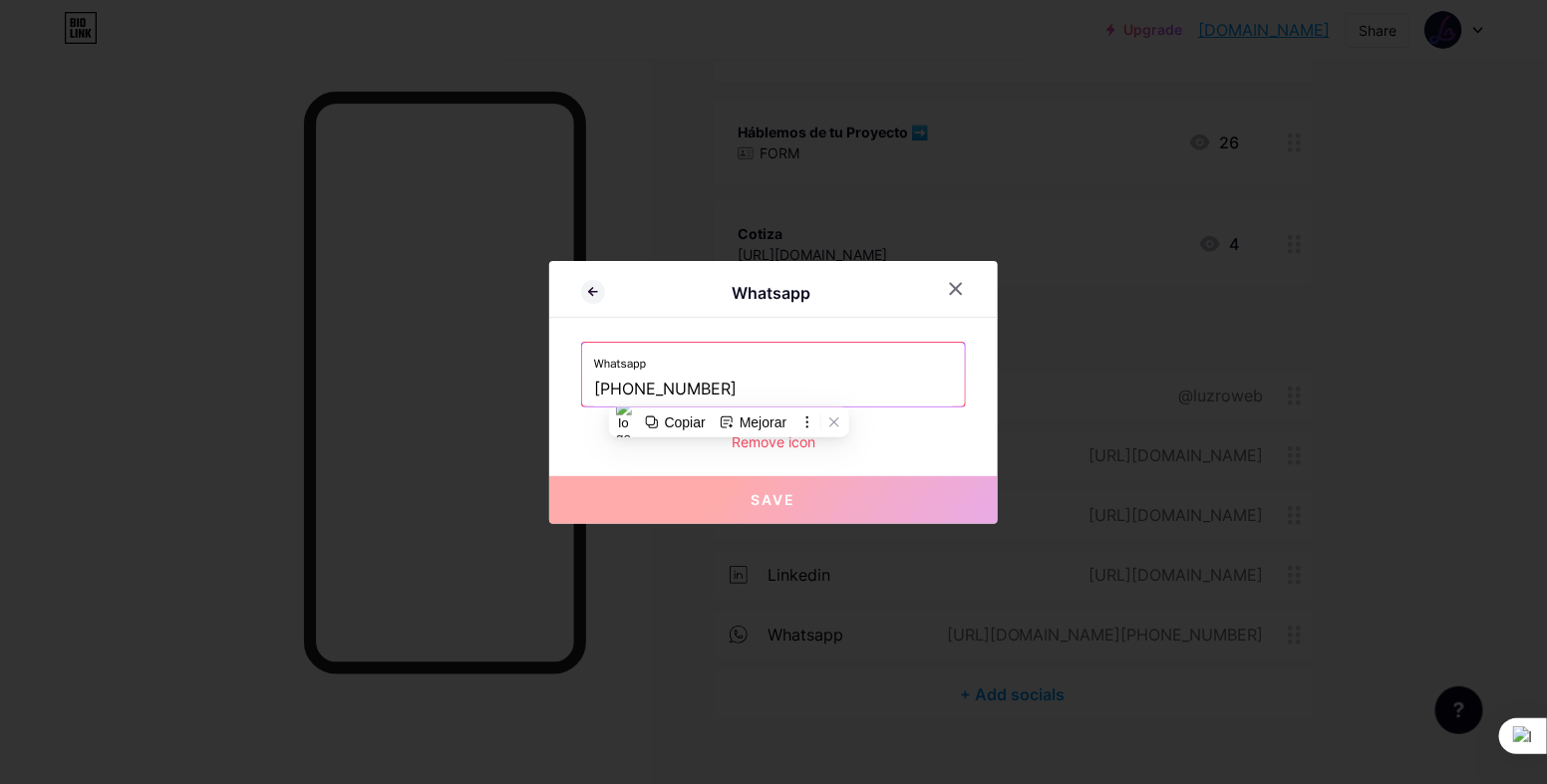 click on "Remove icon" at bounding box center [774, 441] 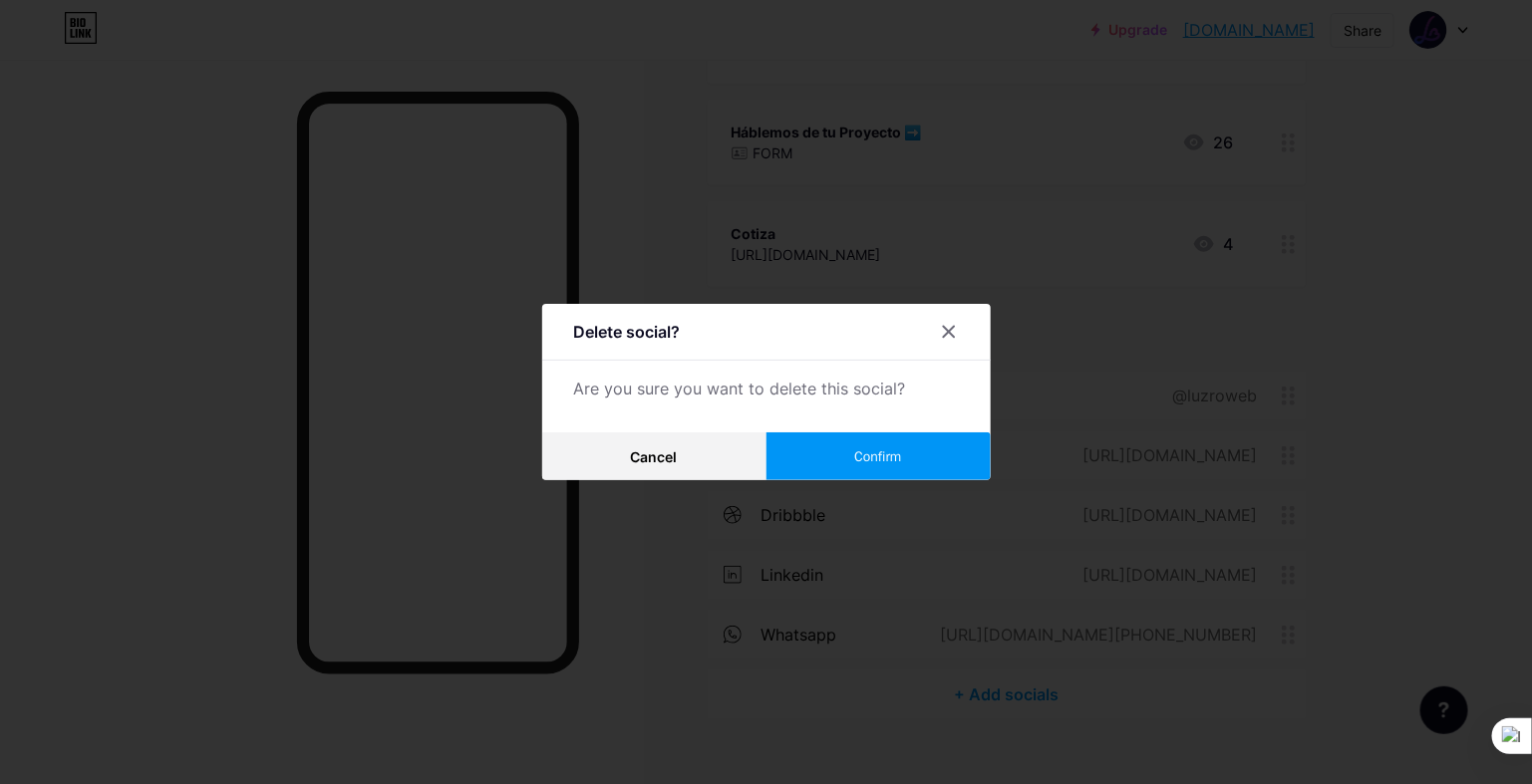 click on "Confirm" at bounding box center (877, 456) 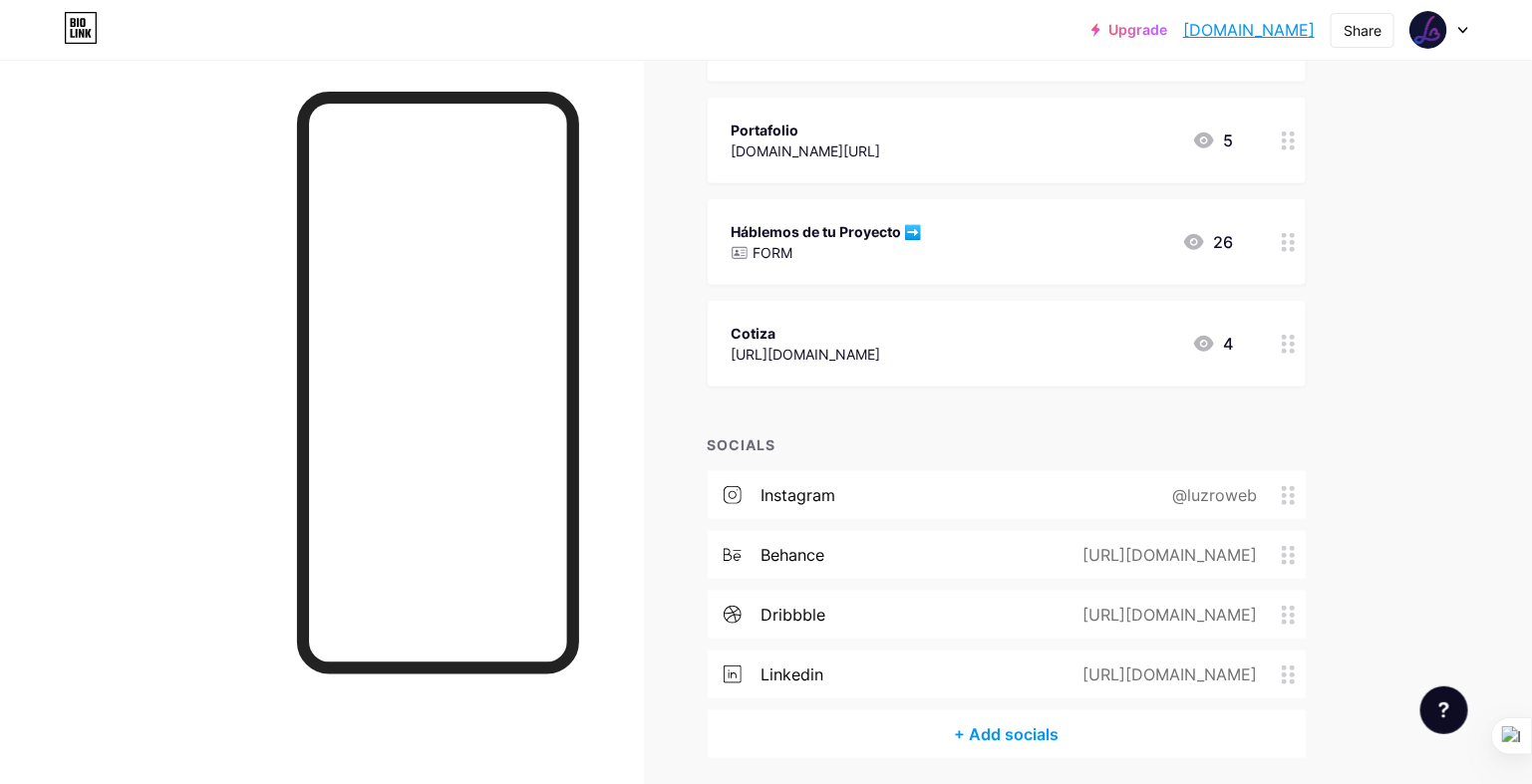scroll, scrollTop: 0, scrollLeft: 0, axis: both 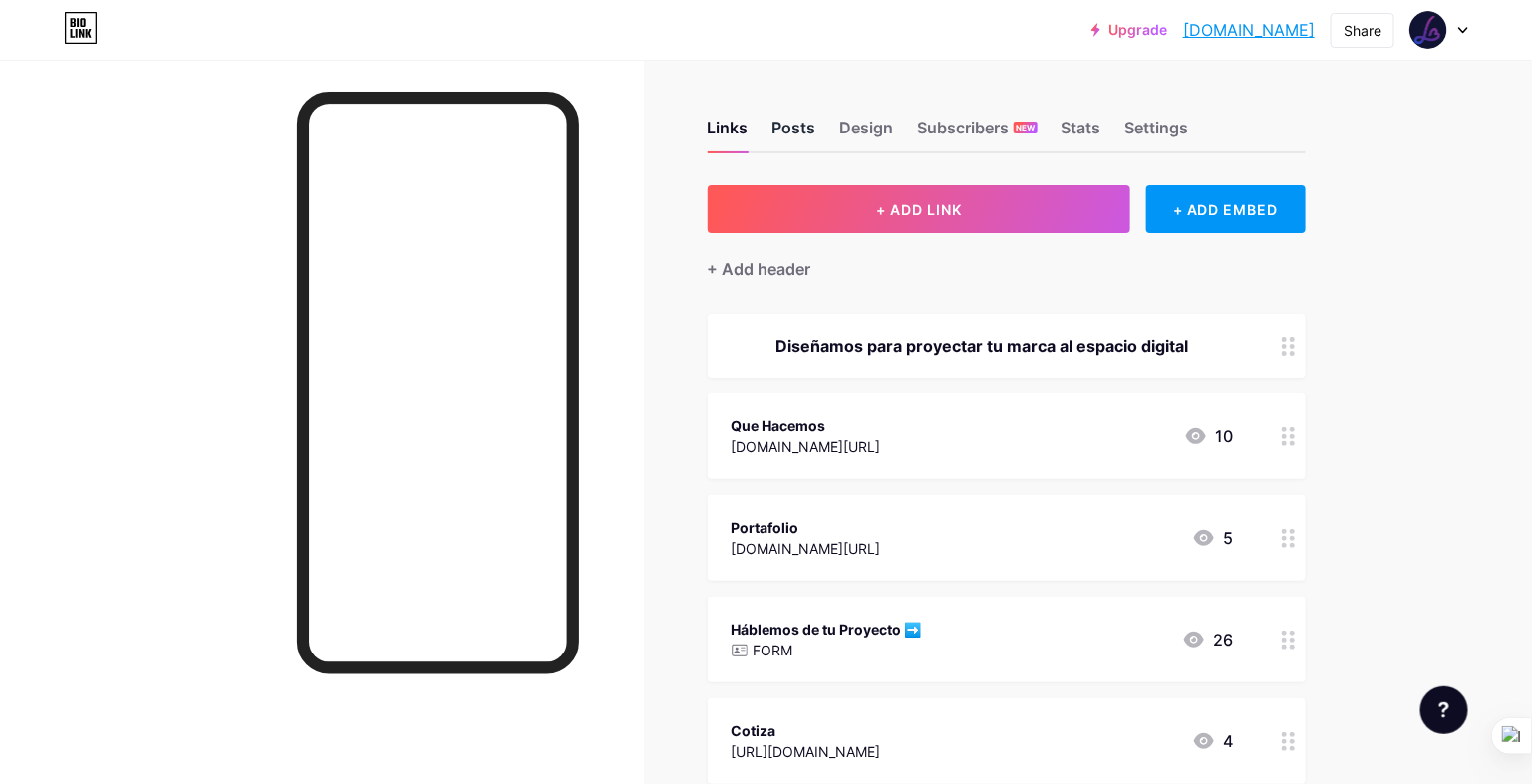 click on "Posts" at bounding box center (794, 133) 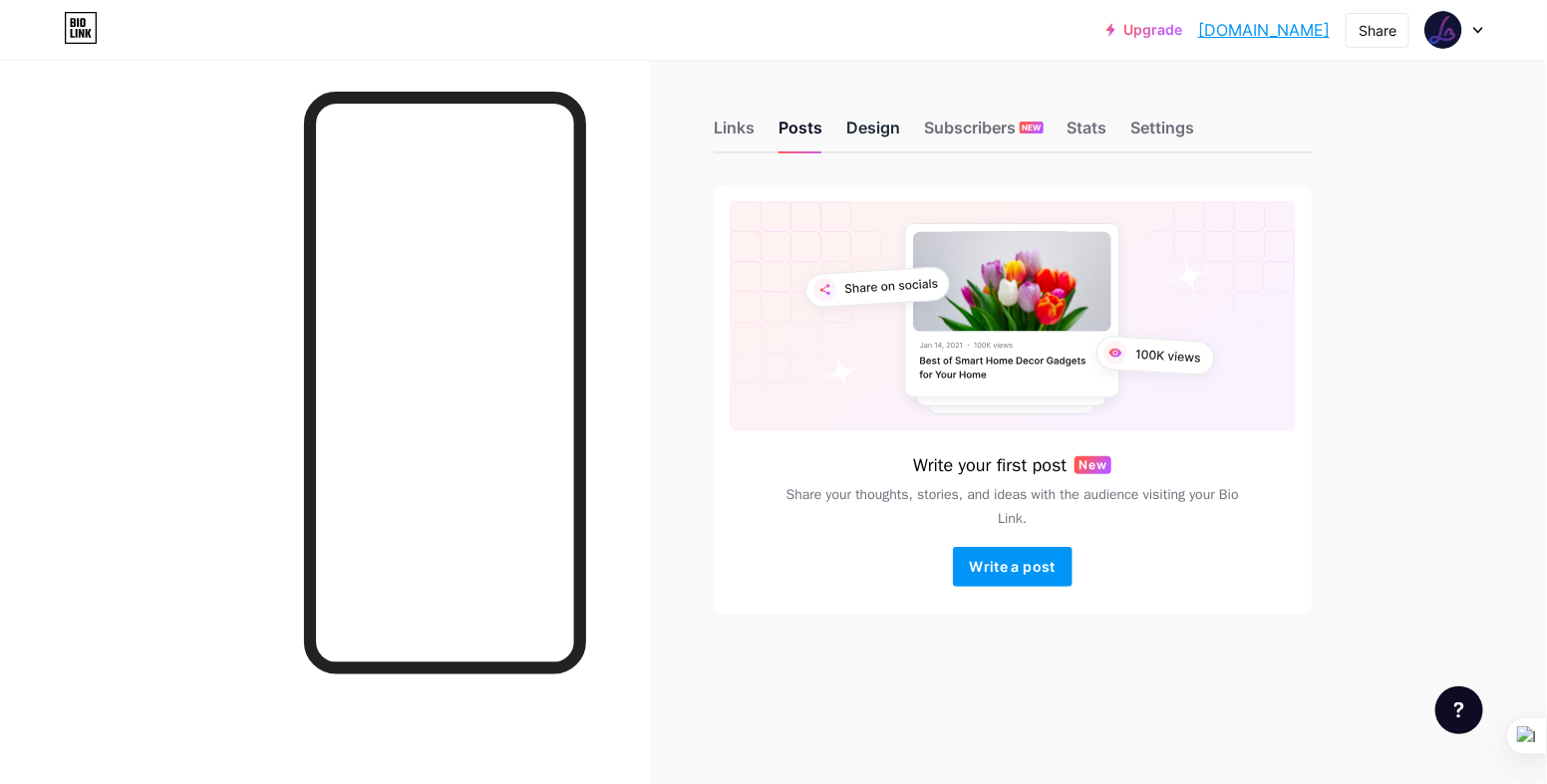 click on "Design" at bounding box center (873, 133) 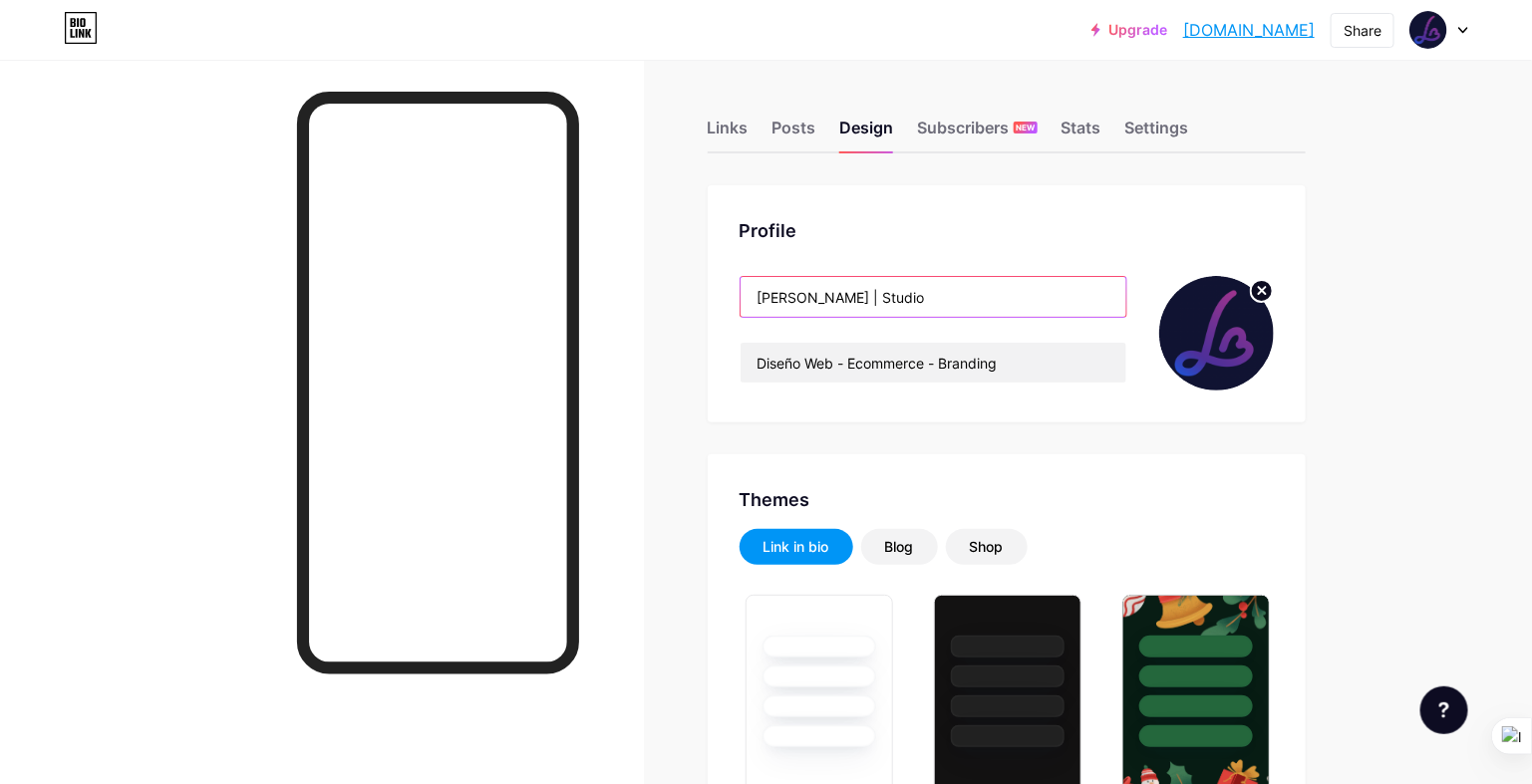 type on "#7718ec" 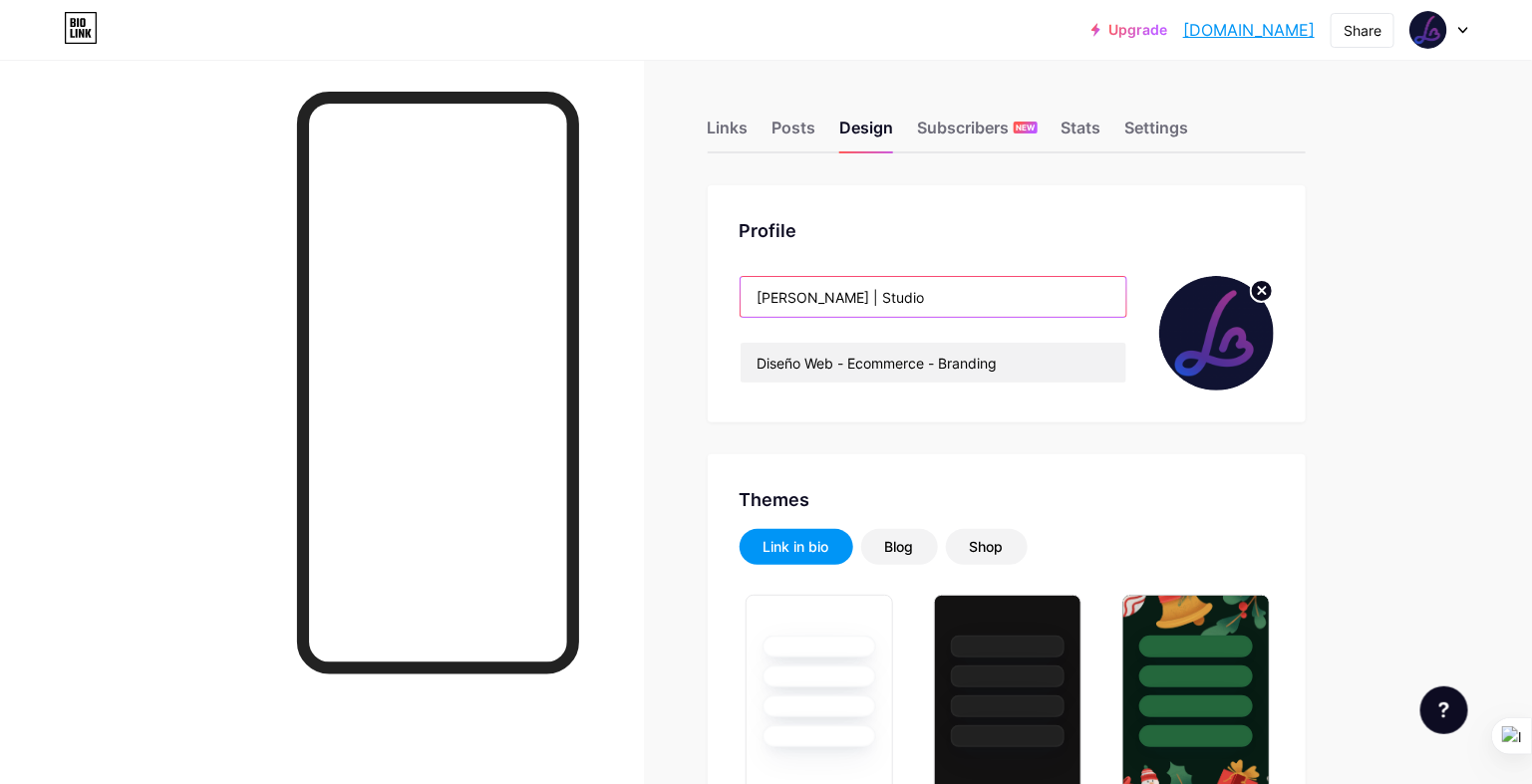 click on "[PERSON_NAME] | Studio" at bounding box center [933, 297] 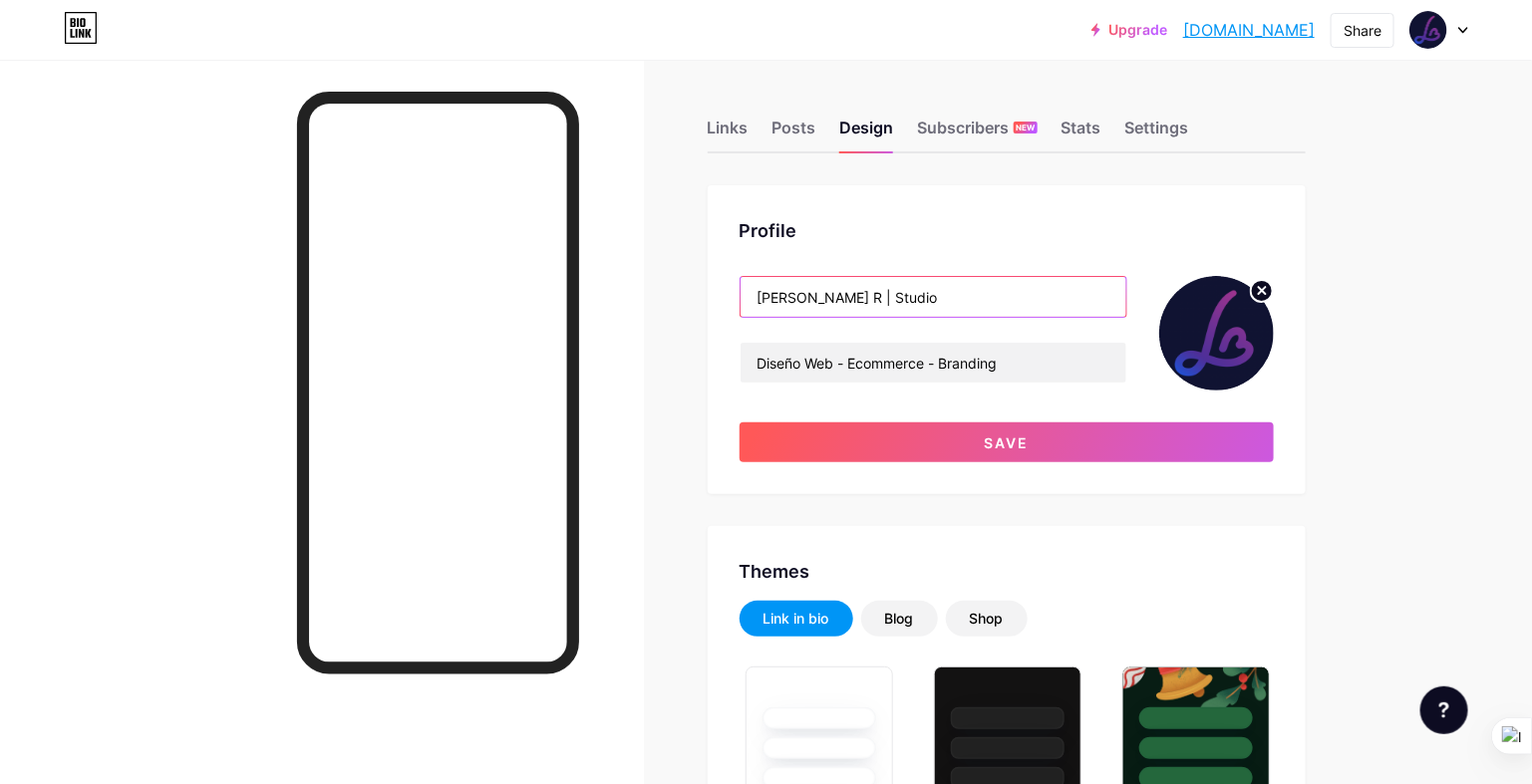 click on "[PERSON_NAME] R | Studio" at bounding box center (933, 297) 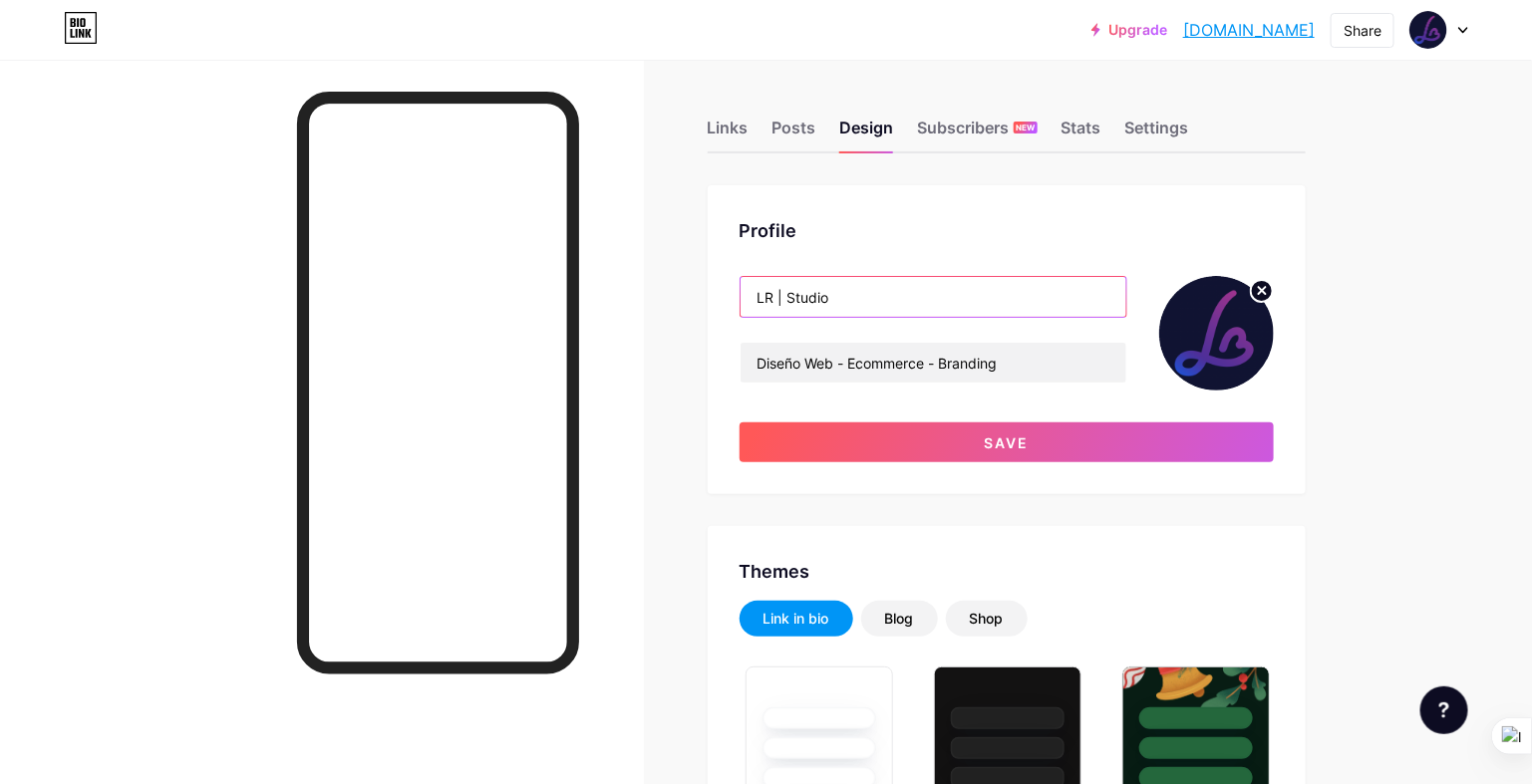 click on "LR | Studio" at bounding box center (933, 297) 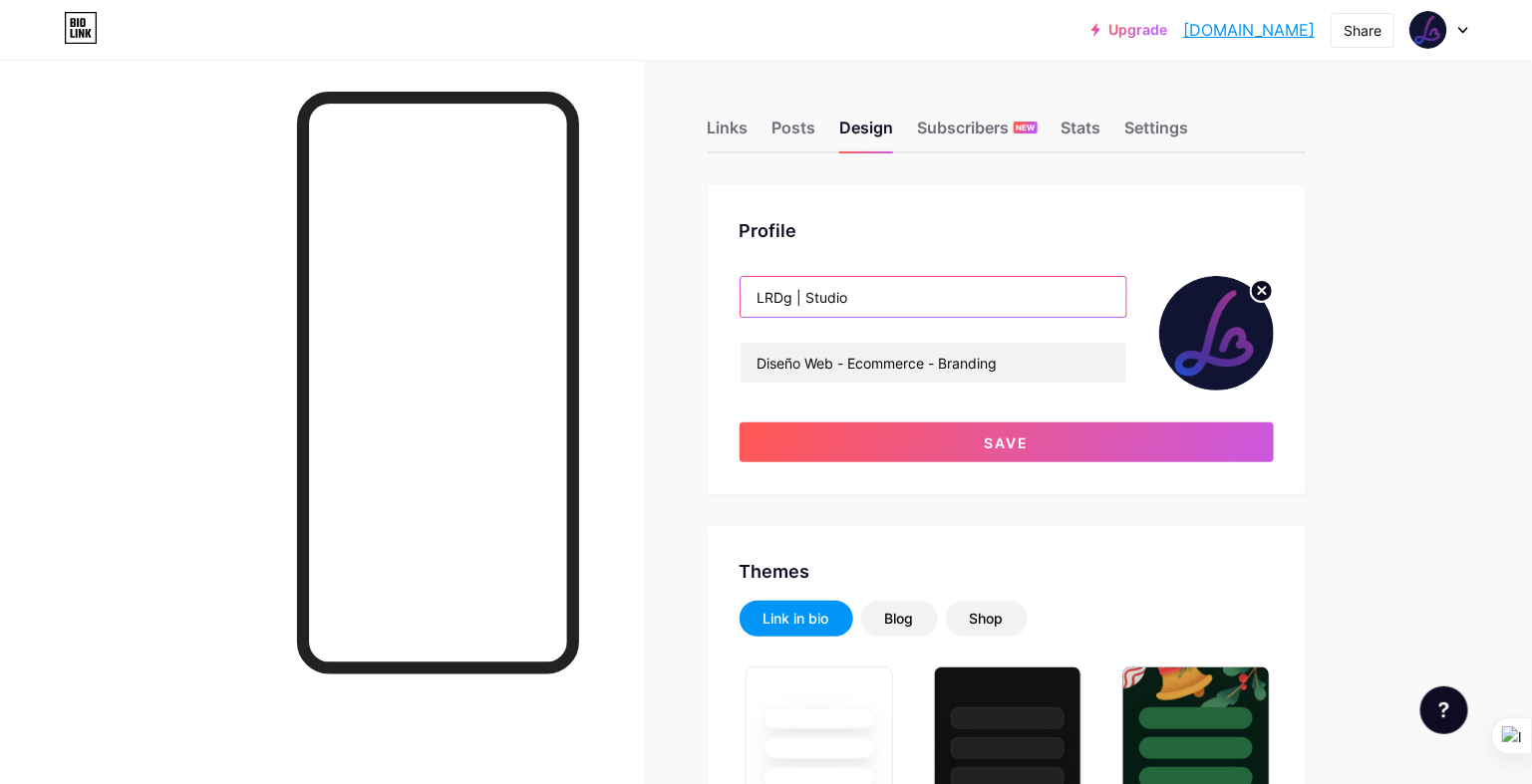 click on "LRDg | Studio" at bounding box center (933, 297) 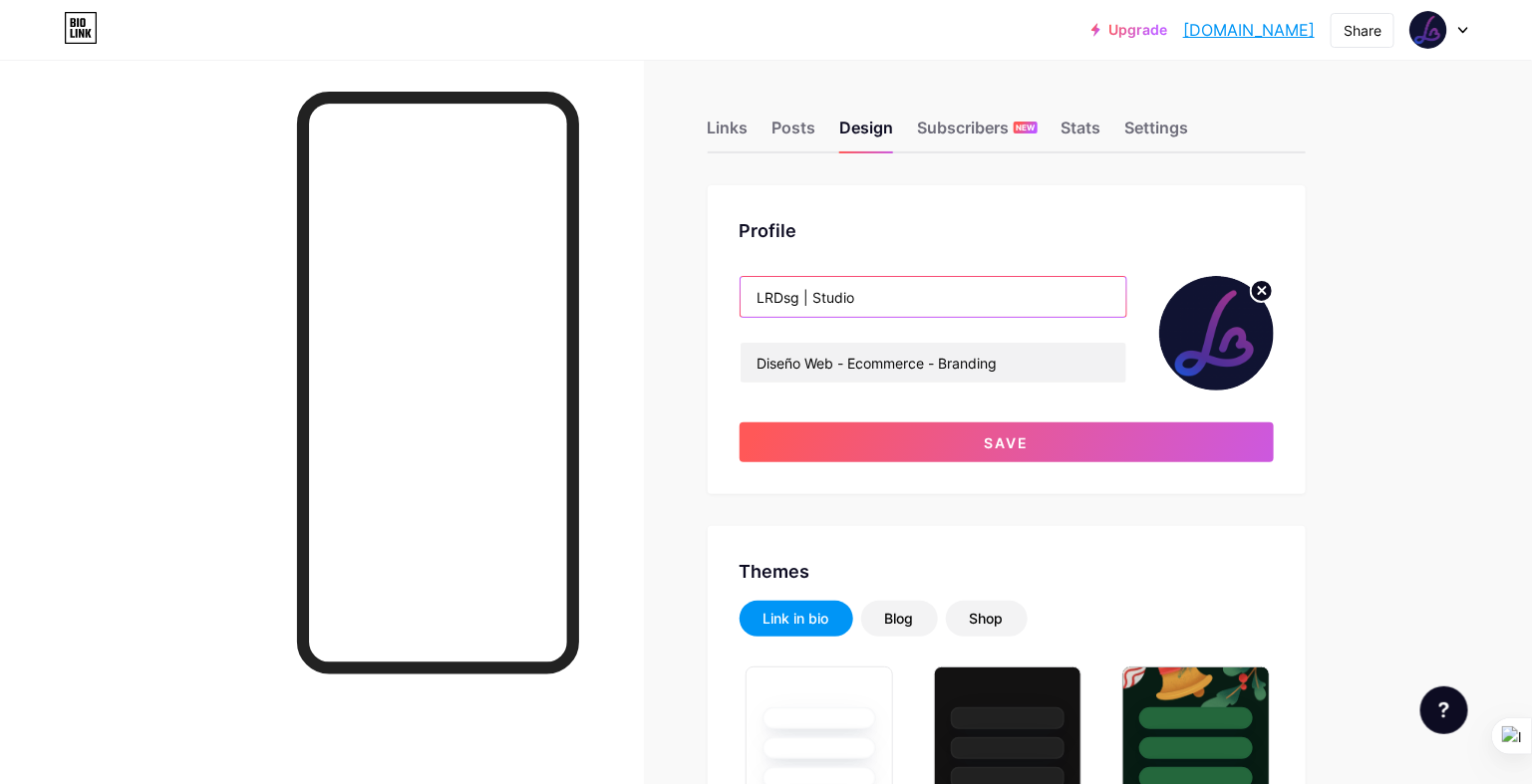 drag, startPoint x: 806, startPoint y: 296, endPoint x: 781, endPoint y: 294, distance: 25.079872 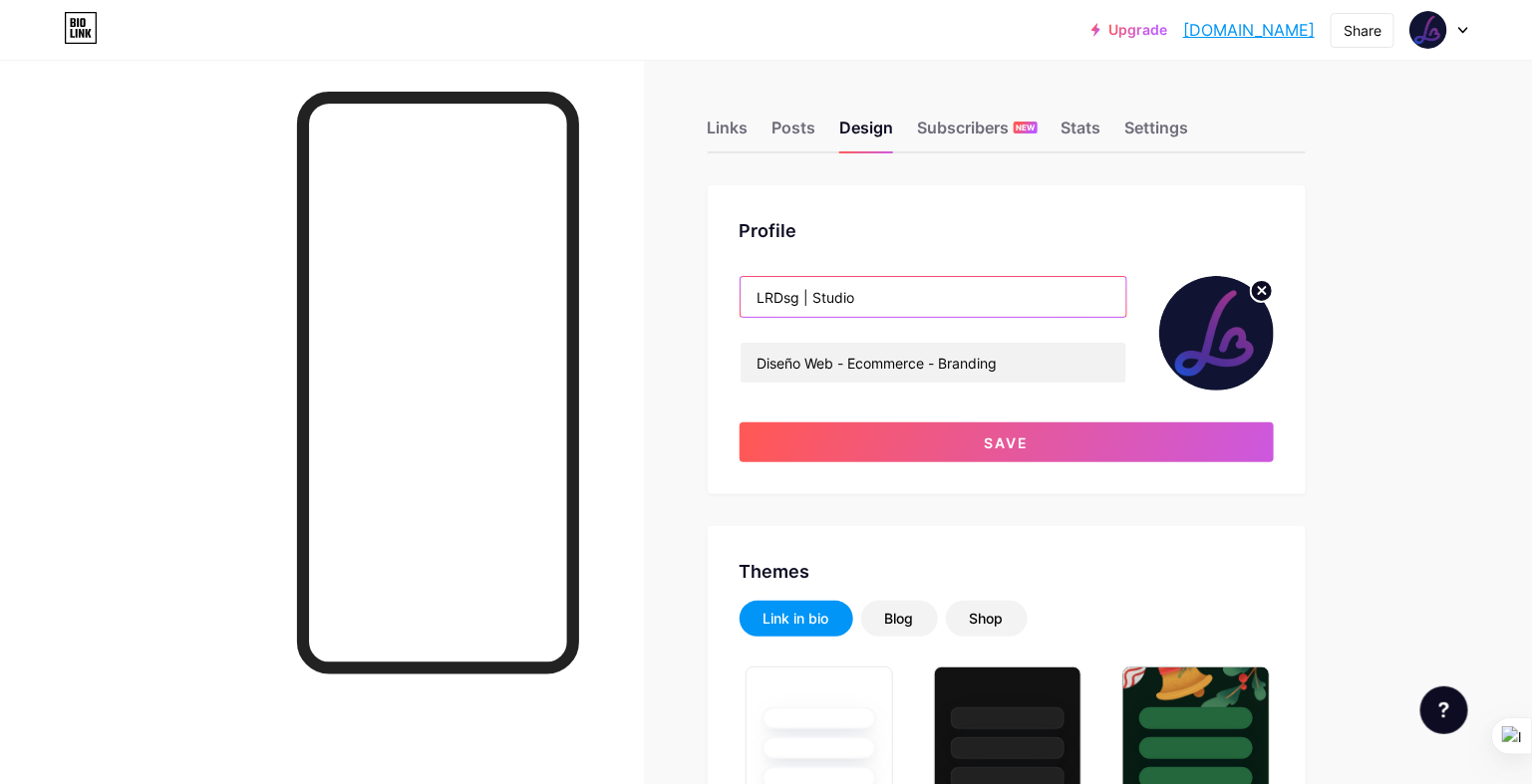 click on "LRDsg | Studio" at bounding box center [933, 297] 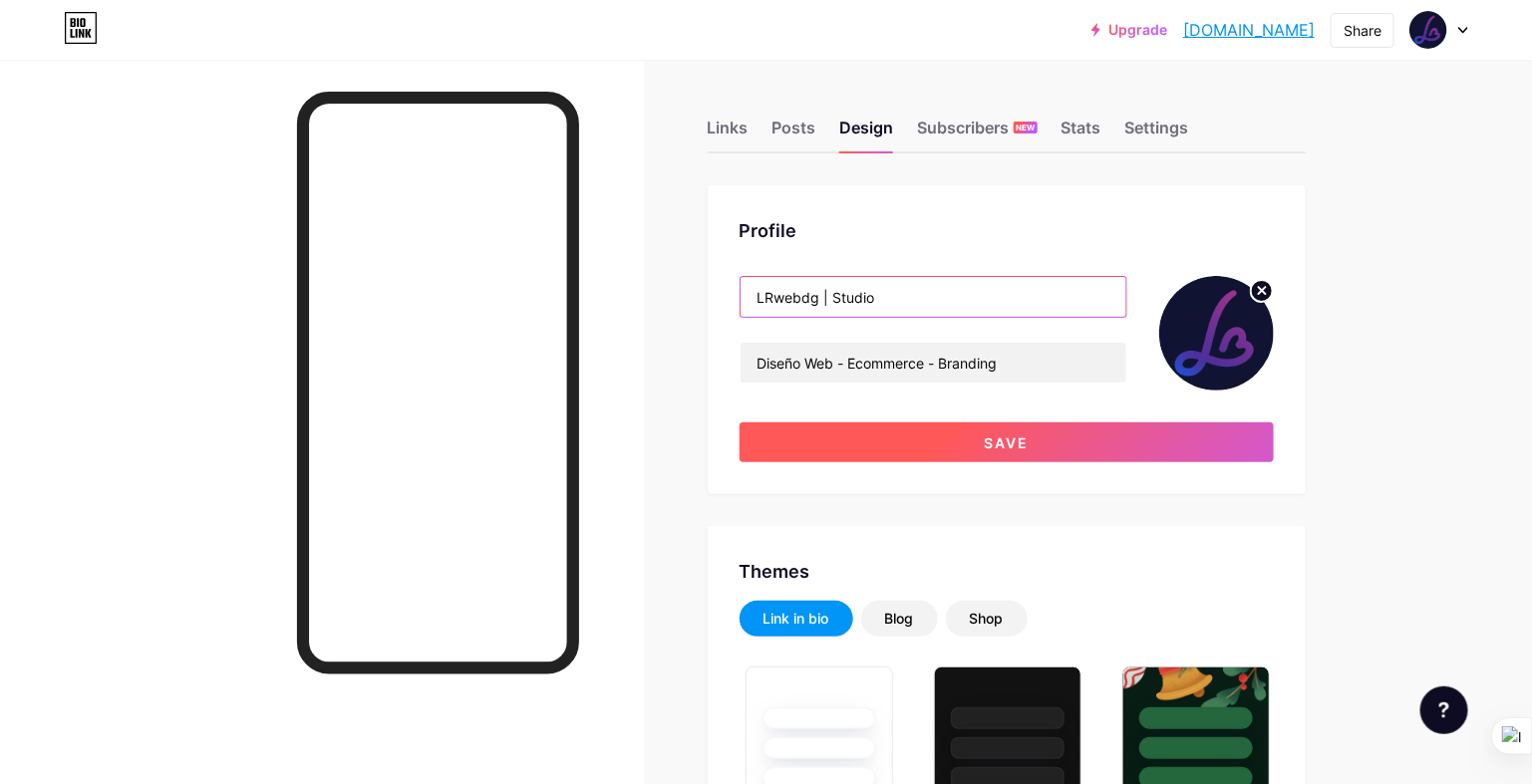 type on "LRwebdg | Studio" 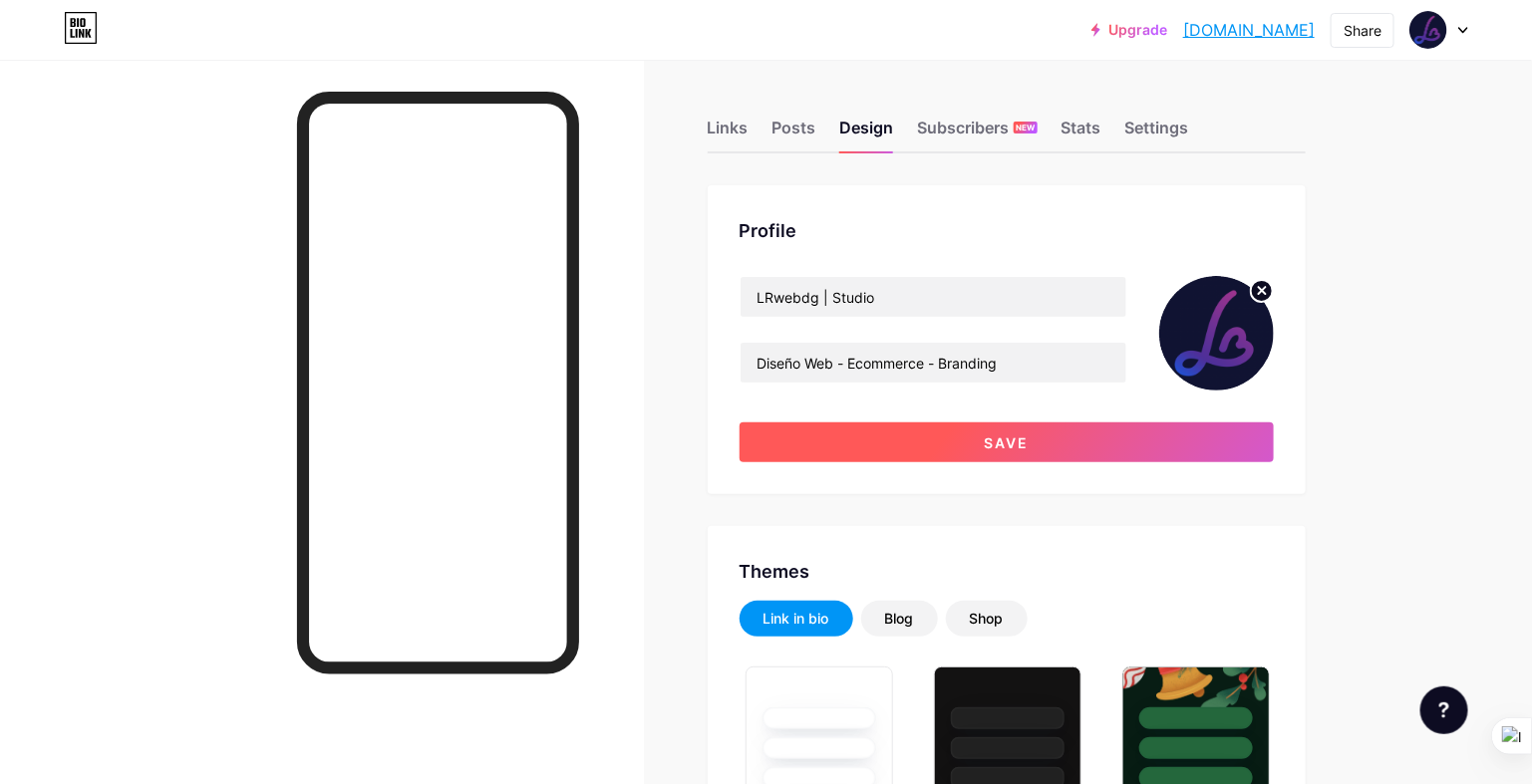 click on "Save" at bounding box center [1007, 442] 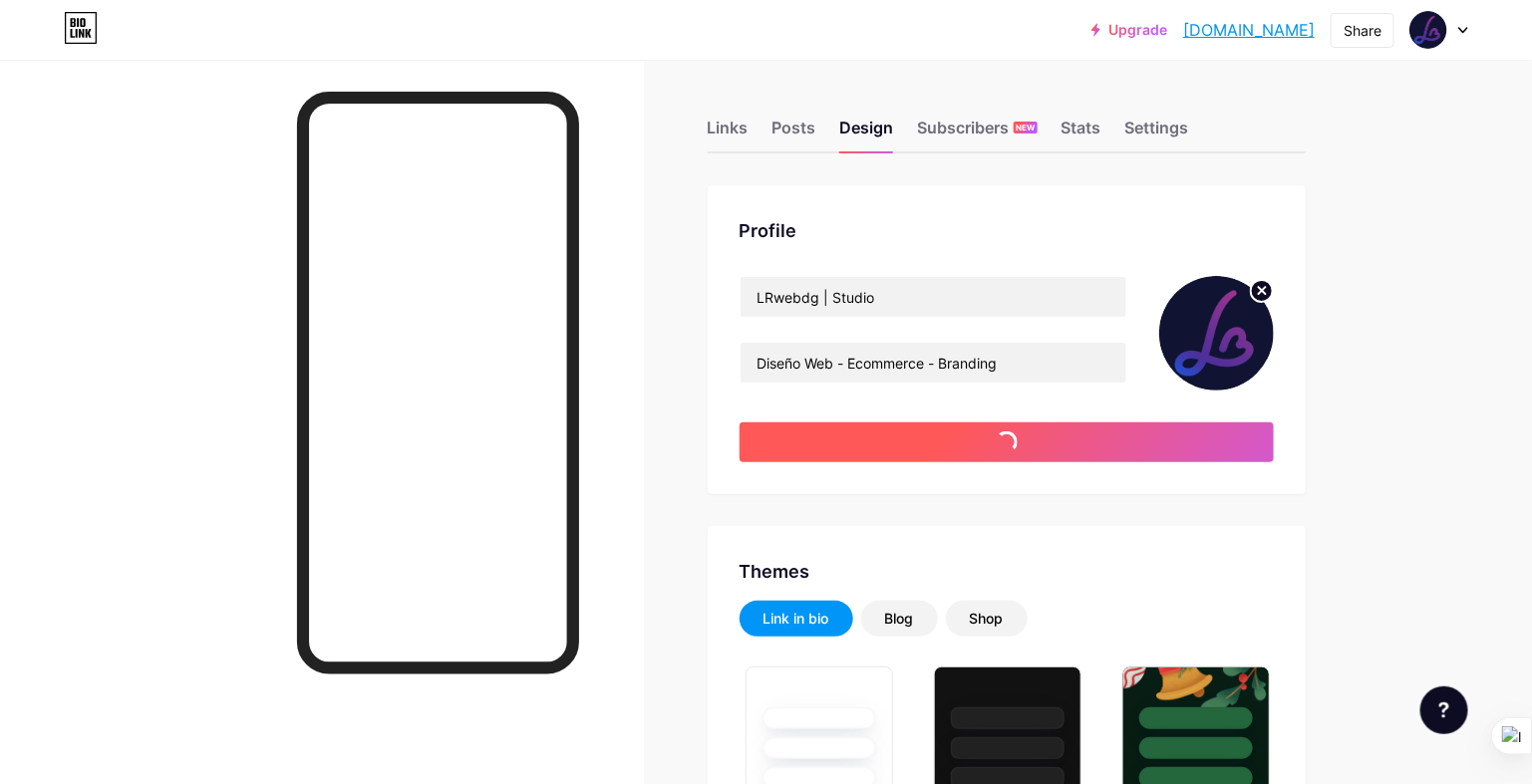type on "#ffffff" 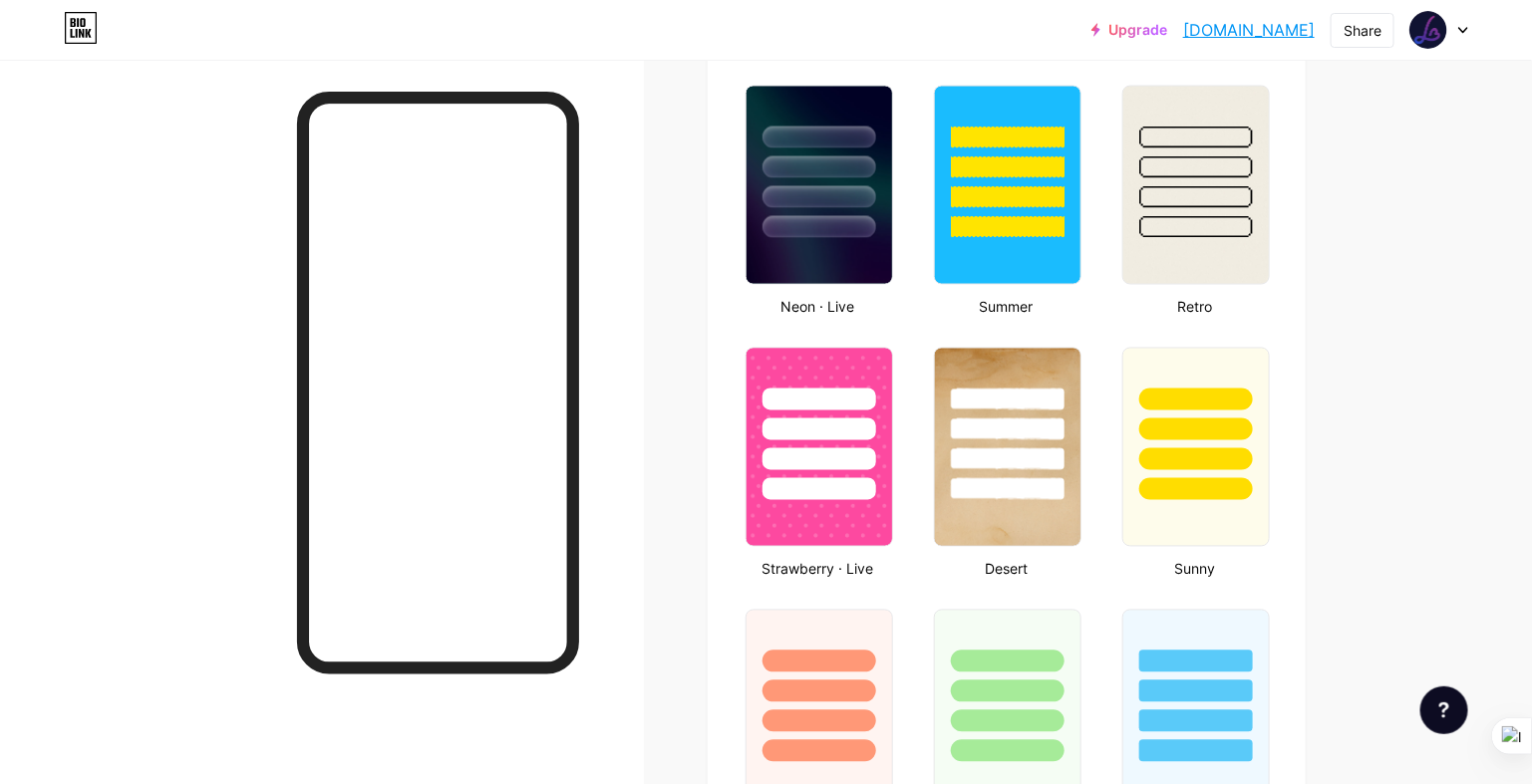 scroll, scrollTop: 1096, scrollLeft: 0, axis: vertical 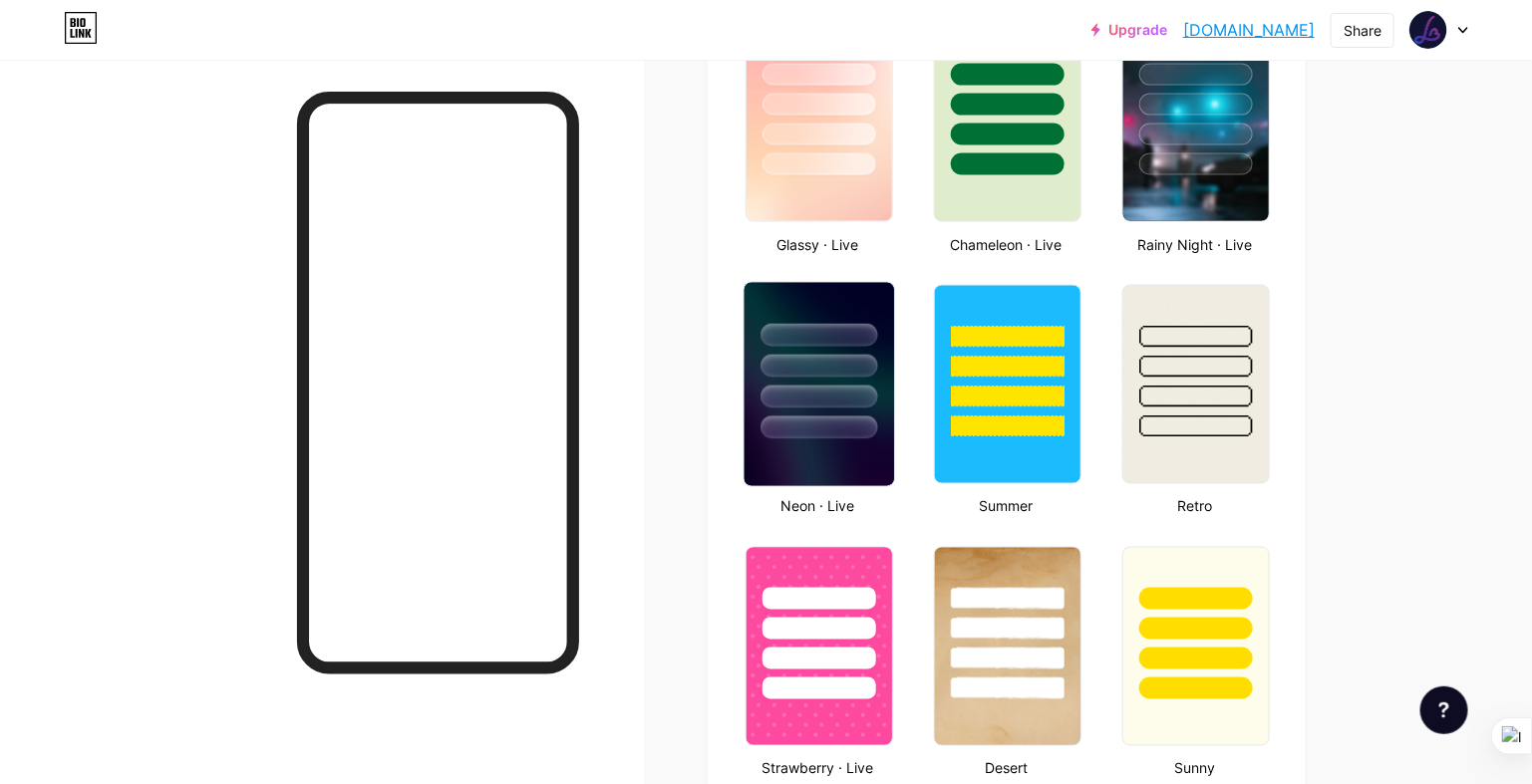 click at bounding box center (818, 361) 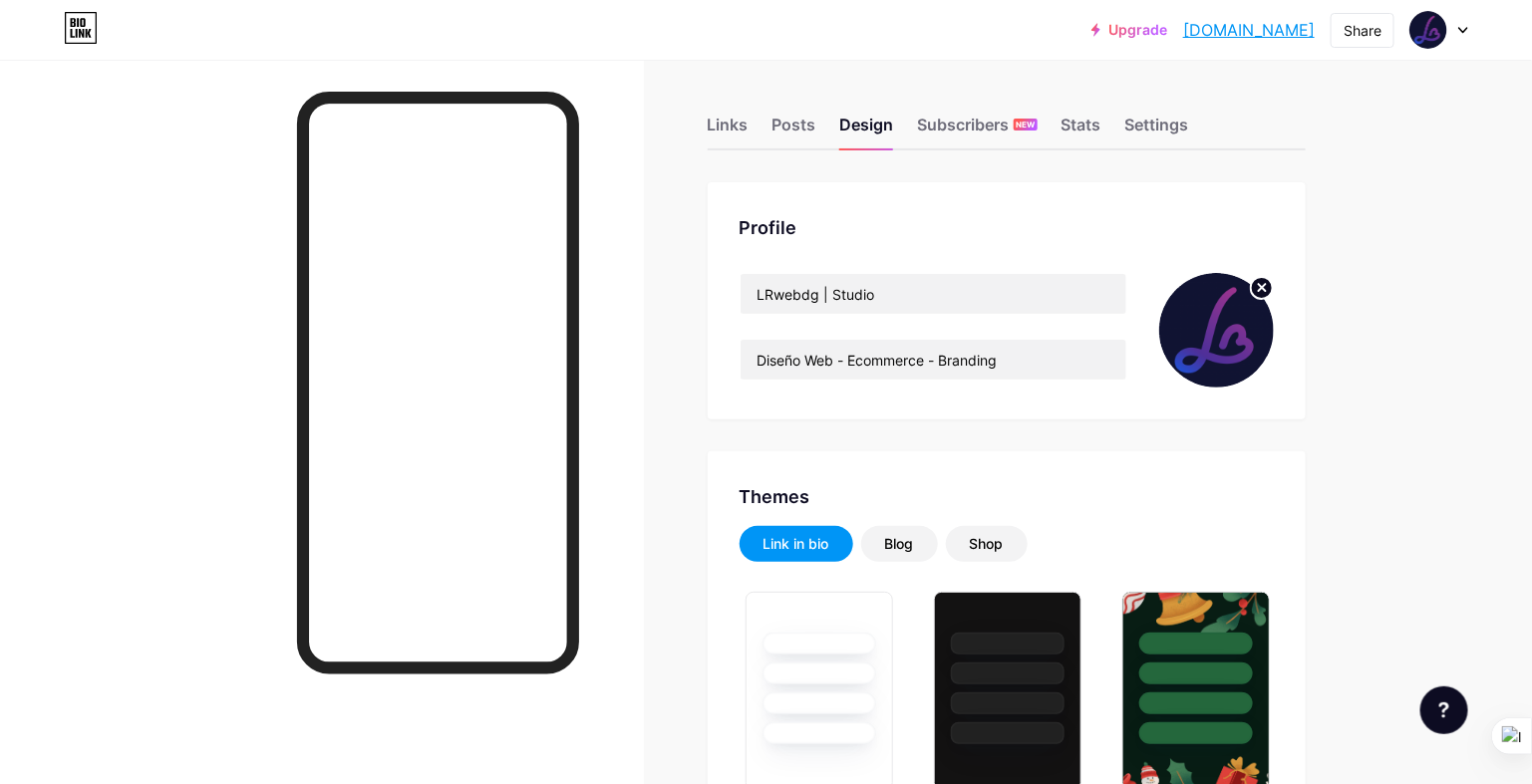 scroll, scrollTop: 0, scrollLeft: 0, axis: both 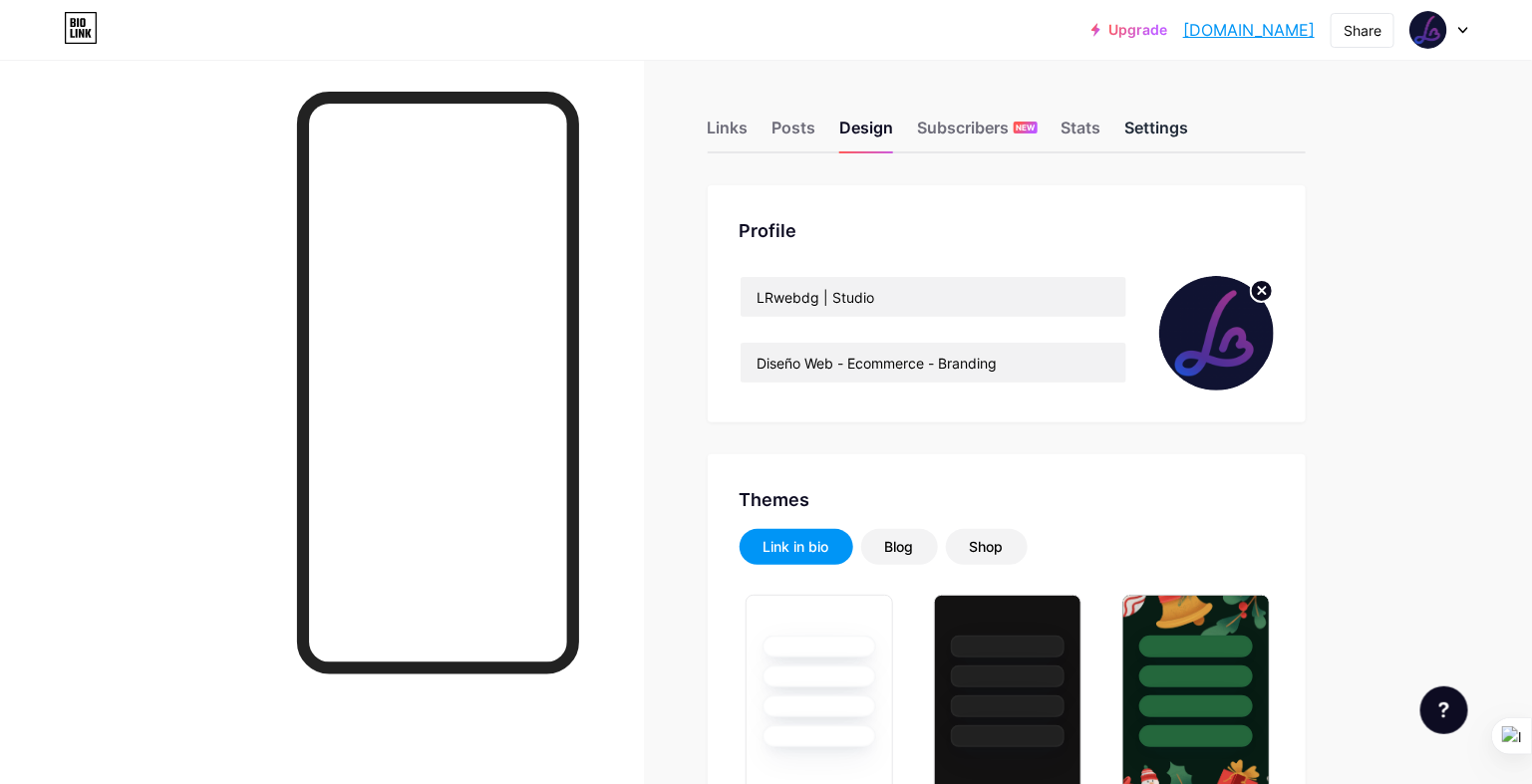 click on "Settings" at bounding box center [1157, 133] 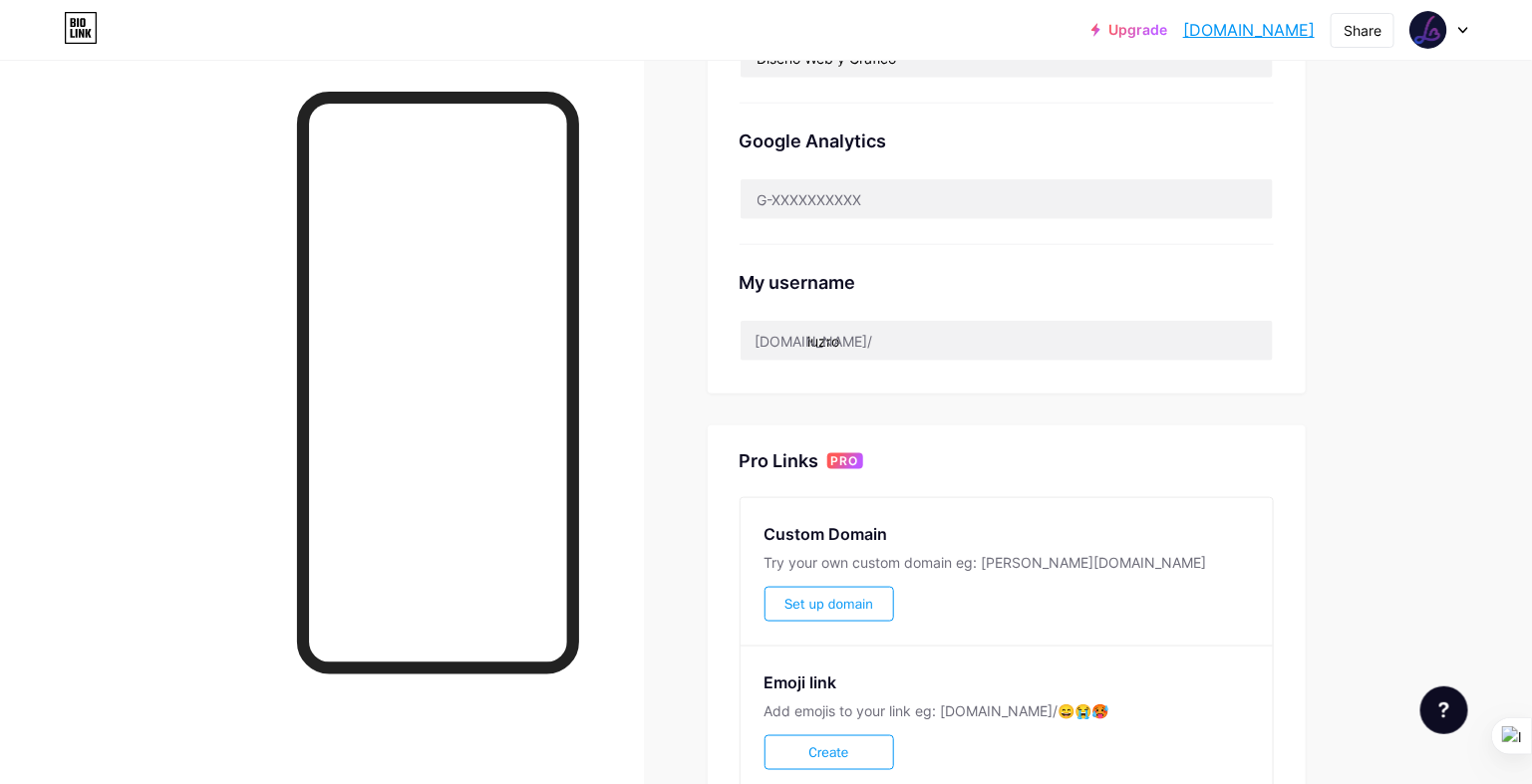 scroll, scrollTop: 796, scrollLeft: 0, axis: vertical 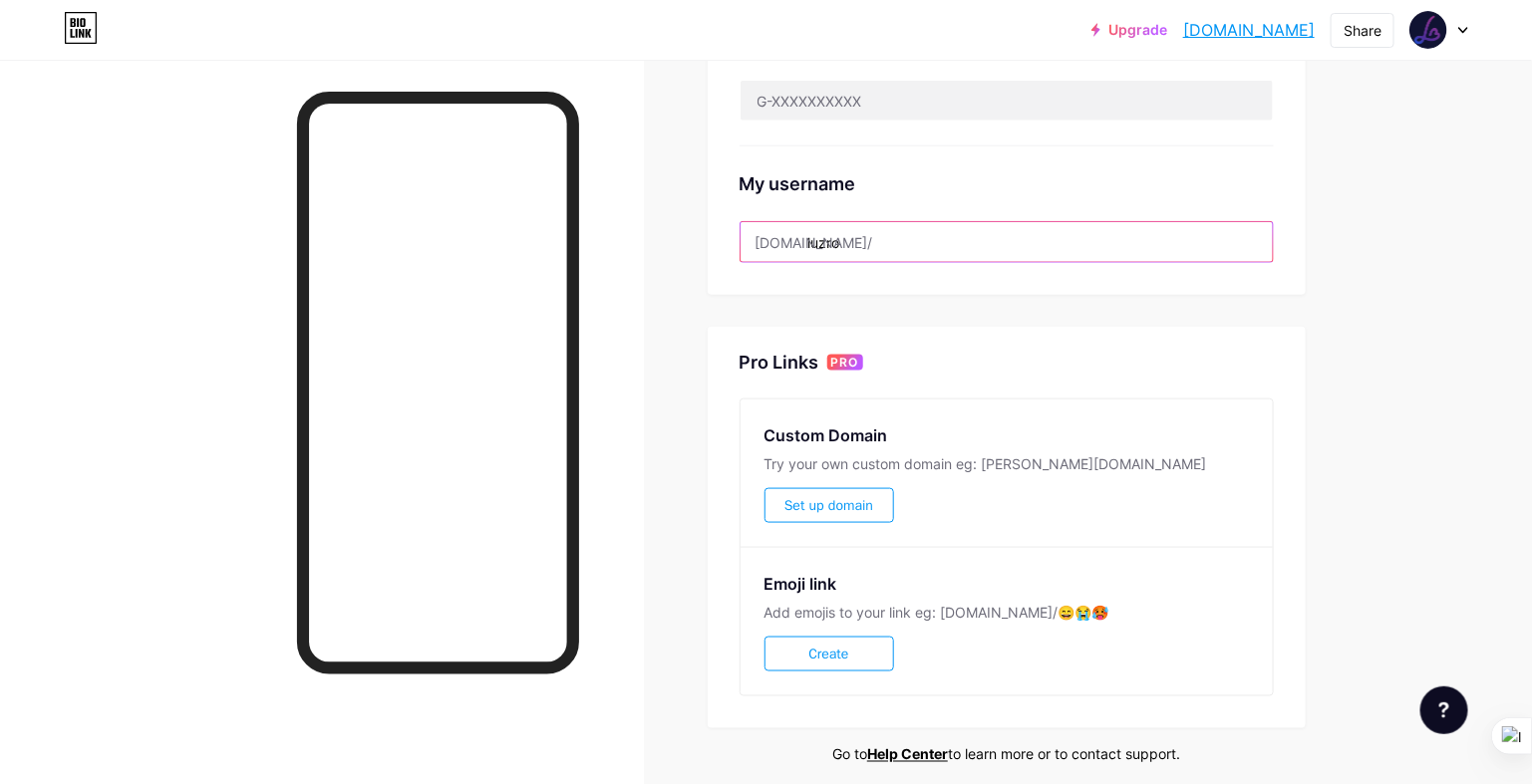 click on "luzro" at bounding box center (1007, 242) 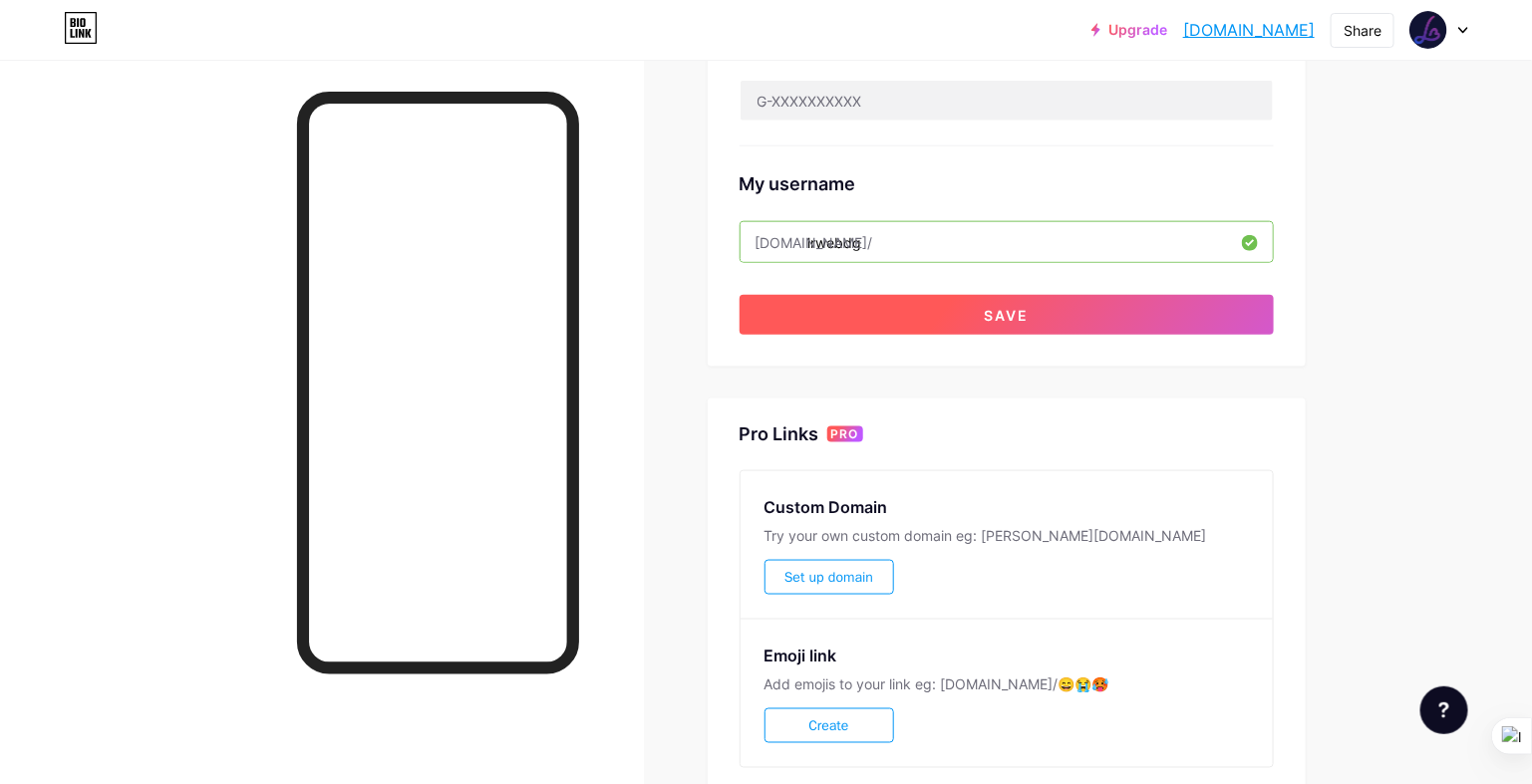 type on "lrwebdg" 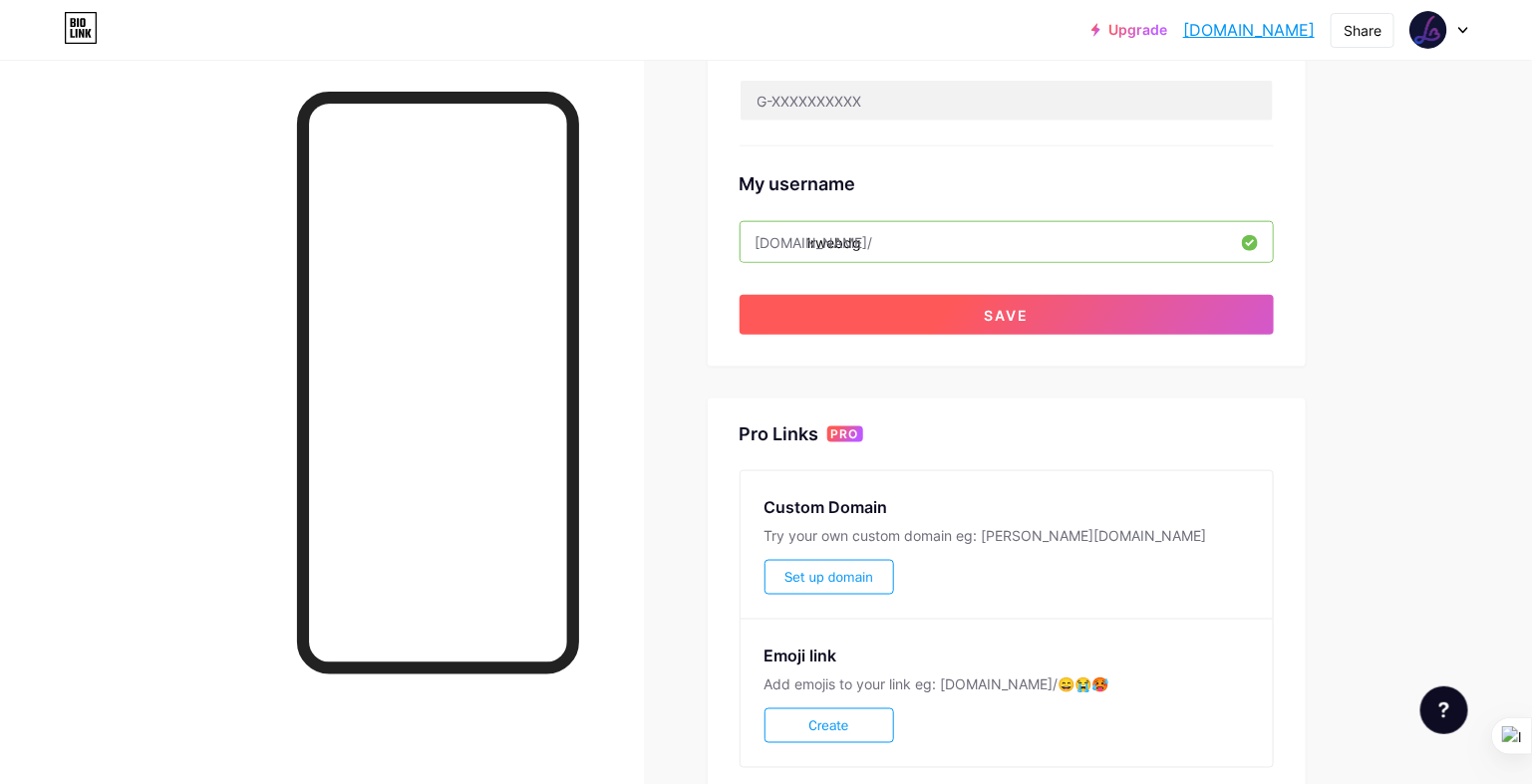 click on "Save" at bounding box center [1007, 315] 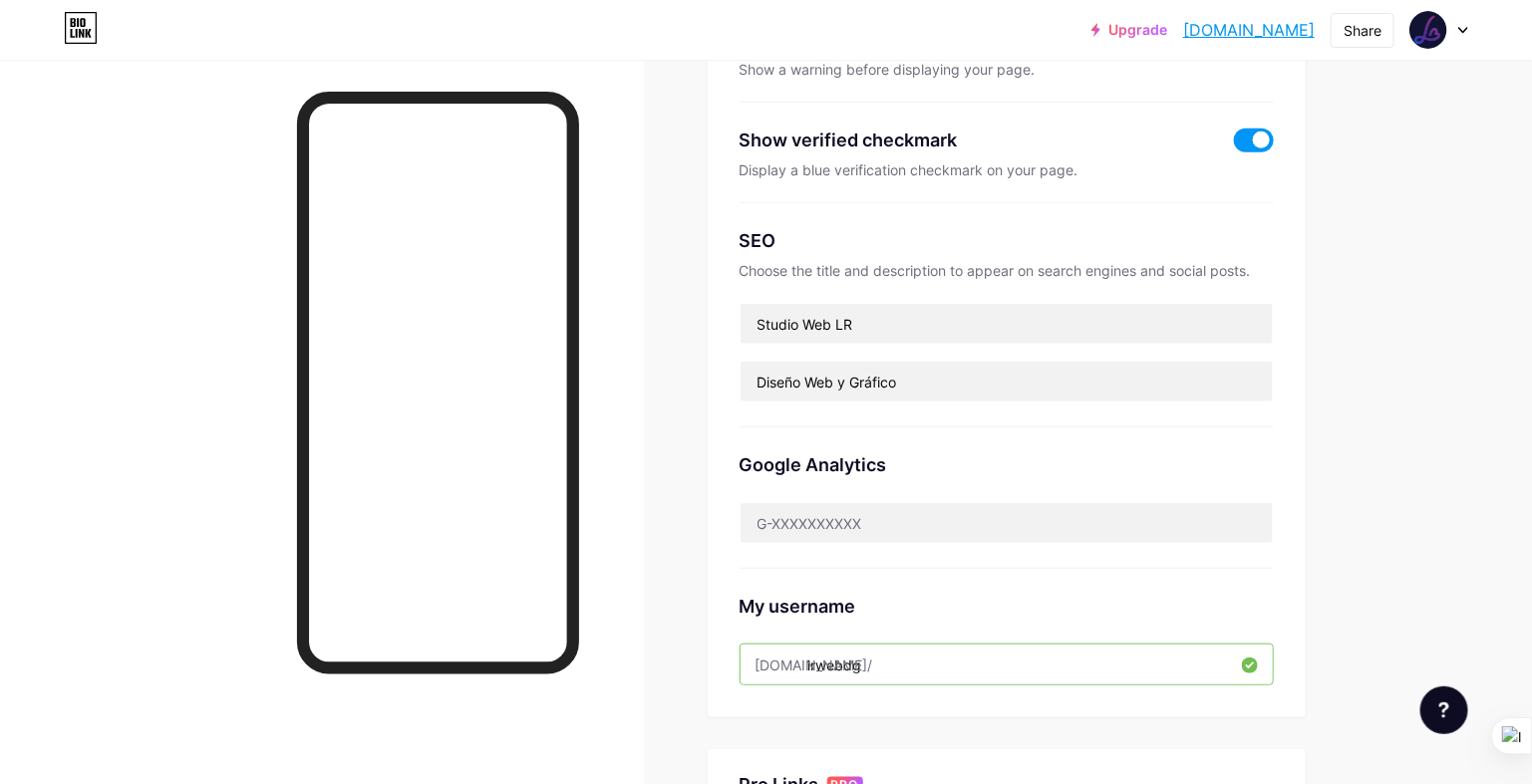 scroll, scrollTop: 0, scrollLeft: 0, axis: both 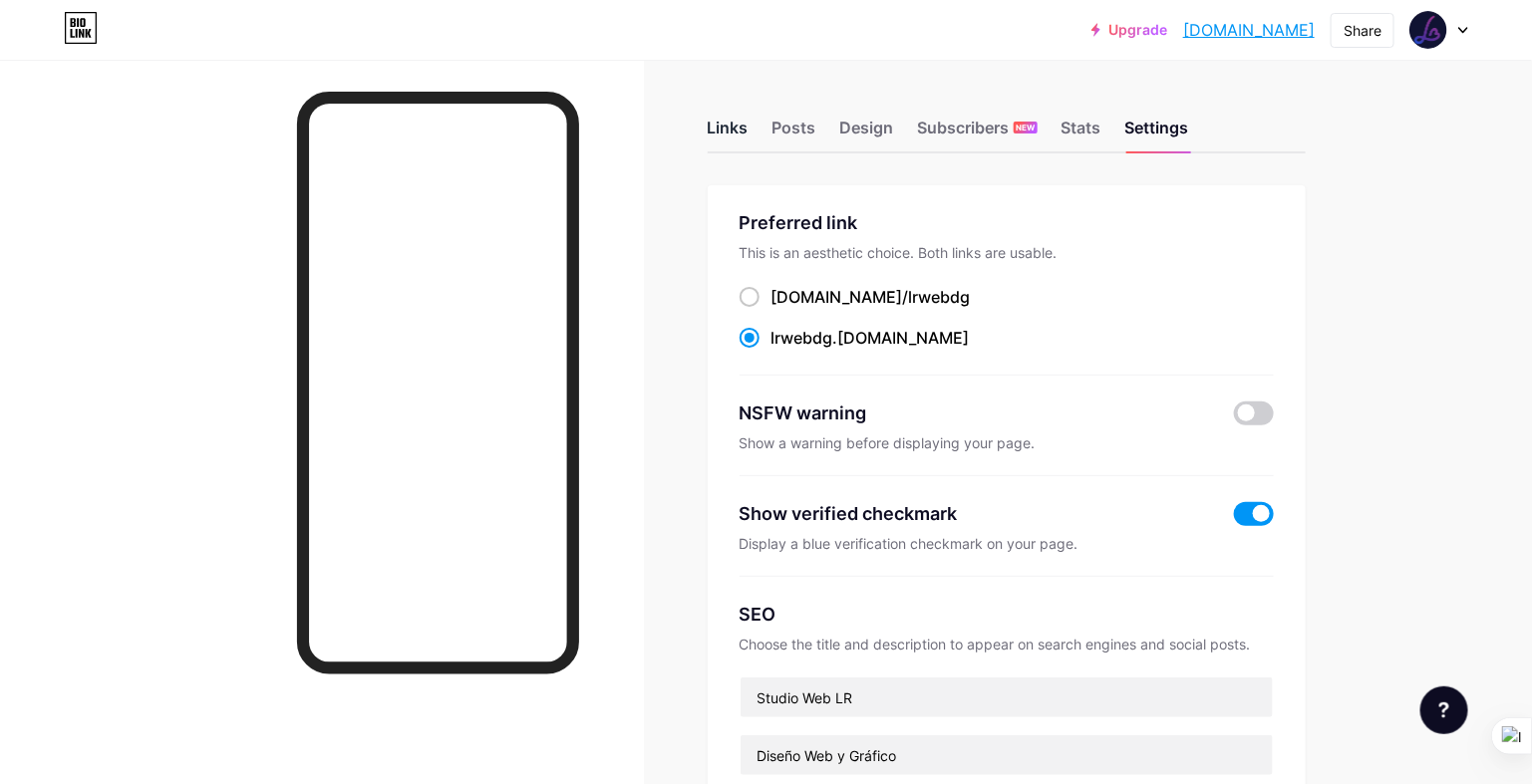 click on "Links" at bounding box center [728, 133] 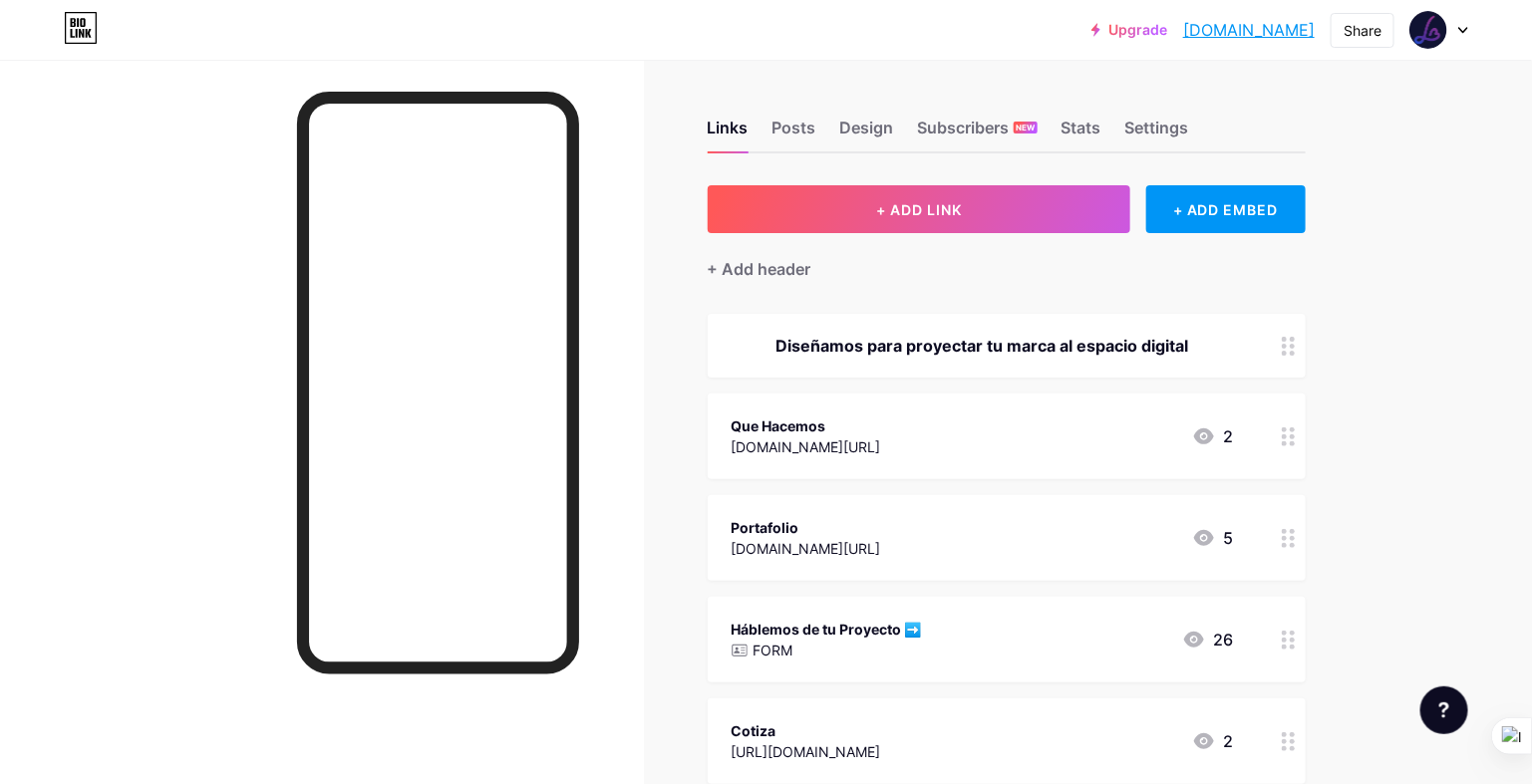 scroll, scrollTop: 397, scrollLeft: 0, axis: vertical 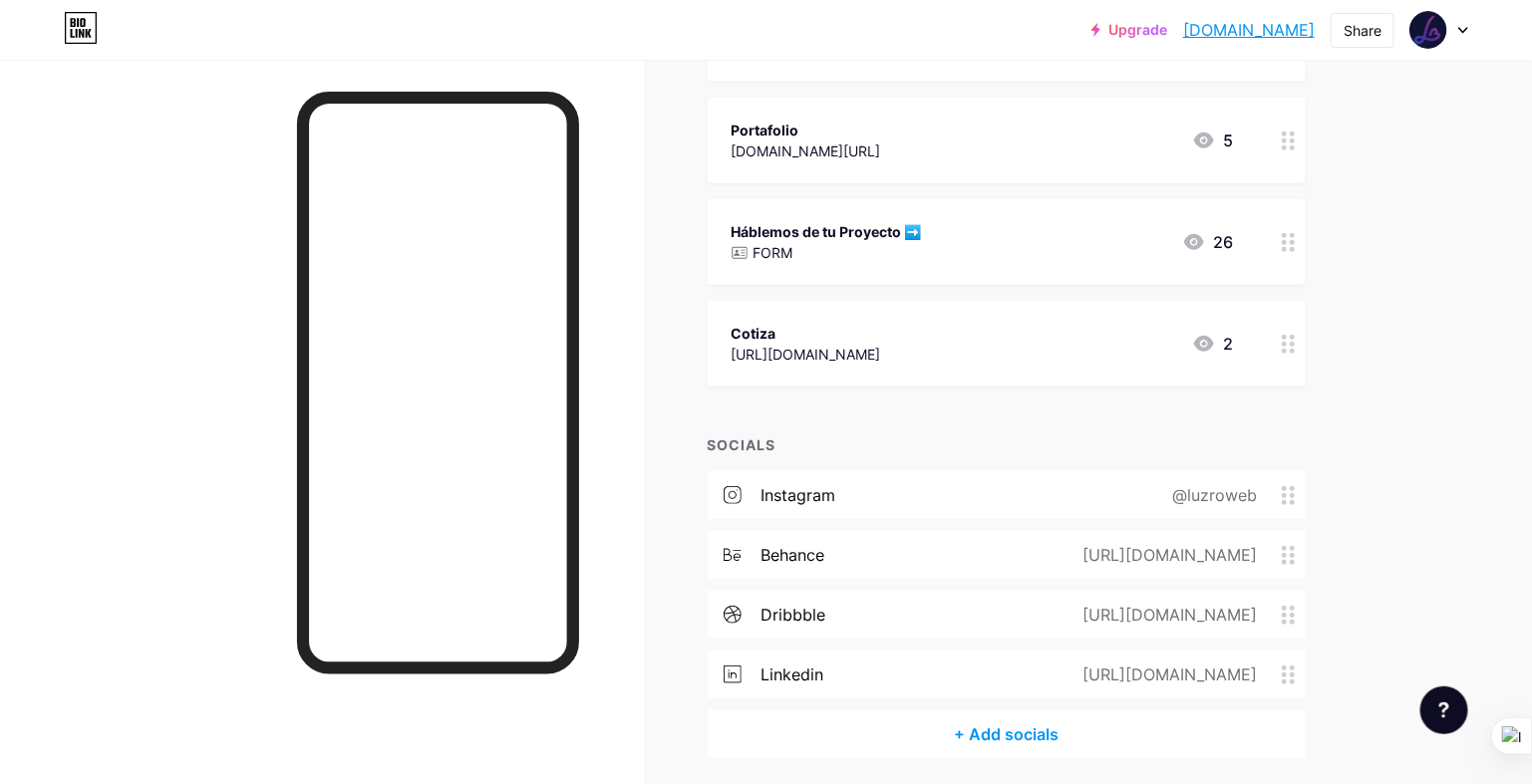 click 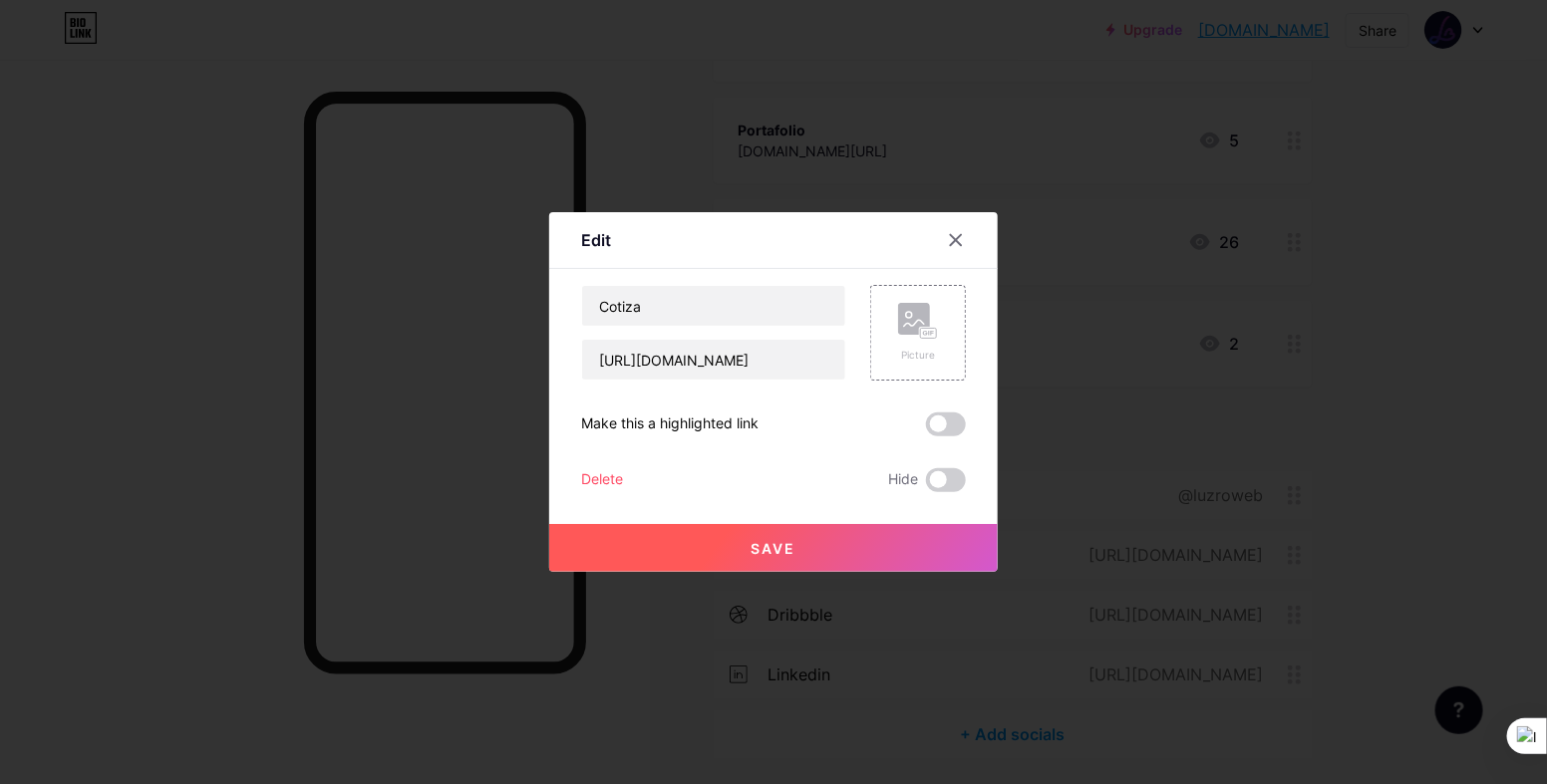 click on "Delete" at bounding box center (602, 480) 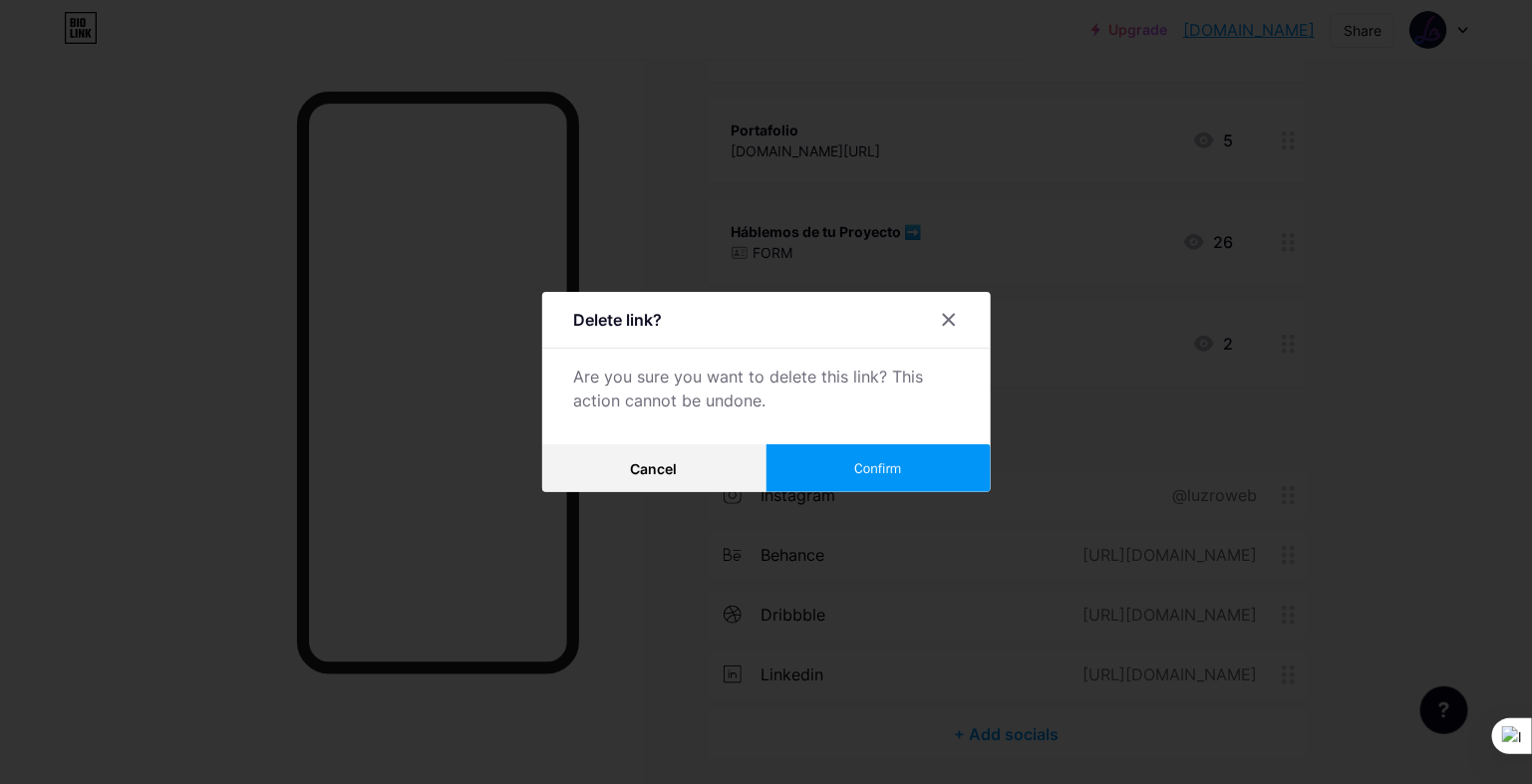 click on "Confirm" at bounding box center [877, 468] 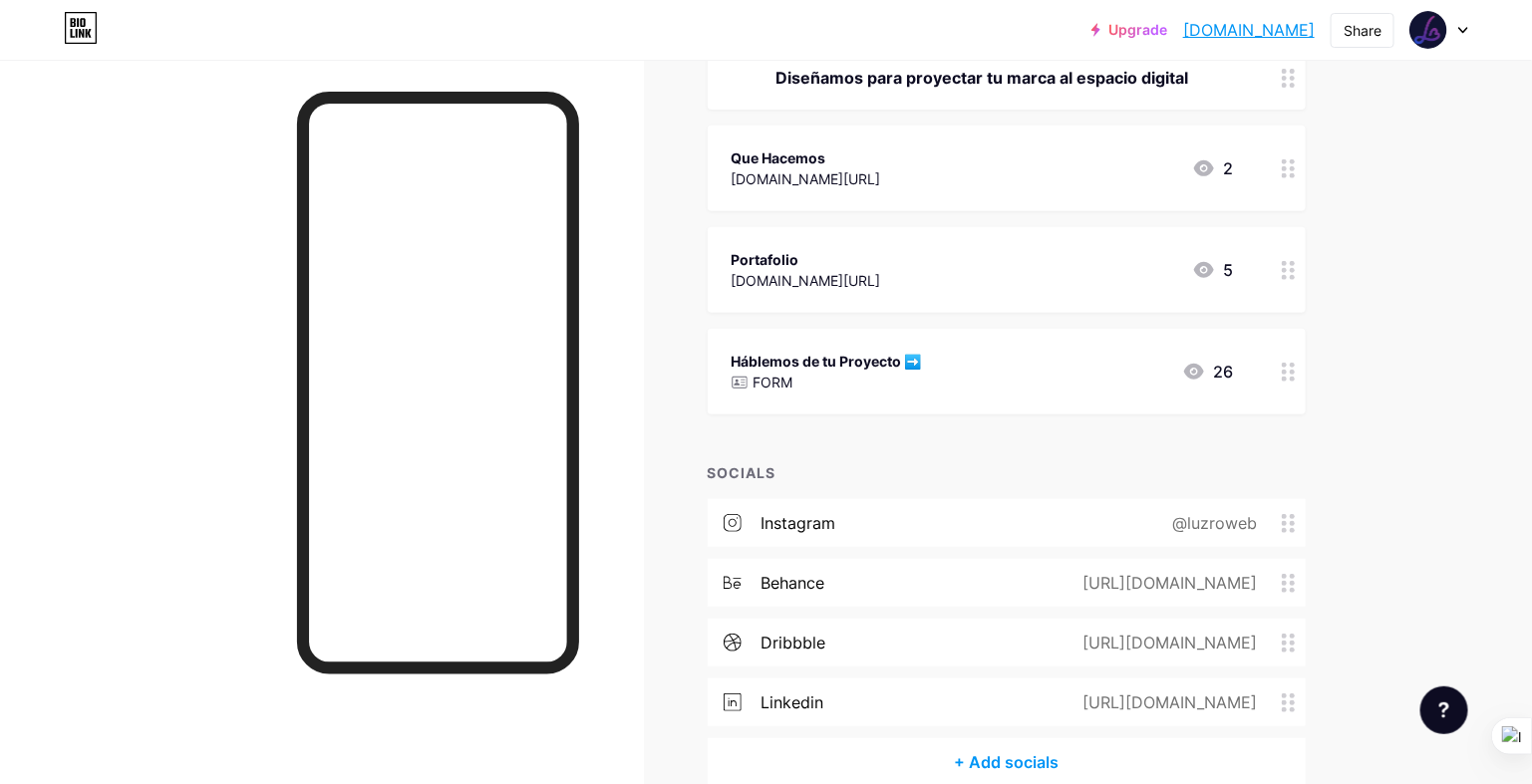 scroll, scrollTop: 0, scrollLeft: 0, axis: both 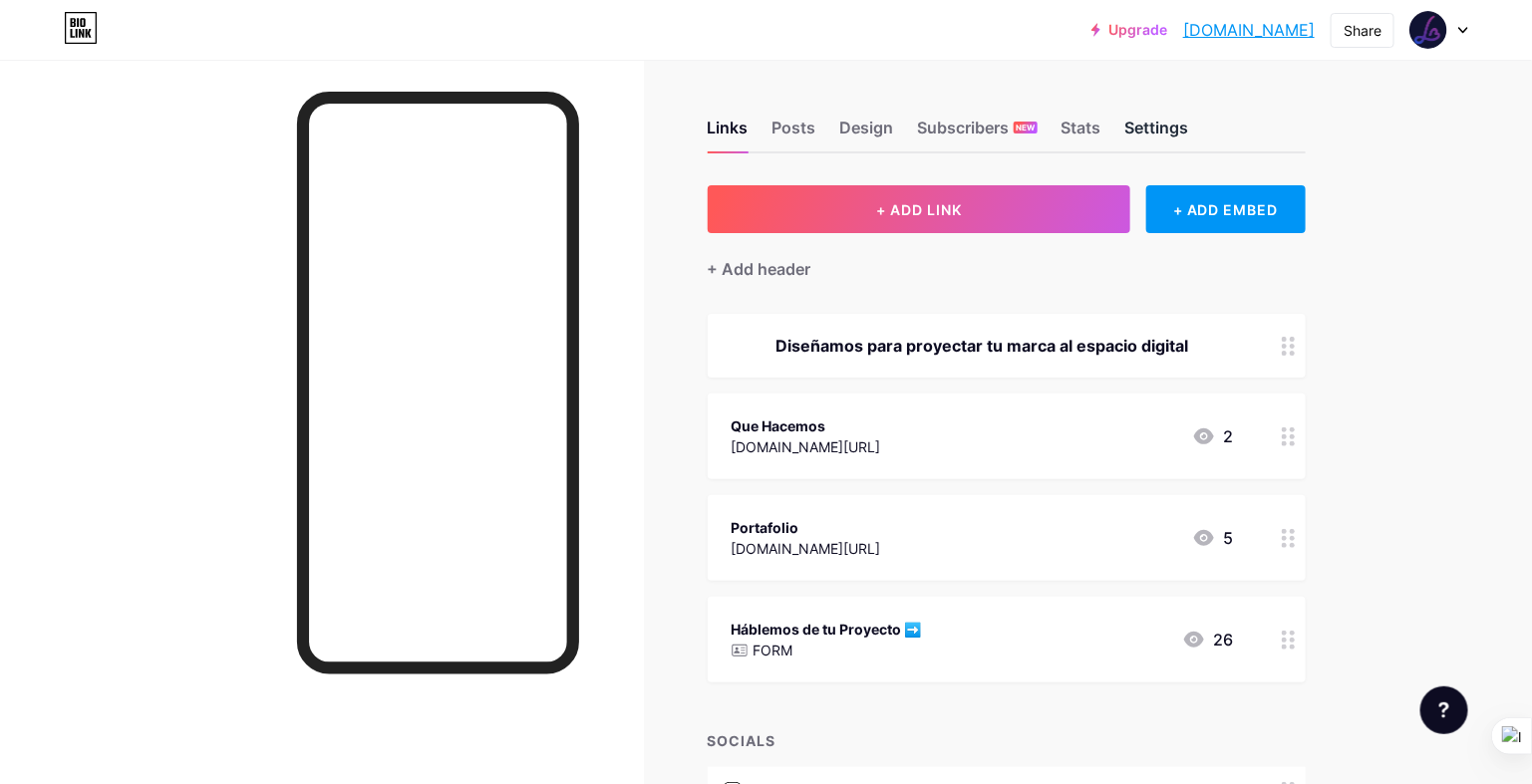 click on "Settings" at bounding box center [1157, 133] 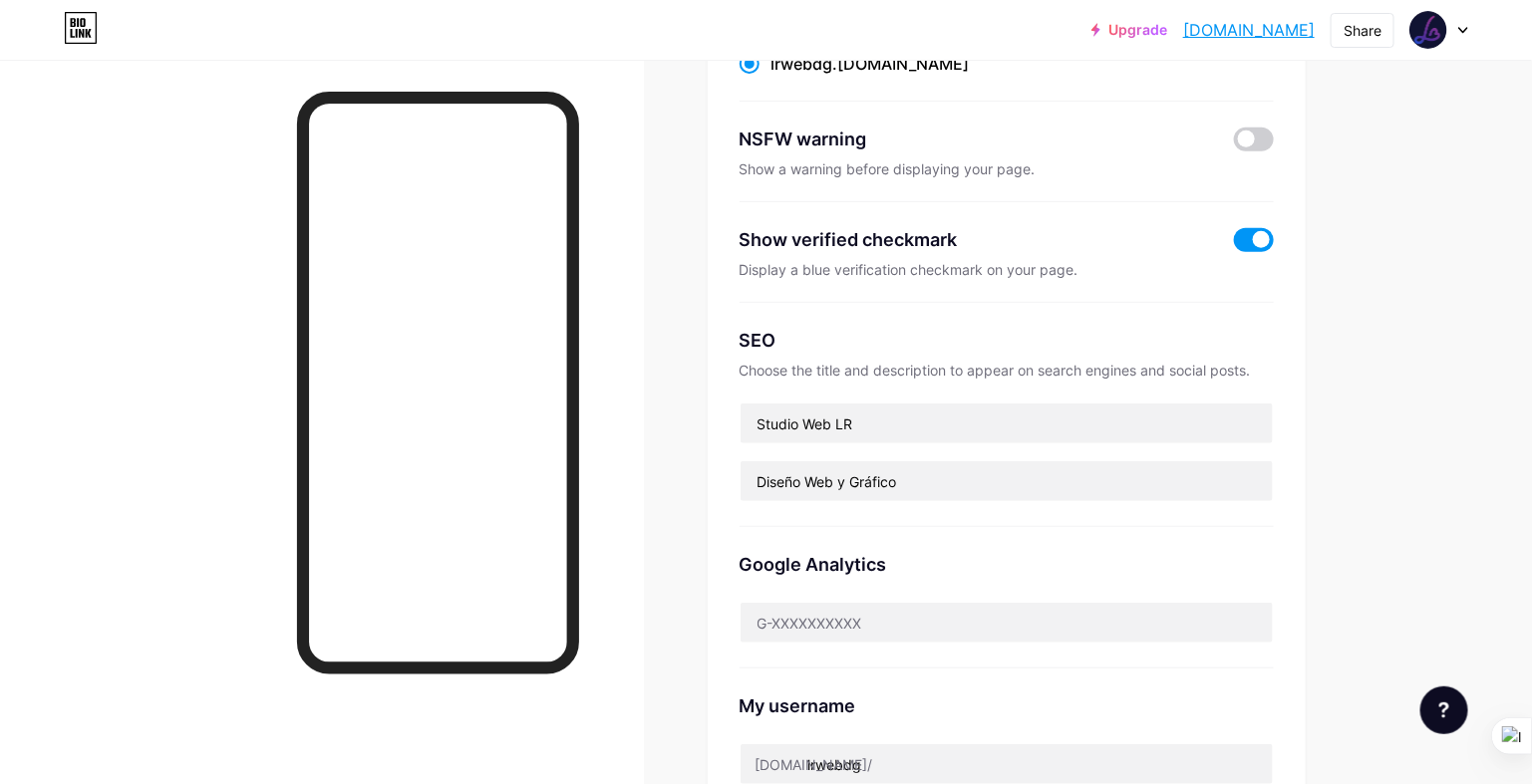 scroll, scrollTop: 0, scrollLeft: 0, axis: both 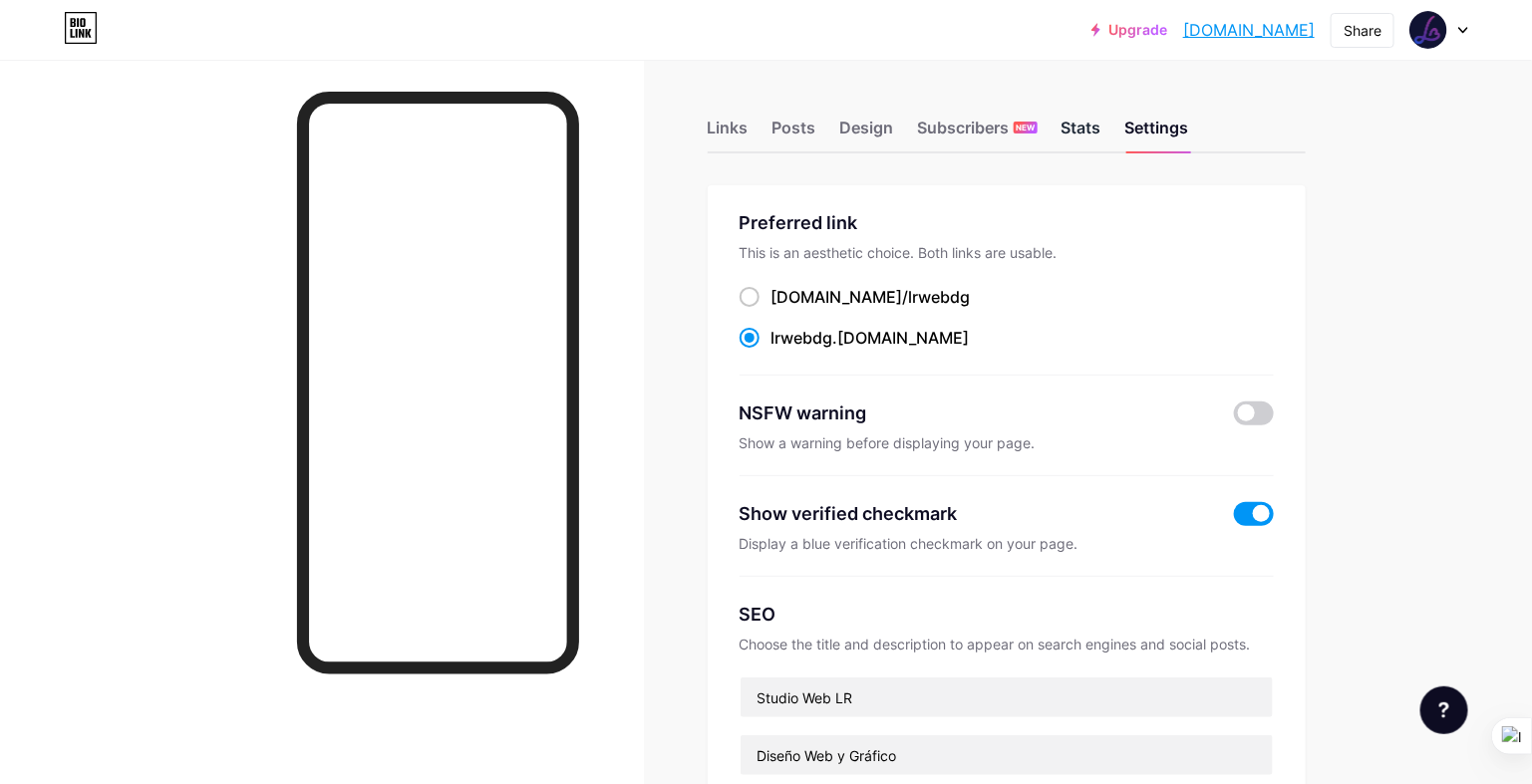 click on "Stats" at bounding box center (1081, 133) 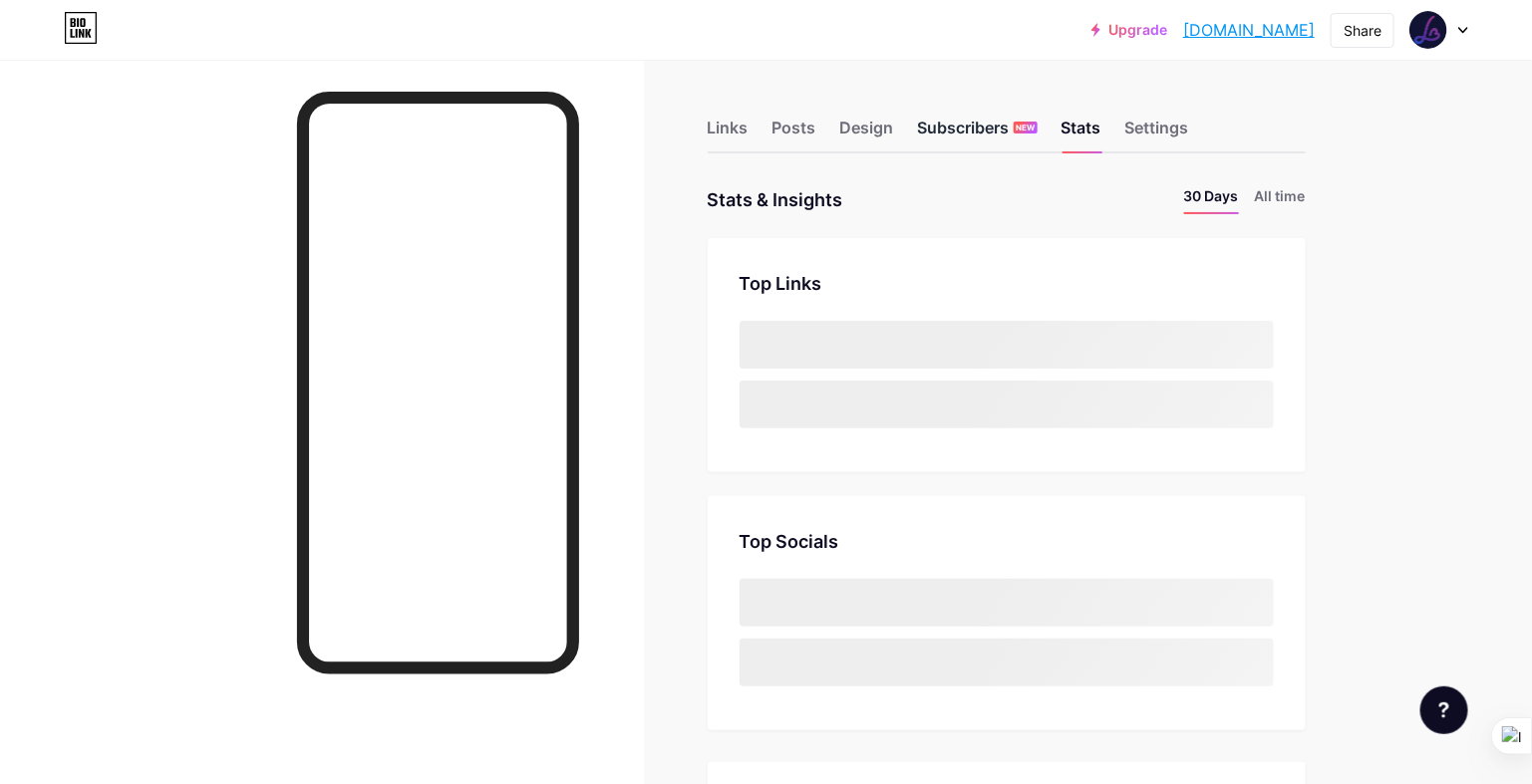 scroll, scrollTop: 995403, scrollLeft: 995214, axis: both 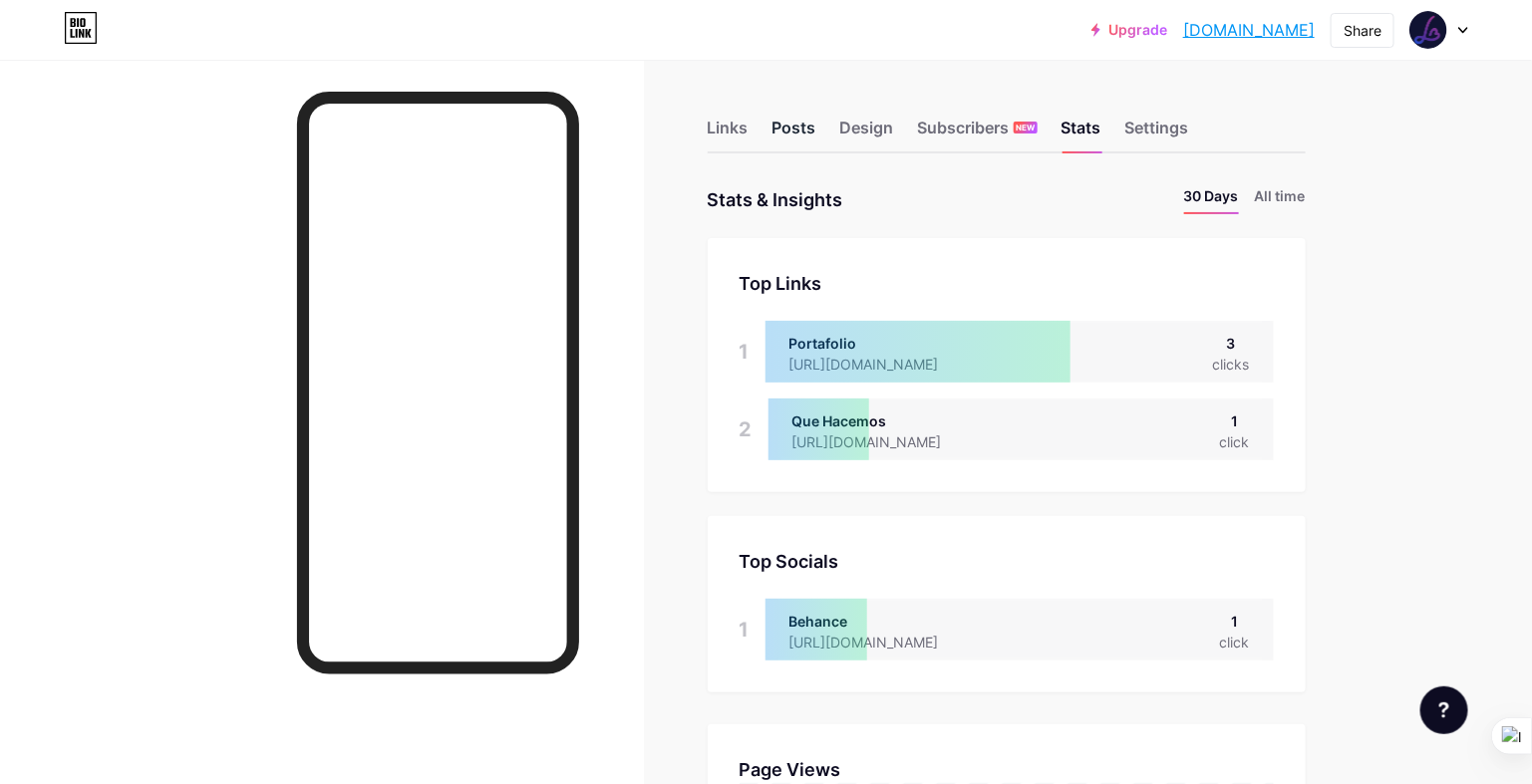 click on "Posts" at bounding box center (794, 133) 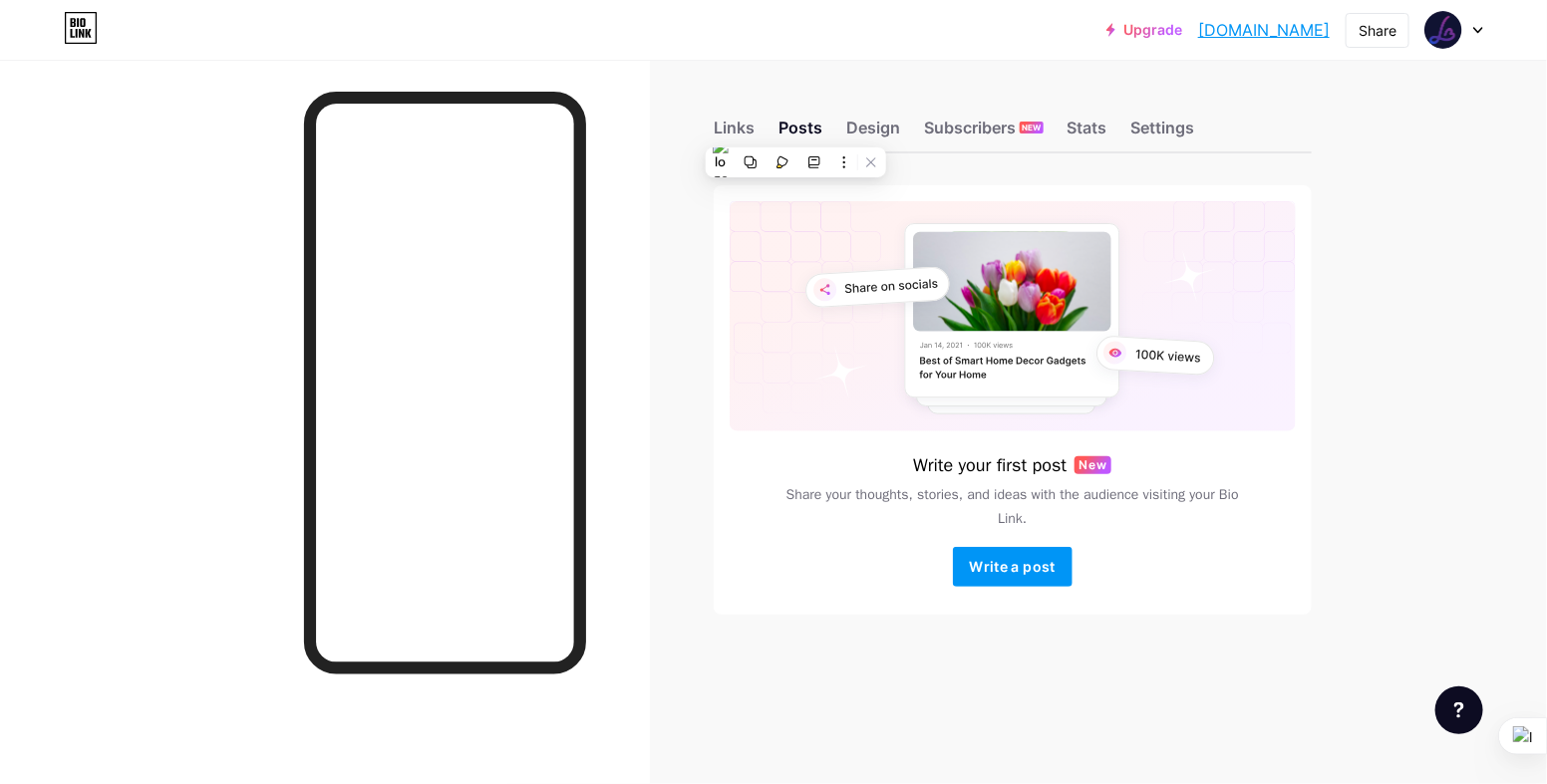 drag, startPoint x: 795, startPoint y: 131, endPoint x: 1232, endPoint y: 77, distance: 440.3237 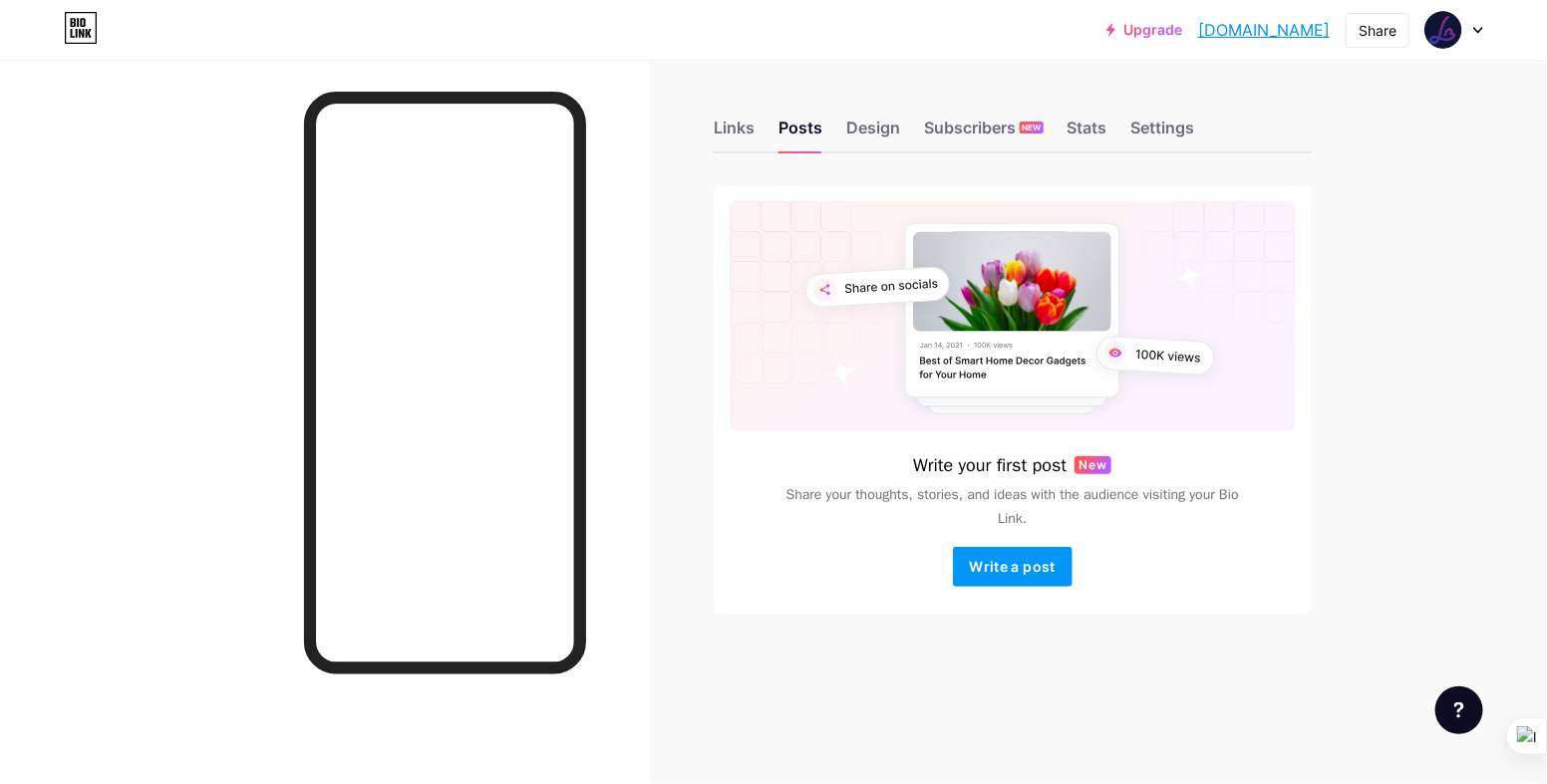 click 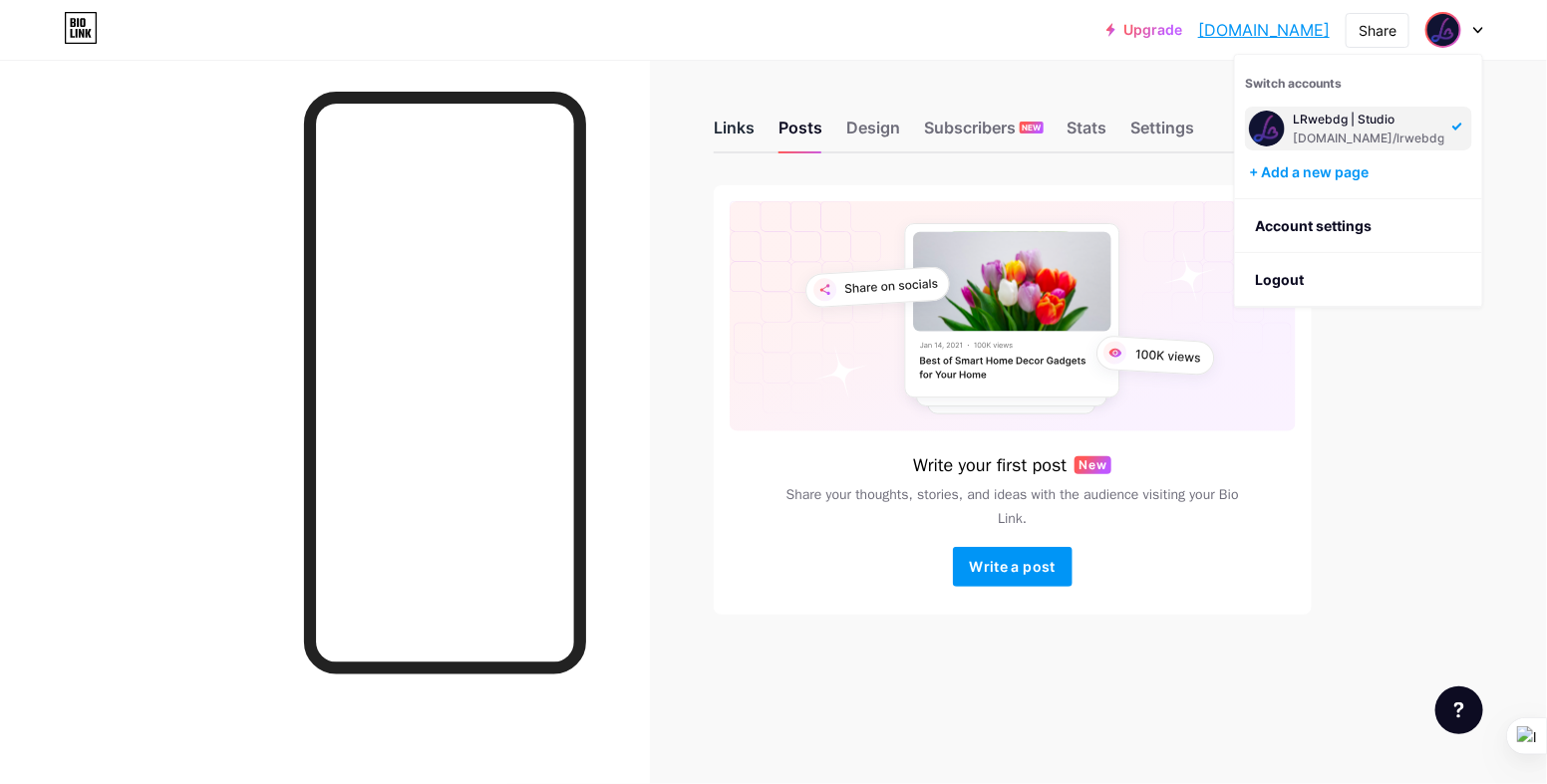 click on "Links" at bounding box center (734, 133) 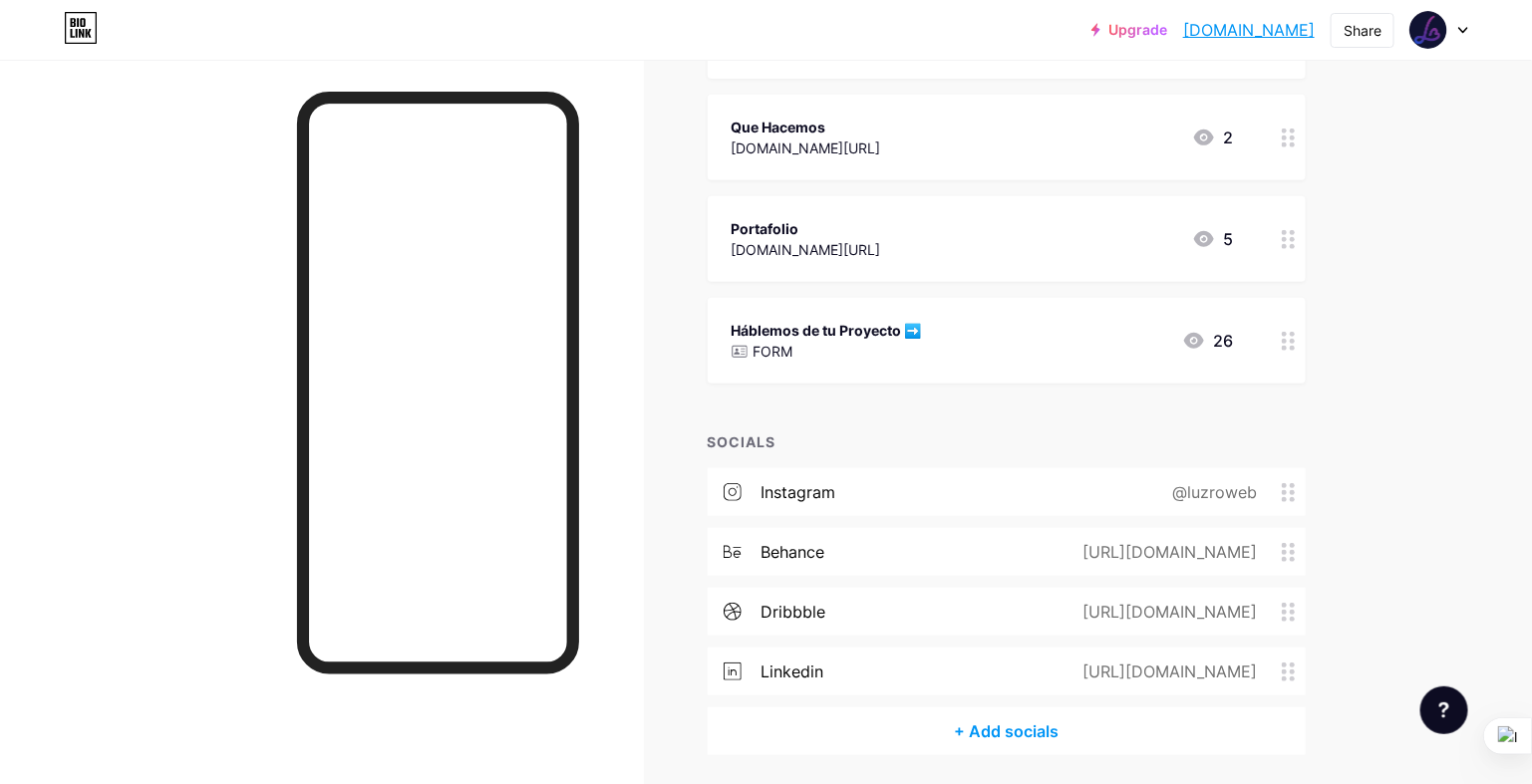 scroll, scrollTop: 368, scrollLeft: 0, axis: vertical 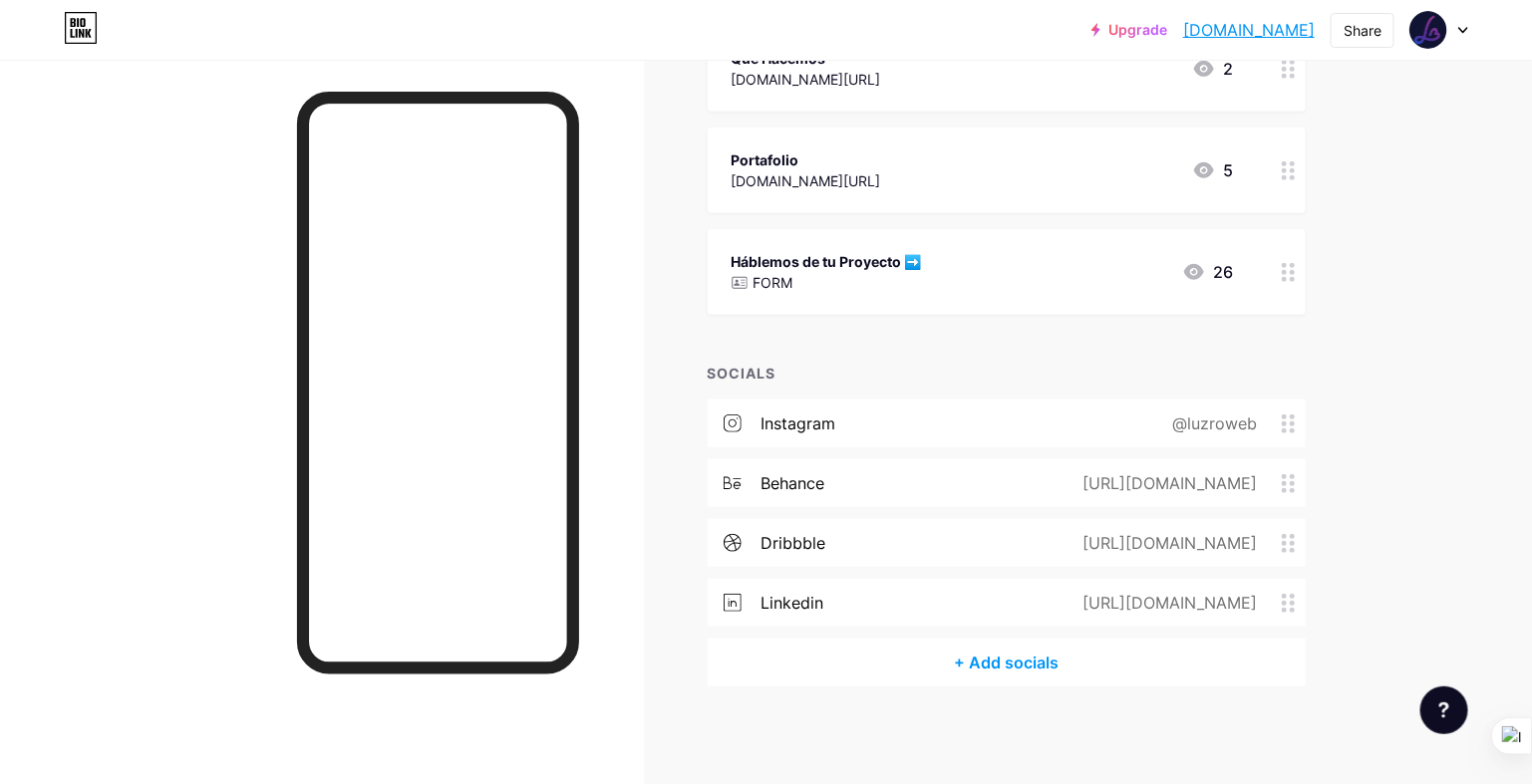 click on "[URL][DOMAIN_NAME]" at bounding box center [1166, 483] 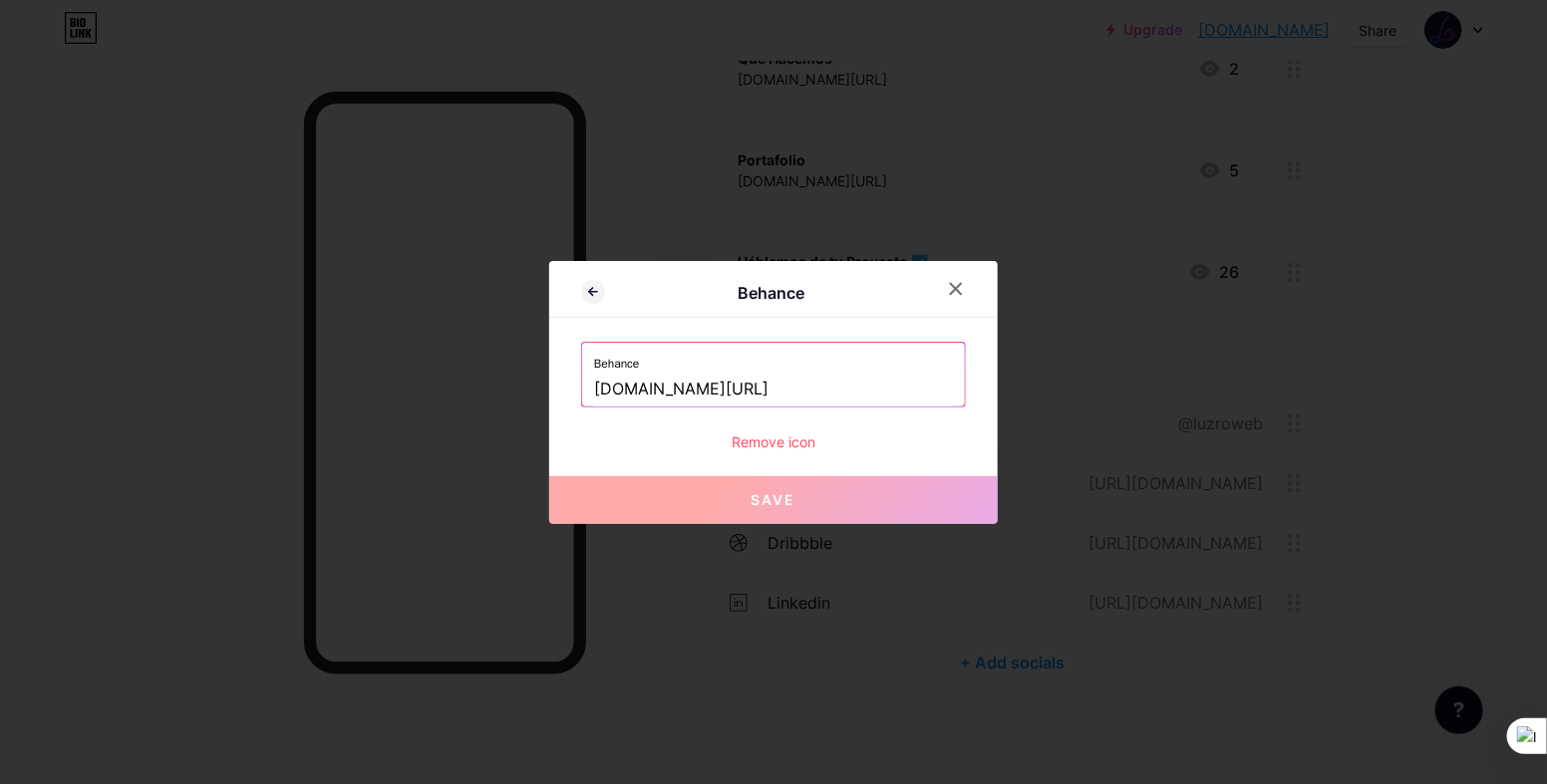 drag, startPoint x: 839, startPoint y: 389, endPoint x: 570, endPoint y: 402, distance: 269.31394 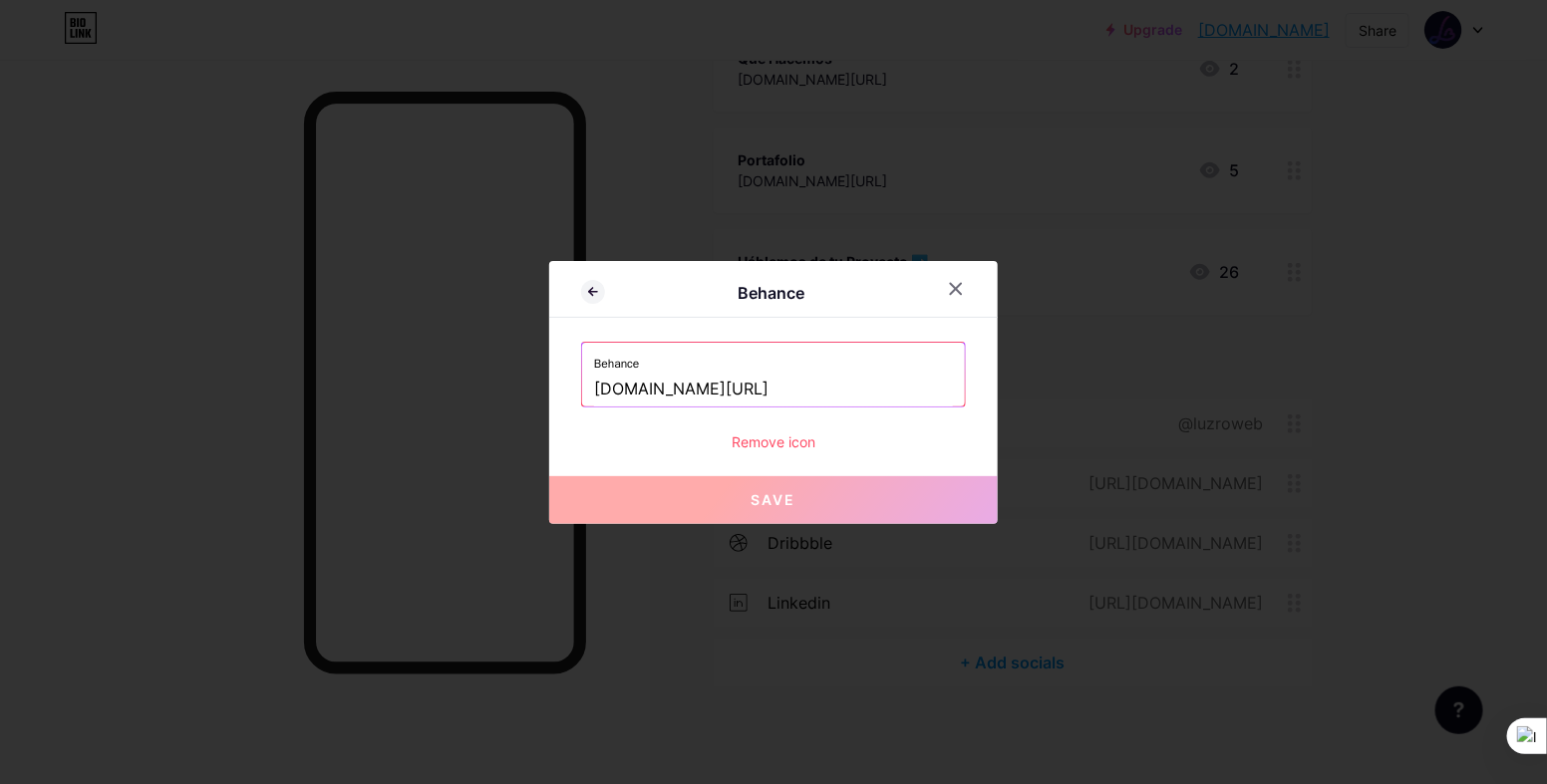 click on "[PERSON_NAME]   [DOMAIN_NAME][URL]
Remove icon
Save" at bounding box center (774, 392) 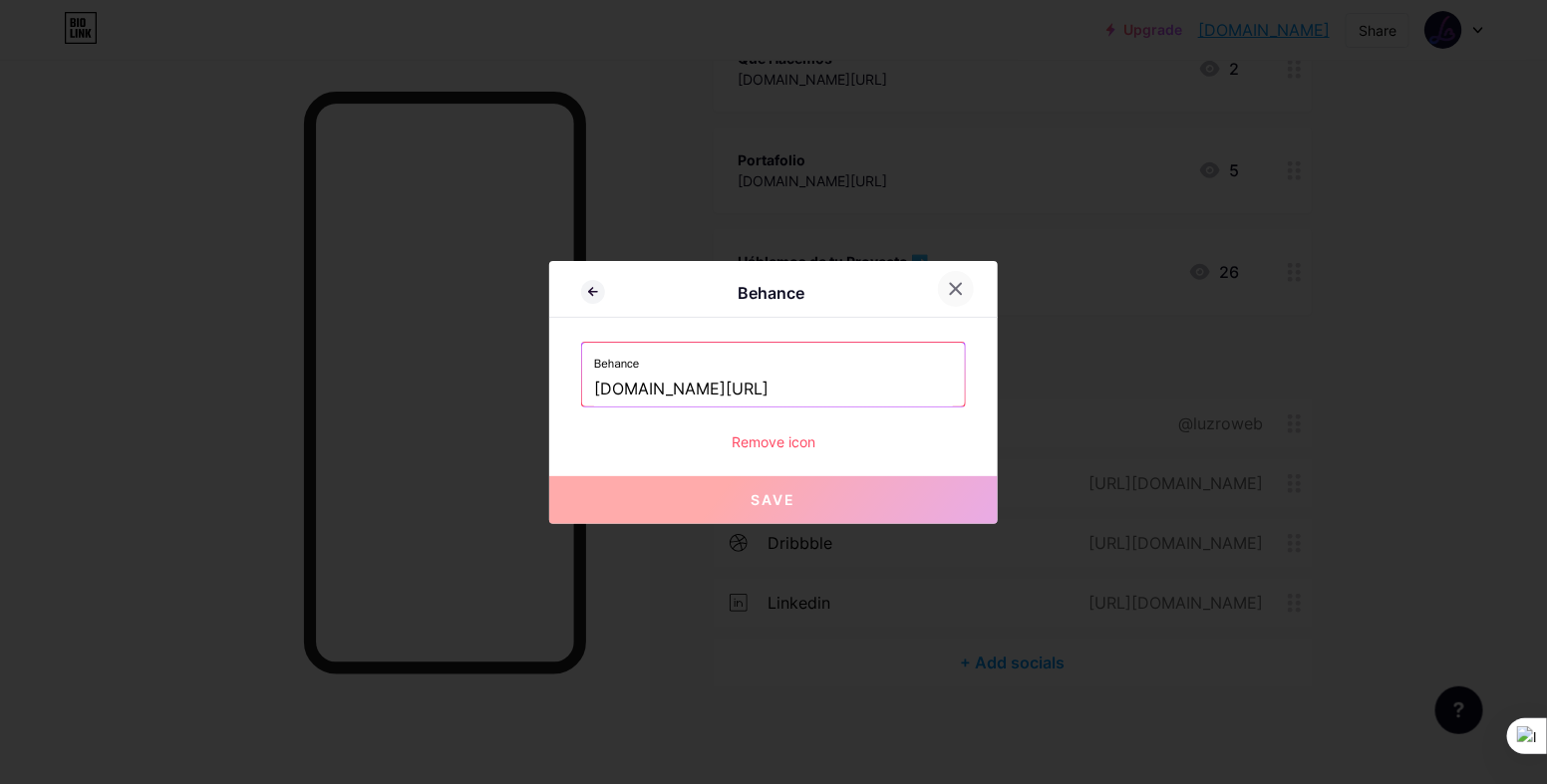 click 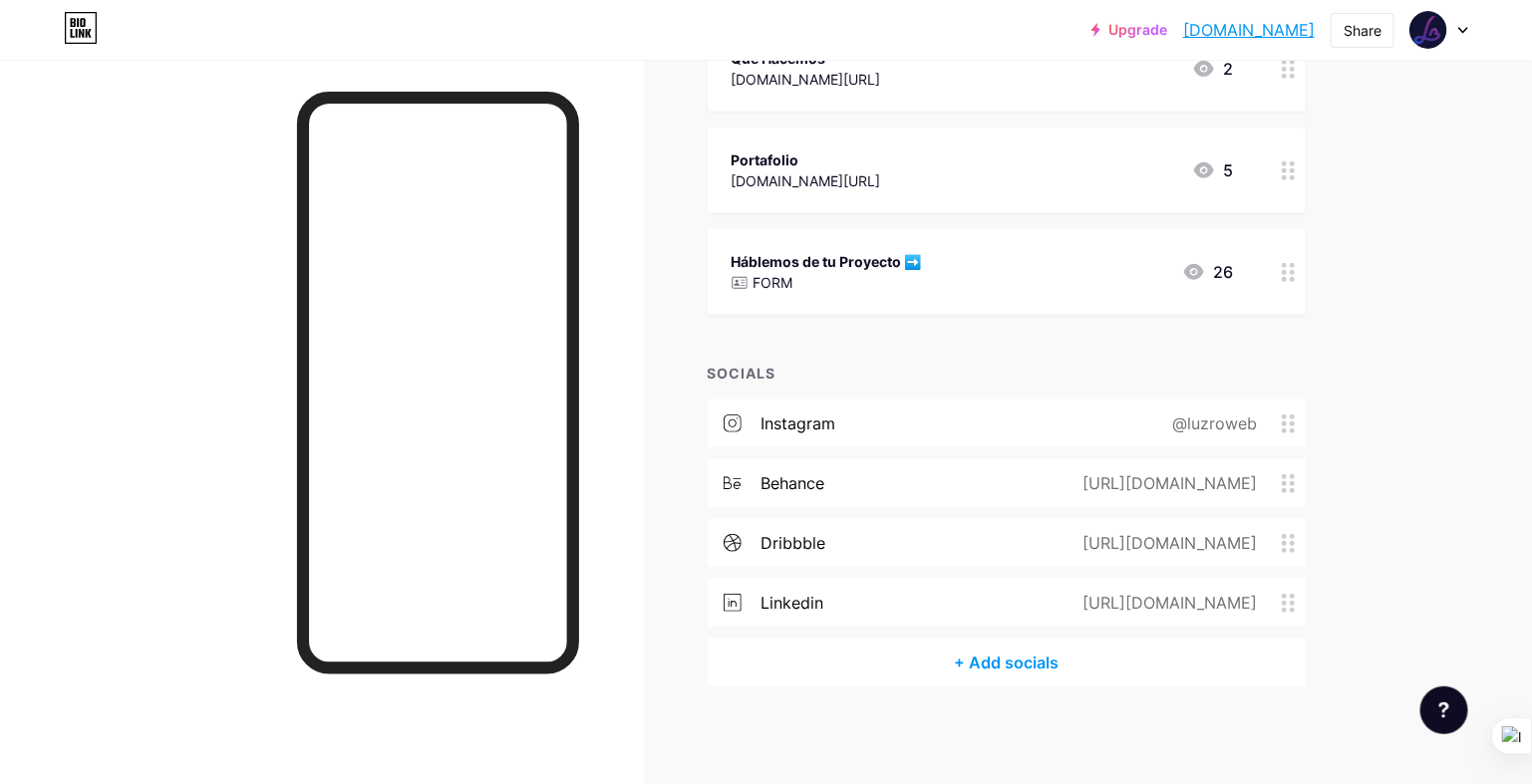 click on "[URL][DOMAIN_NAME]" at bounding box center [1166, 603] 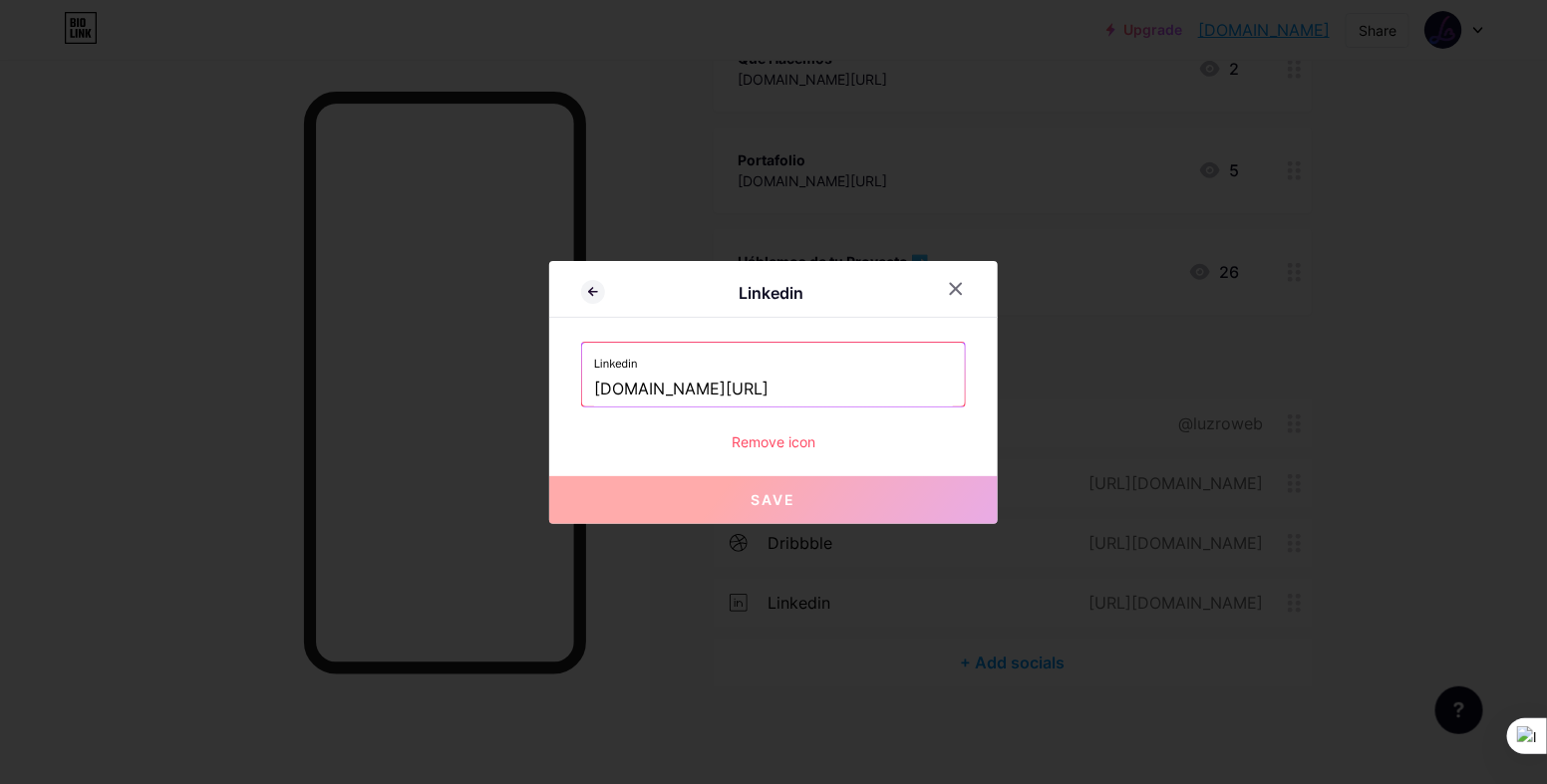 drag, startPoint x: 850, startPoint y: 386, endPoint x: 583, endPoint y: 395, distance: 267.1516 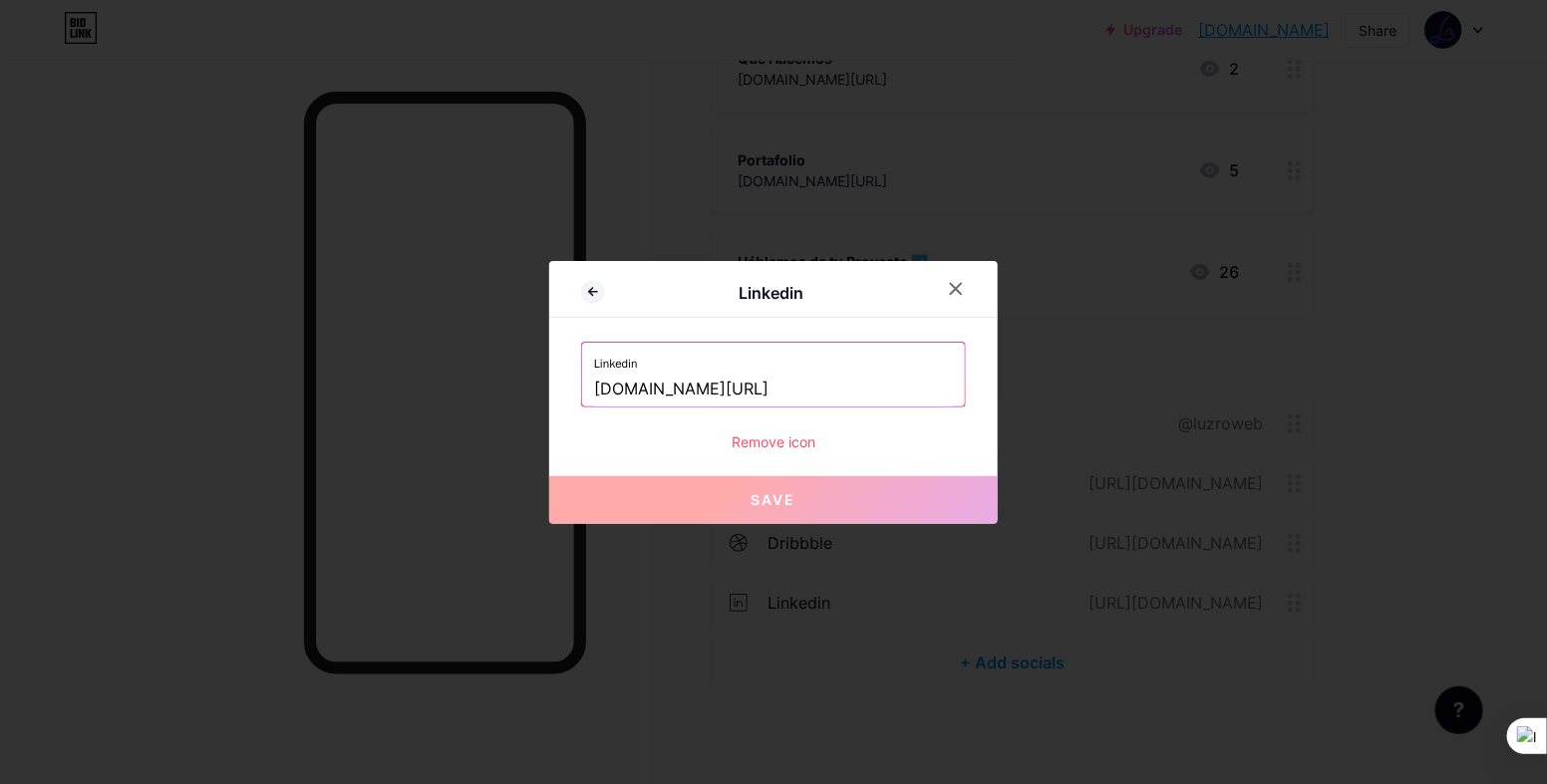 click on "Linkedin   [DOMAIN_NAME][URL]" at bounding box center (774, 375) 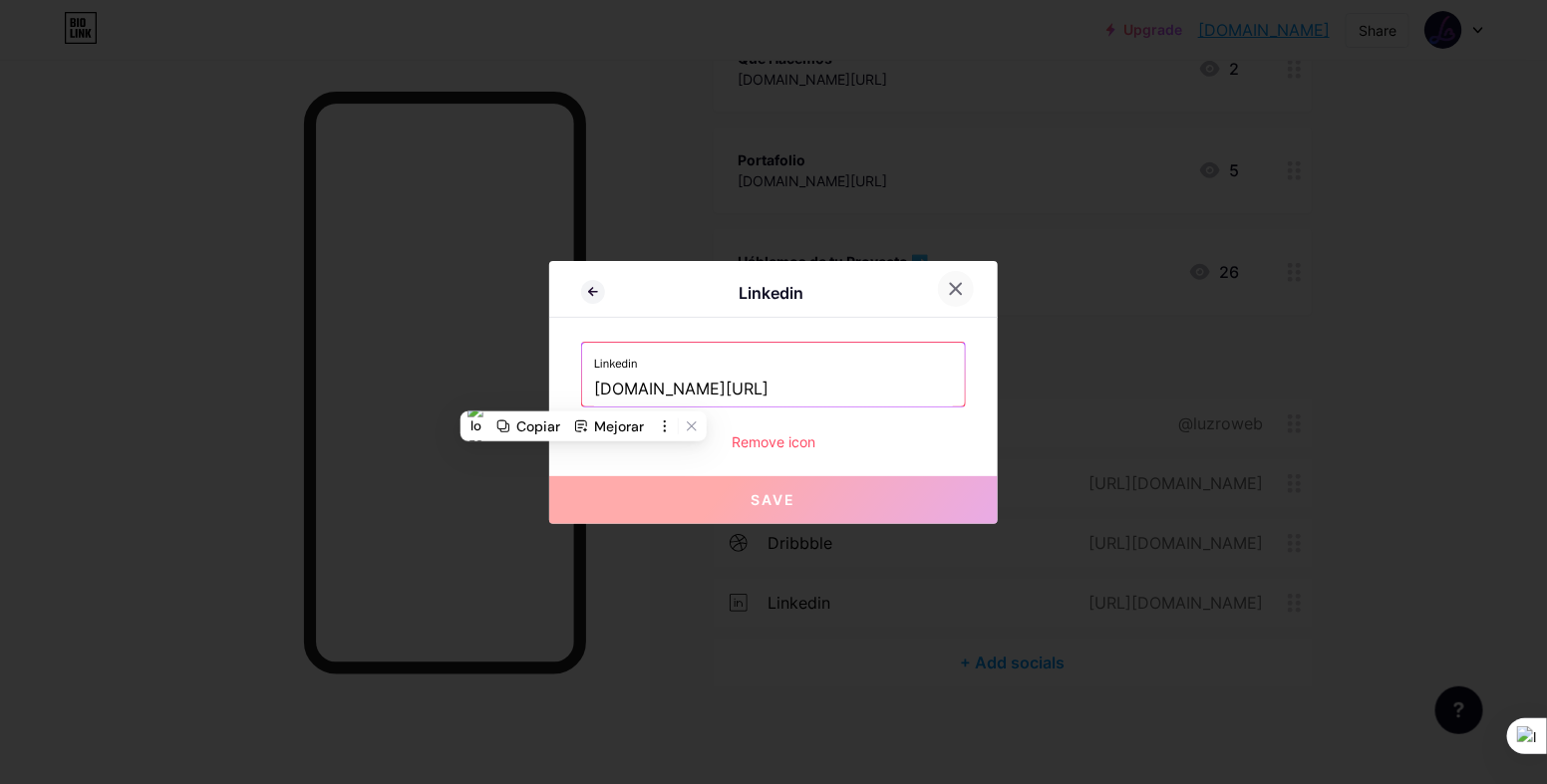 click at bounding box center (956, 289) 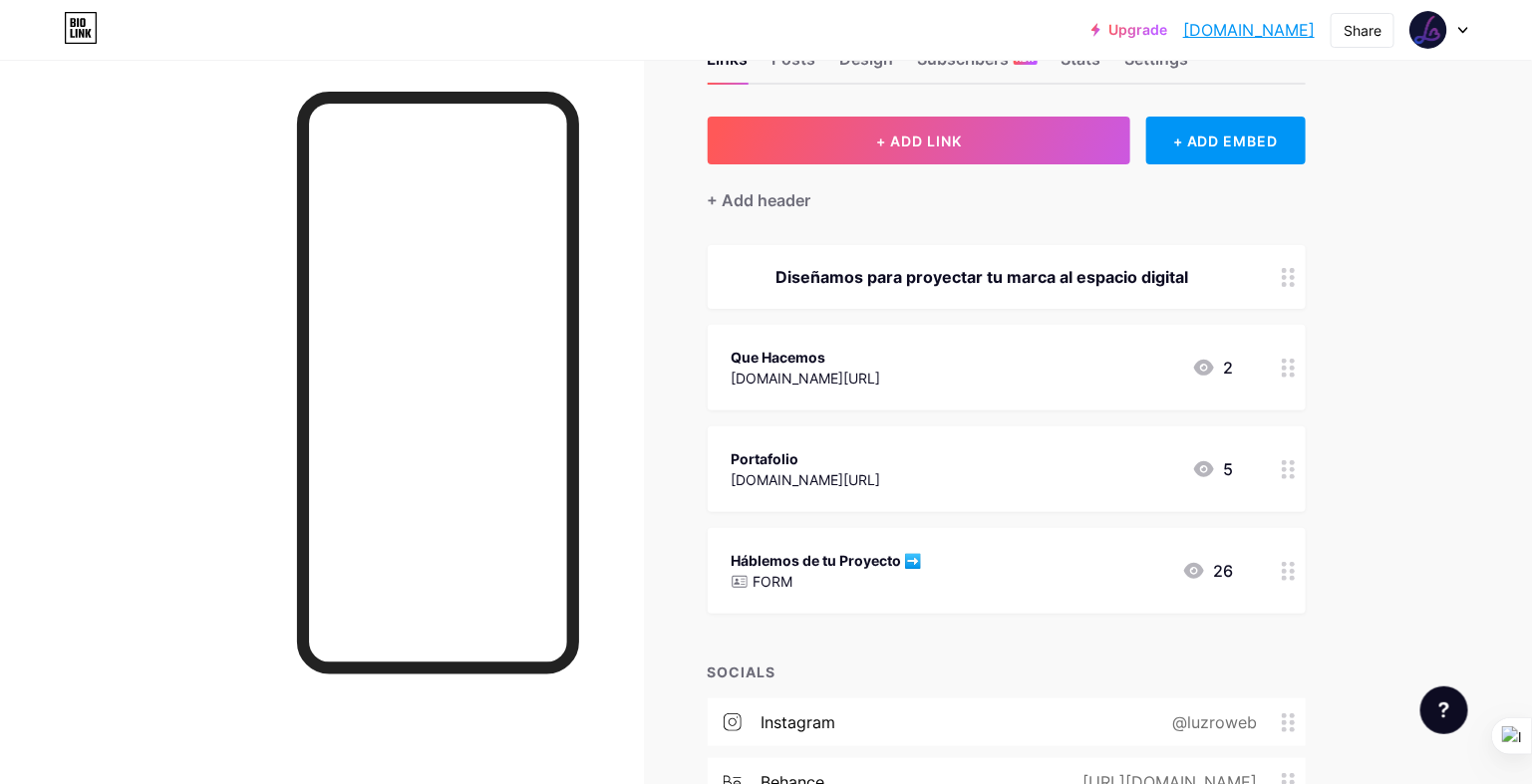 scroll, scrollTop: 0, scrollLeft: 0, axis: both 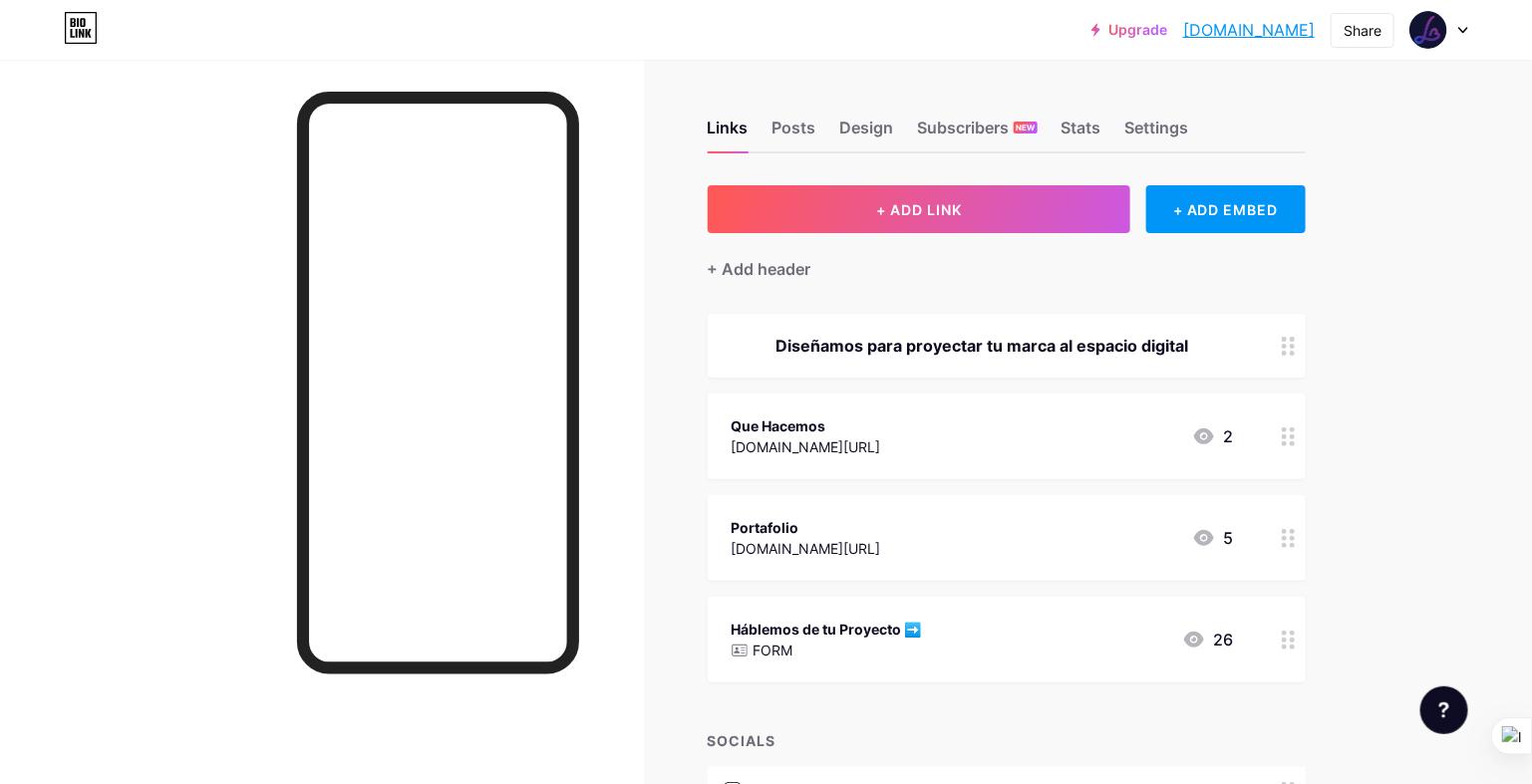 click at bounding box center [1439, 30] 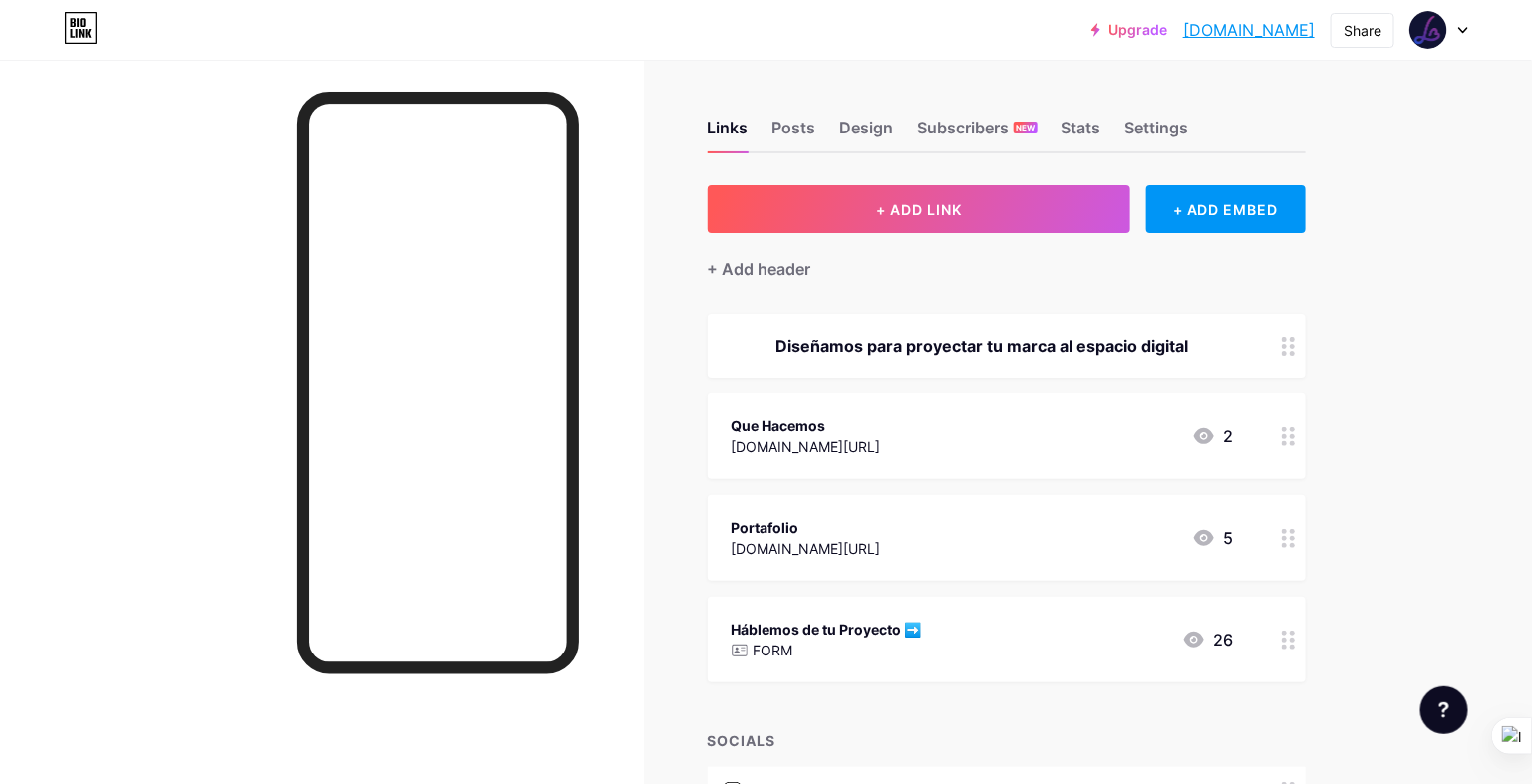 click at bounding box center (1439, 30) 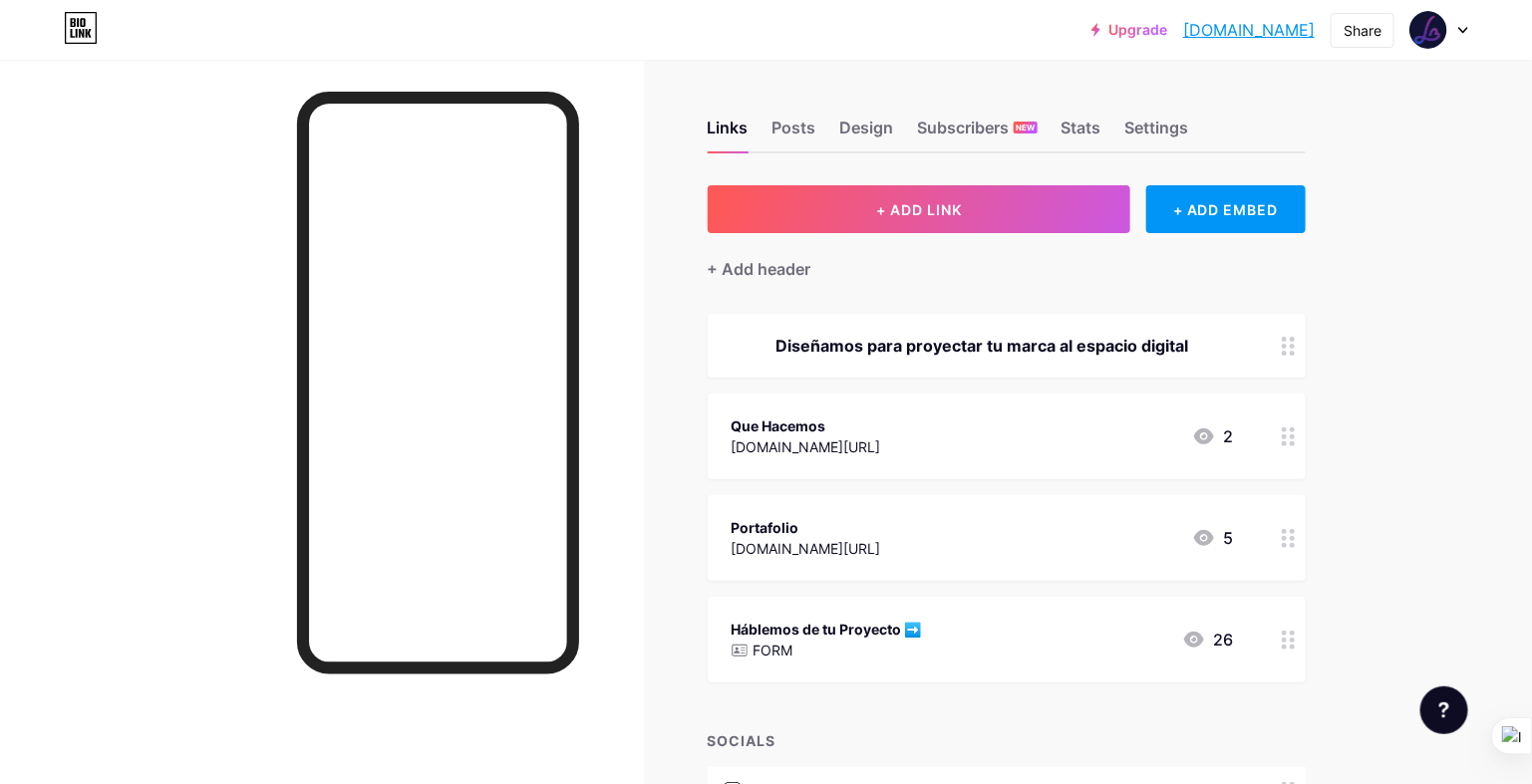 click at bounding box center [1439, 30] 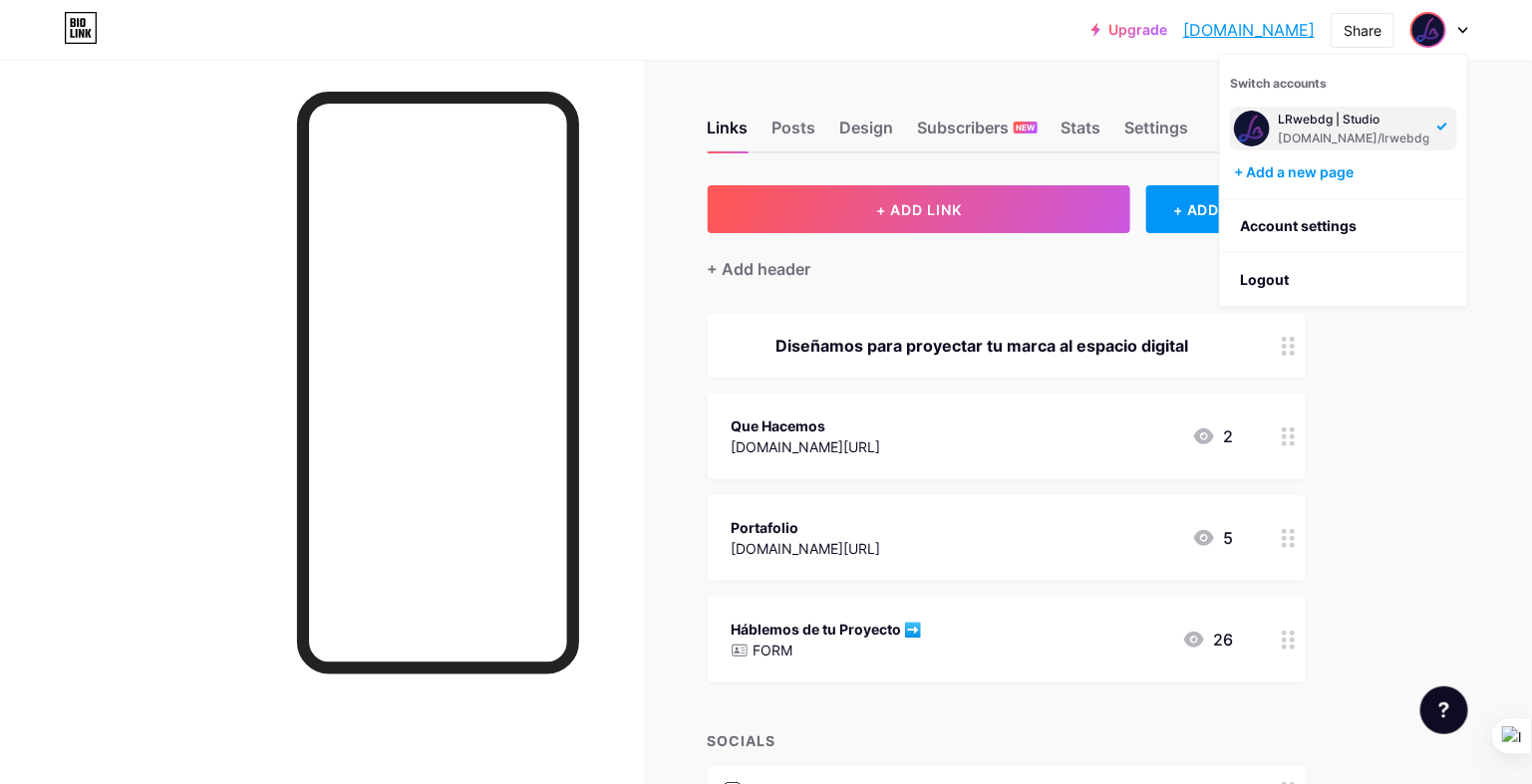 click on "Links
Posts
Design
Subscribers
NEW
Stats
Settings       + ADD LINK     + ADD EMBED
+ Add header
Diseñamos para proyectar tu marca al espacio digital
Que Hacemos
[DOMAIN_NAME][URL]
2
[GEOGRAPHIC_DATA]
[DOMAIN_NAME][URL]
5
Háblemos de tu Proyecto ➡️
FORM
26
SOCIALS
instagram
@luzroweb               behance
[URL][DOMAIN_NAME]               dribbble
[URL][DOMAIN_NAME]
linkedin
[URL][DOMAIN_NAME]               + Add socials" at bounding box center (695, 607) 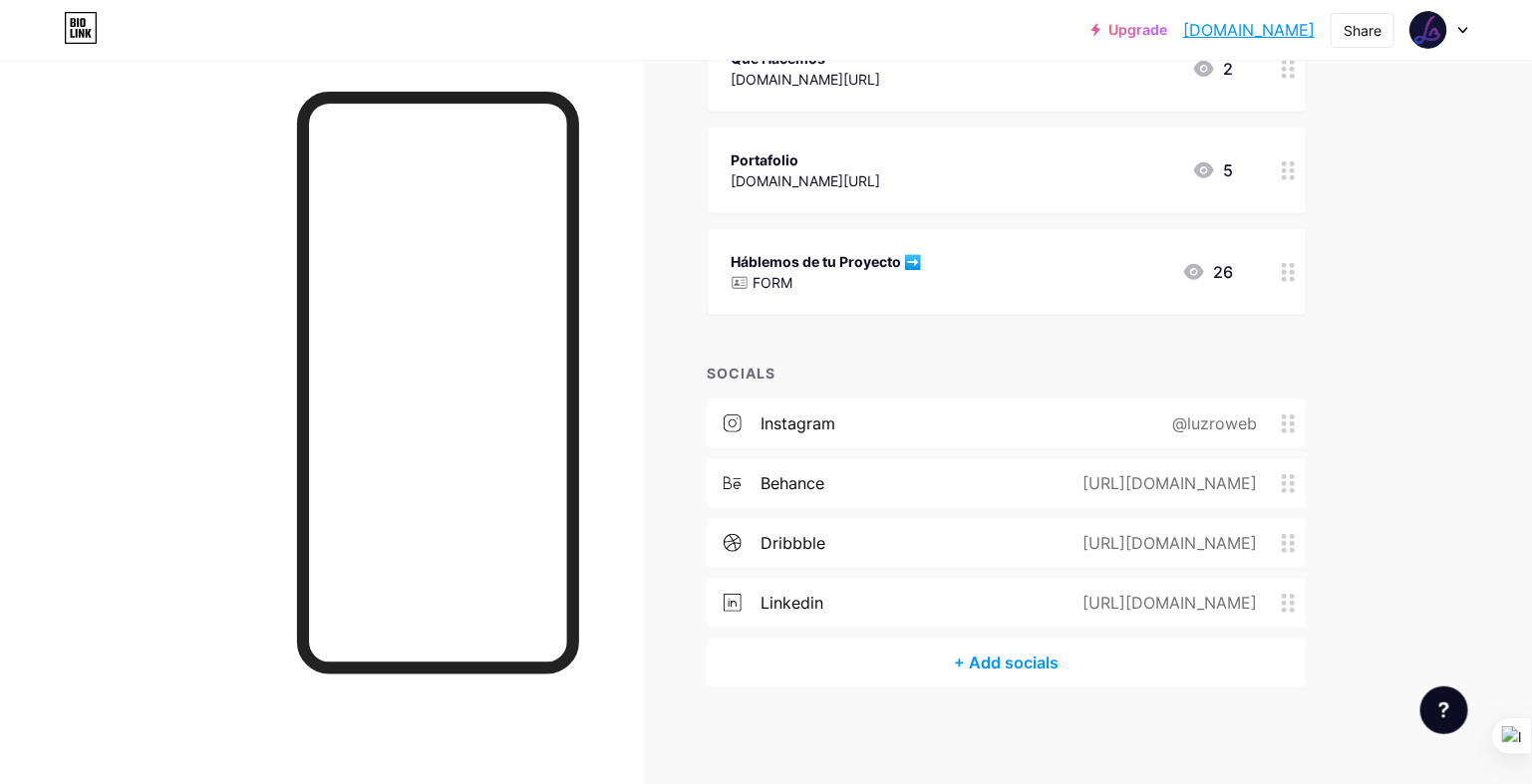 scroll, scrollTop: 0, scrollLeft: 0, axis: both 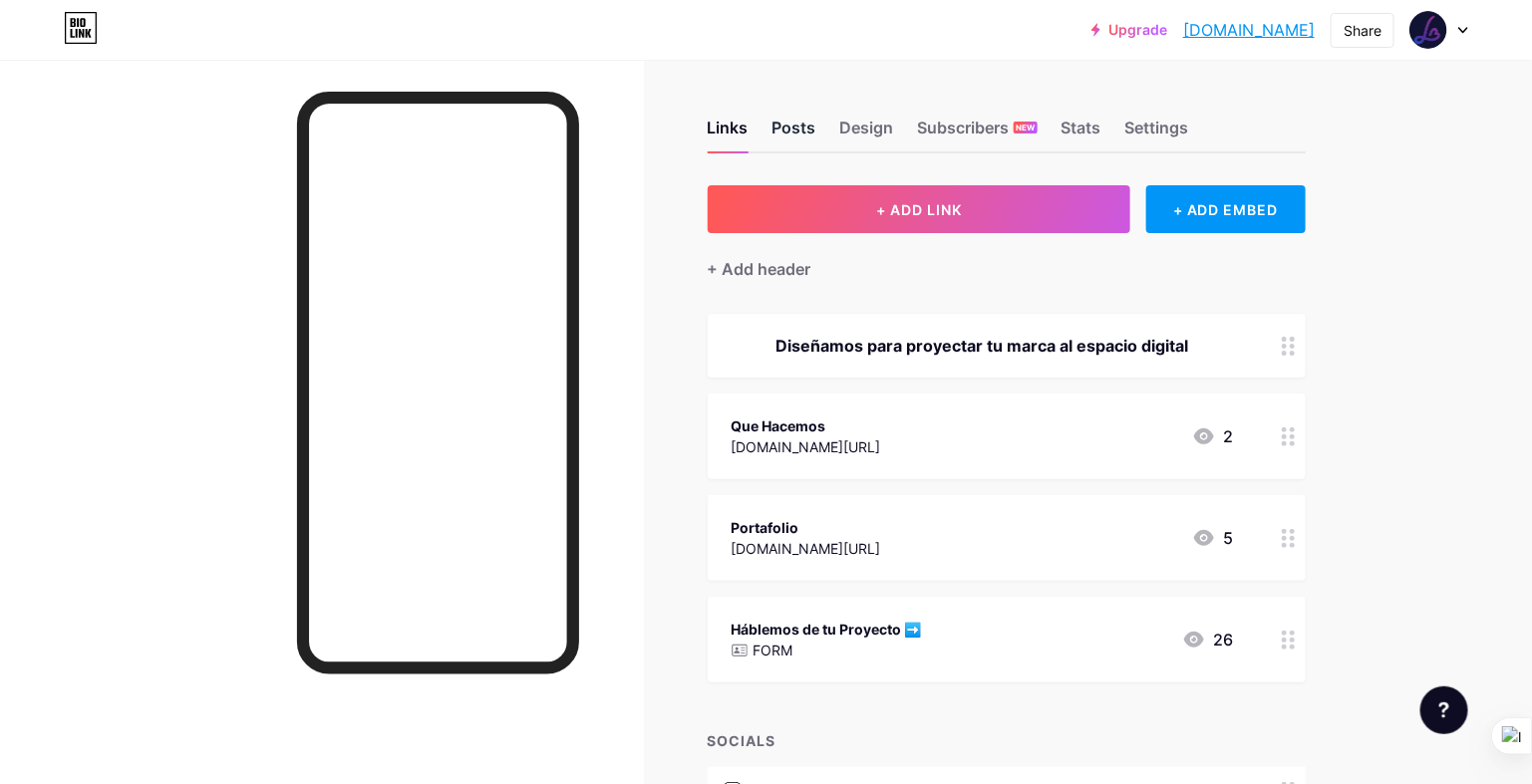 click on "Posts" at bounding box center (794, 133) 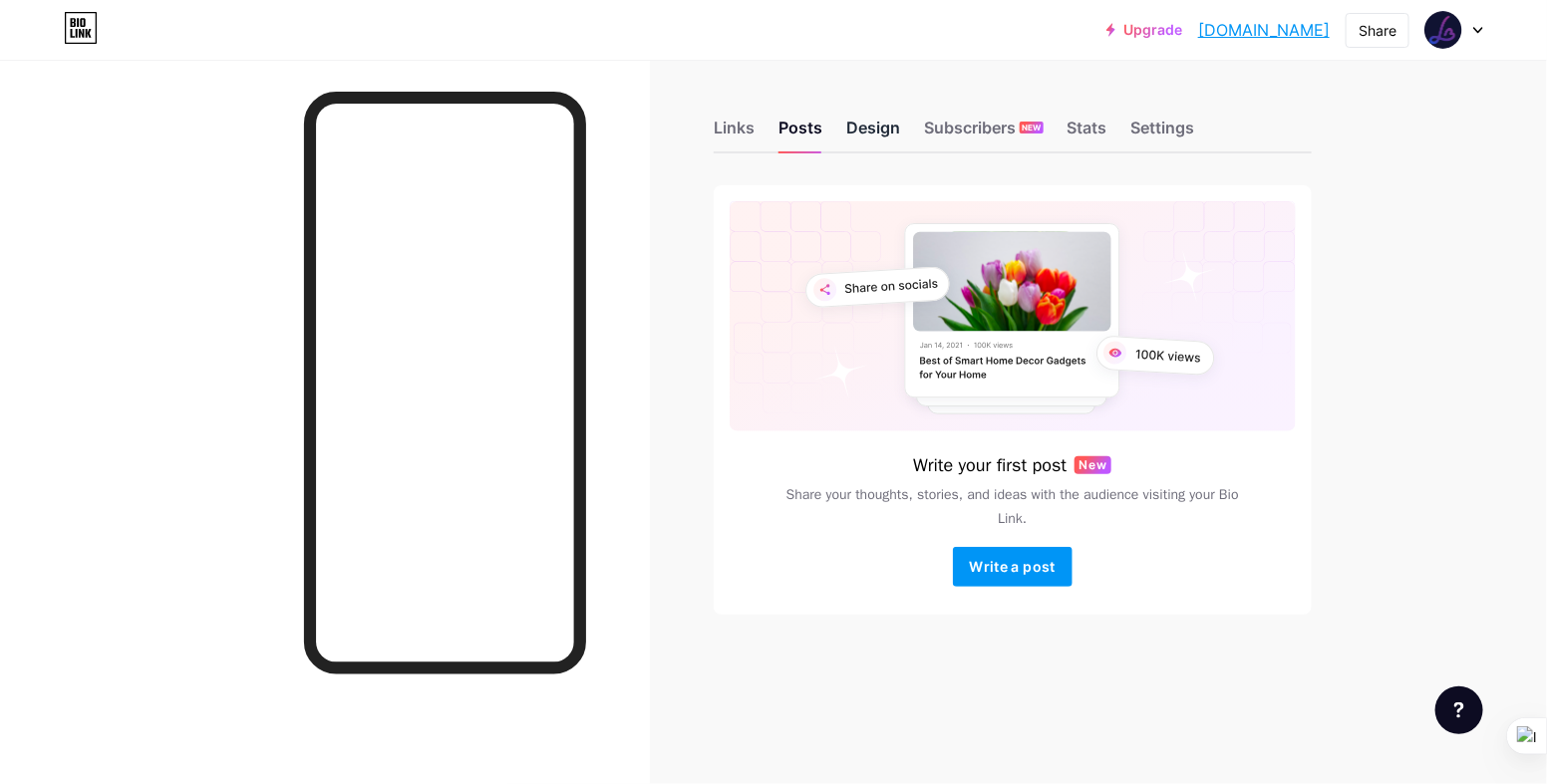 click on "Design" at bounding box center [873, 133] 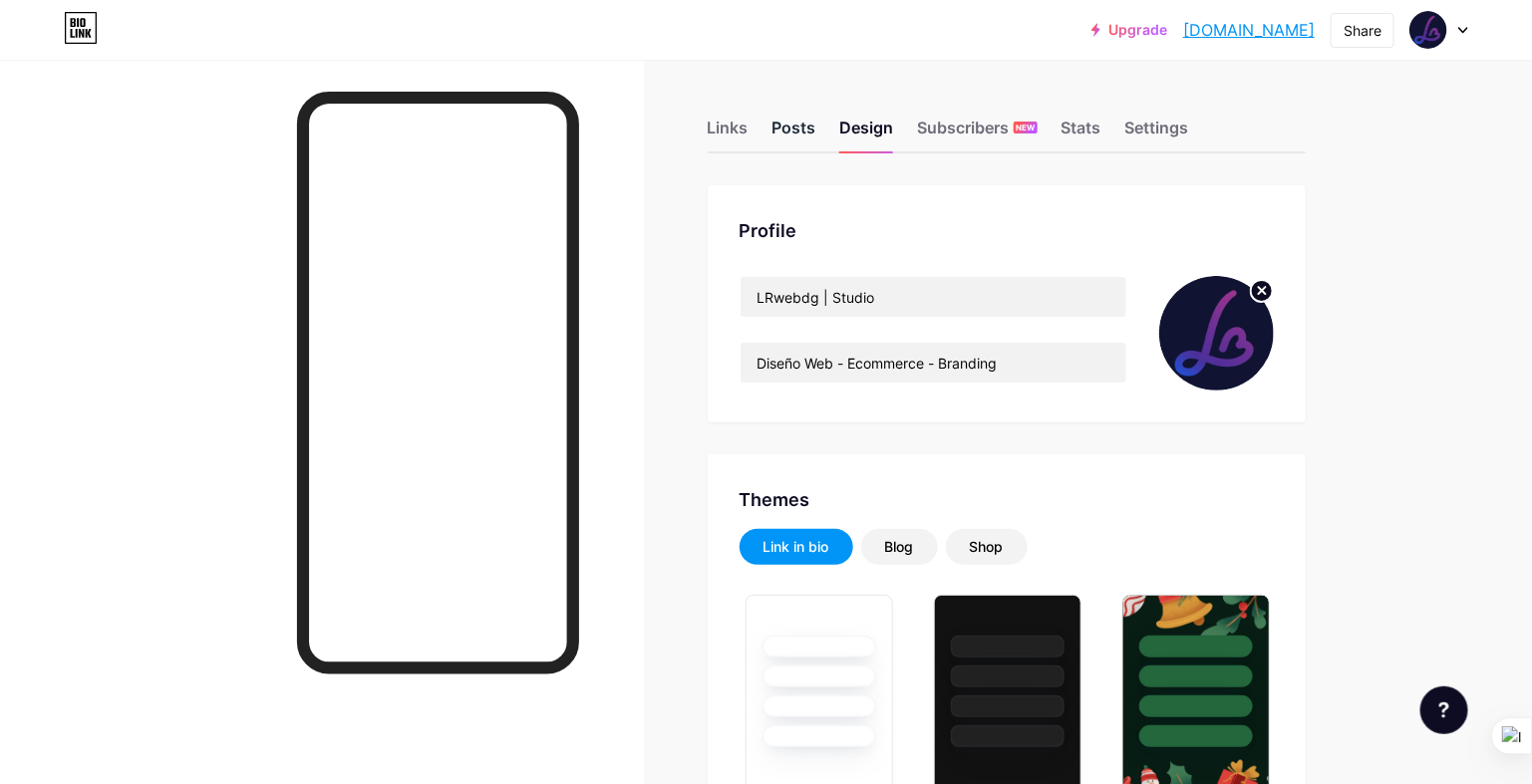 click on "Posts" at bounding box center [794, 133] 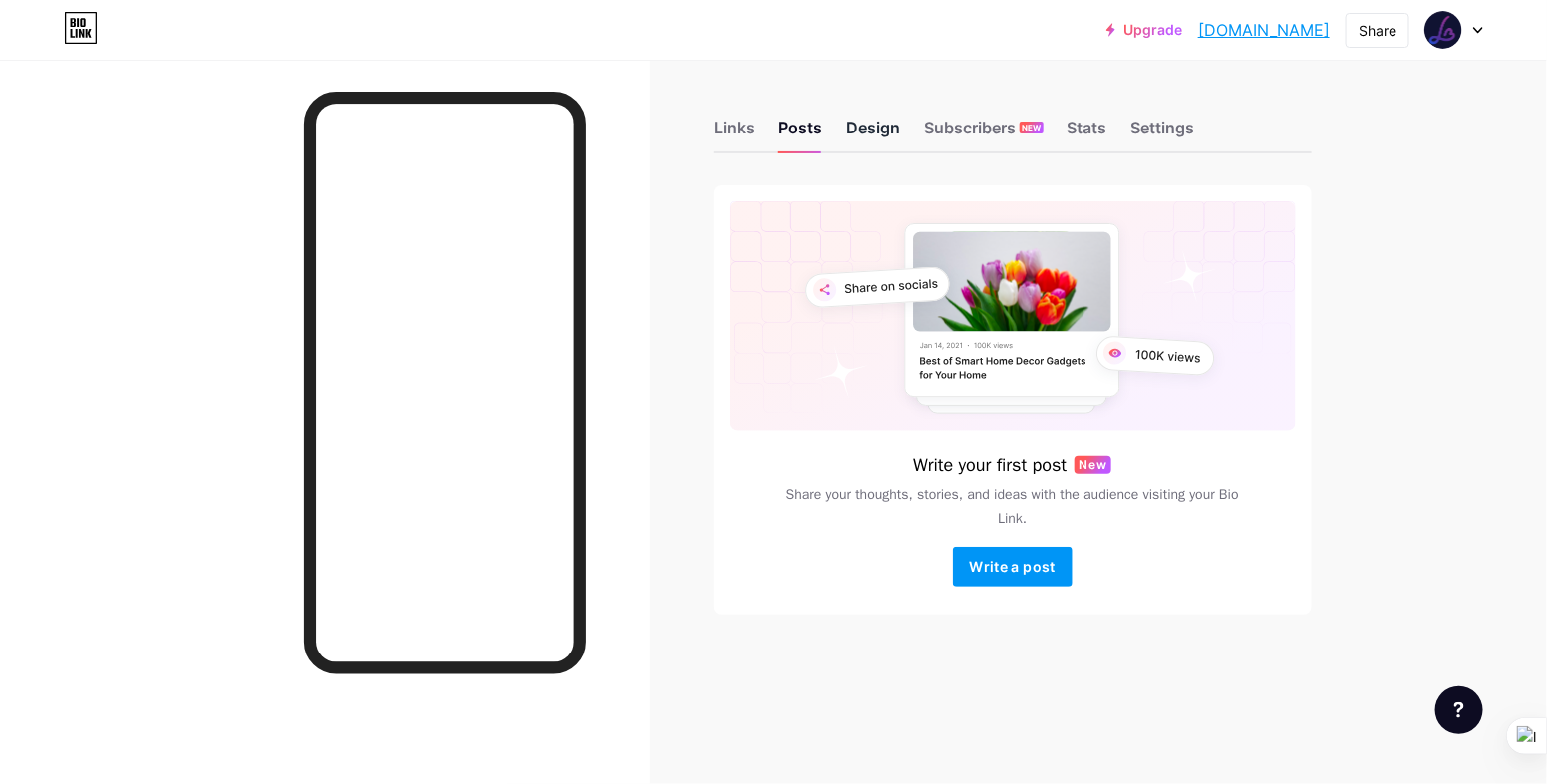 click on "Design" at bounding box center (873, 133) 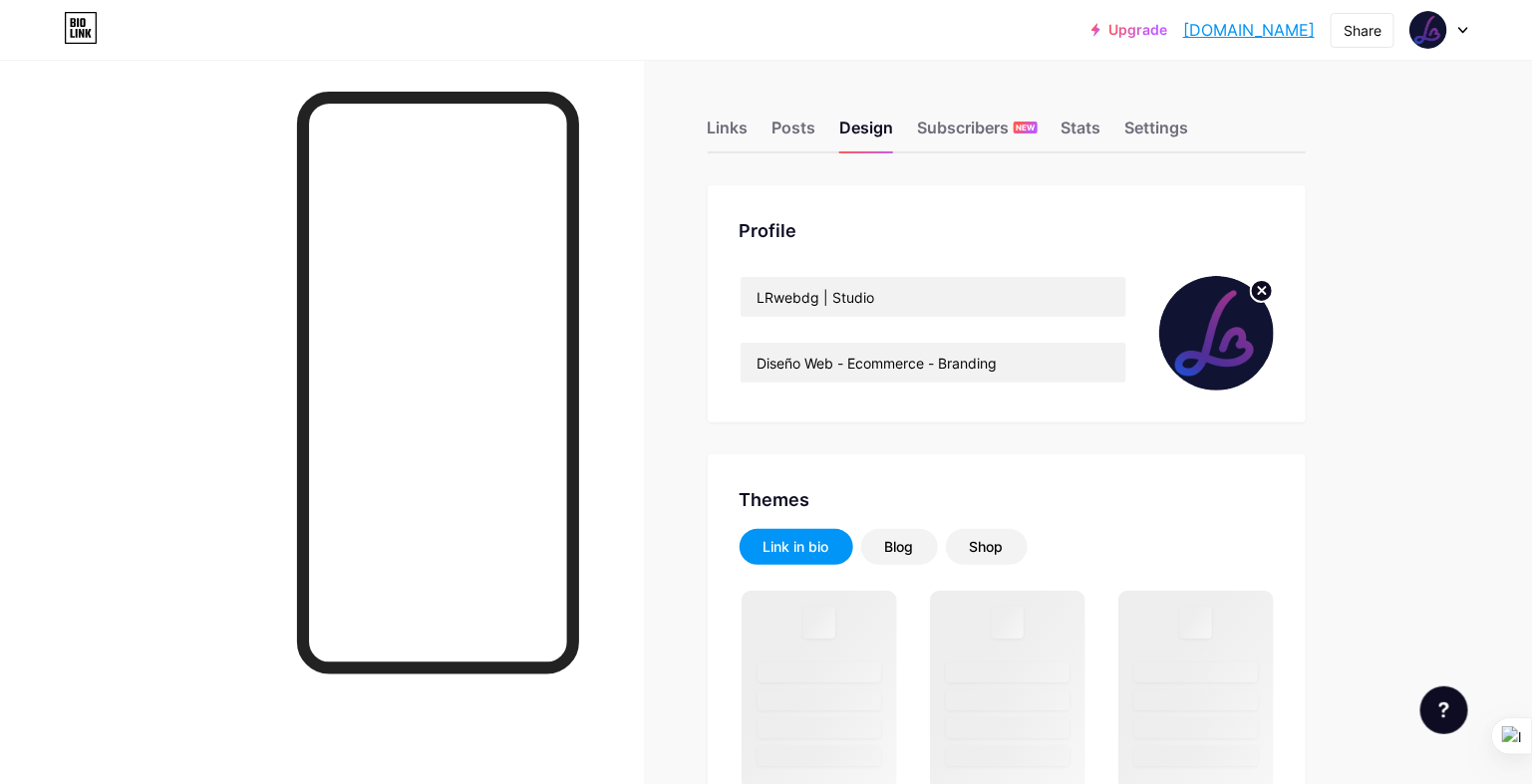 click at bounding box center [1216, 333] 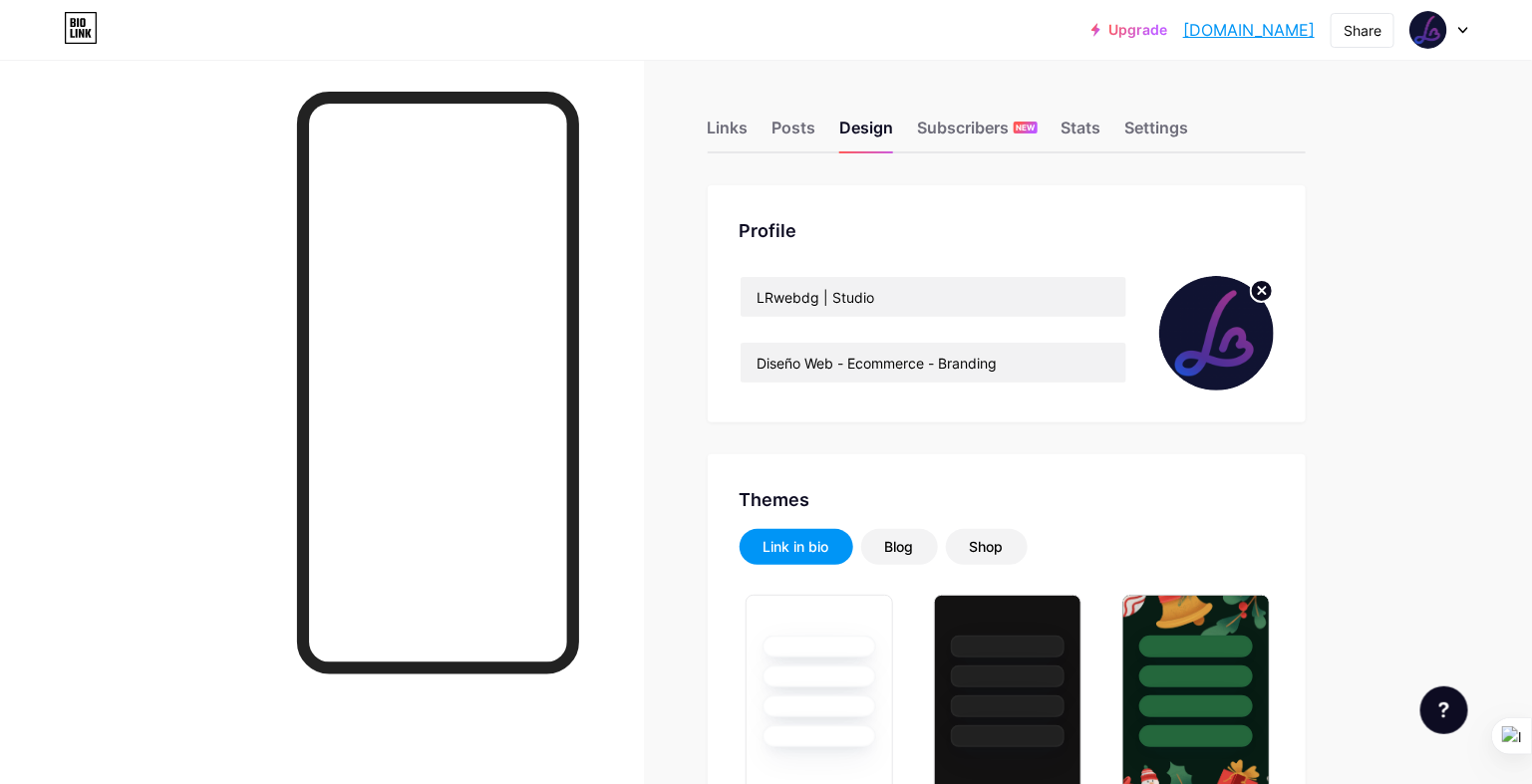 click at bounding box center [1216, 333] 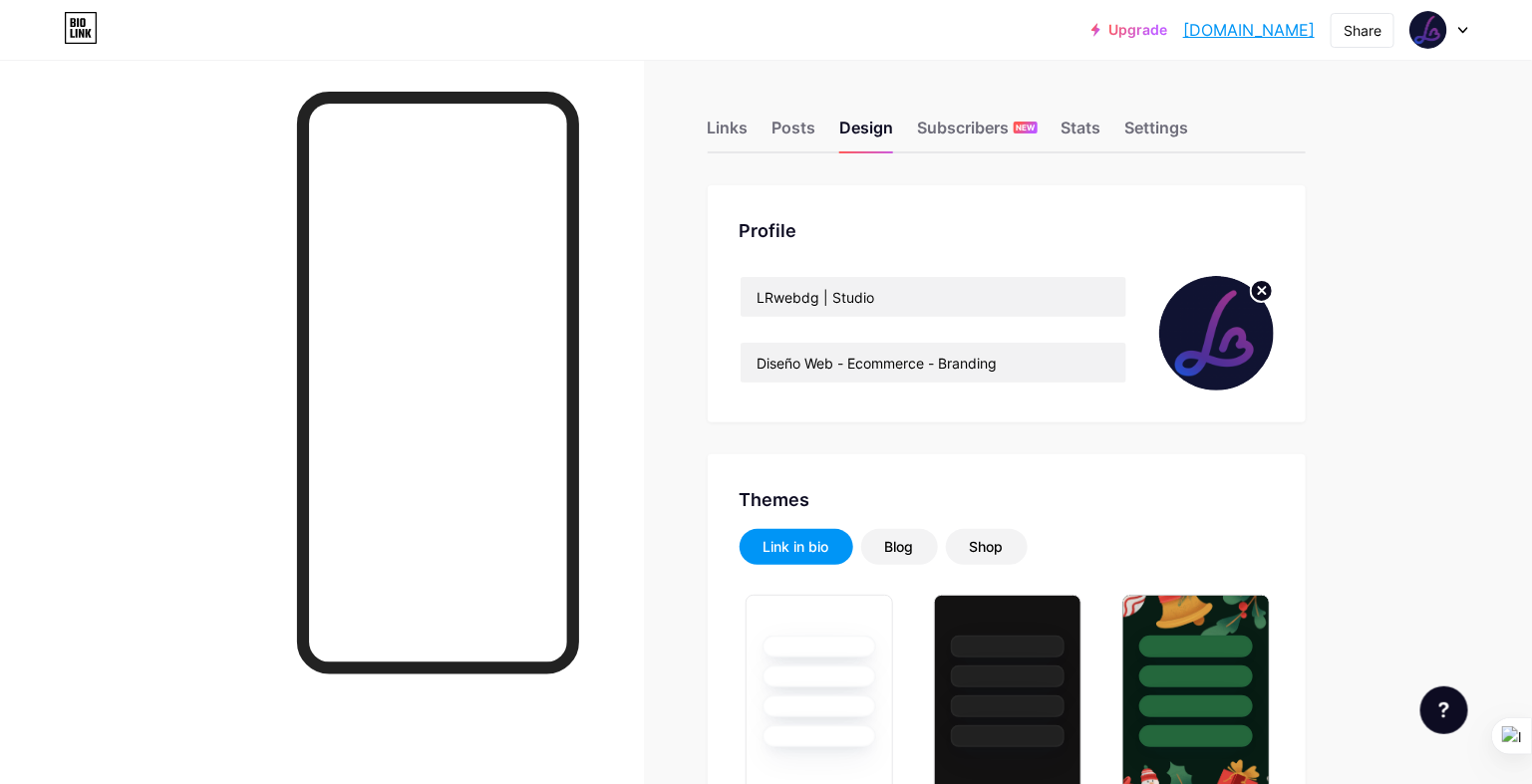 click 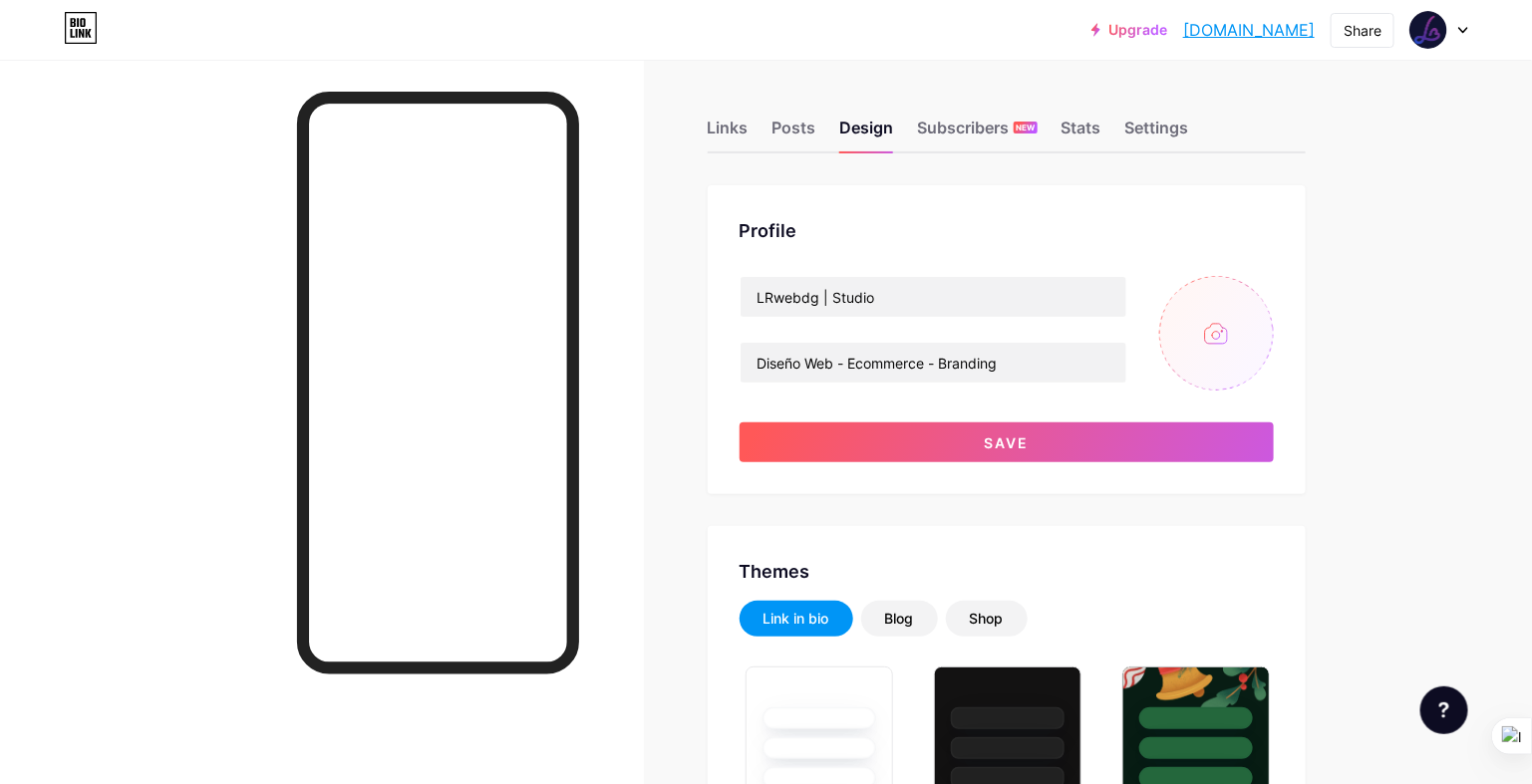 click at bounding box center (1216, 333) 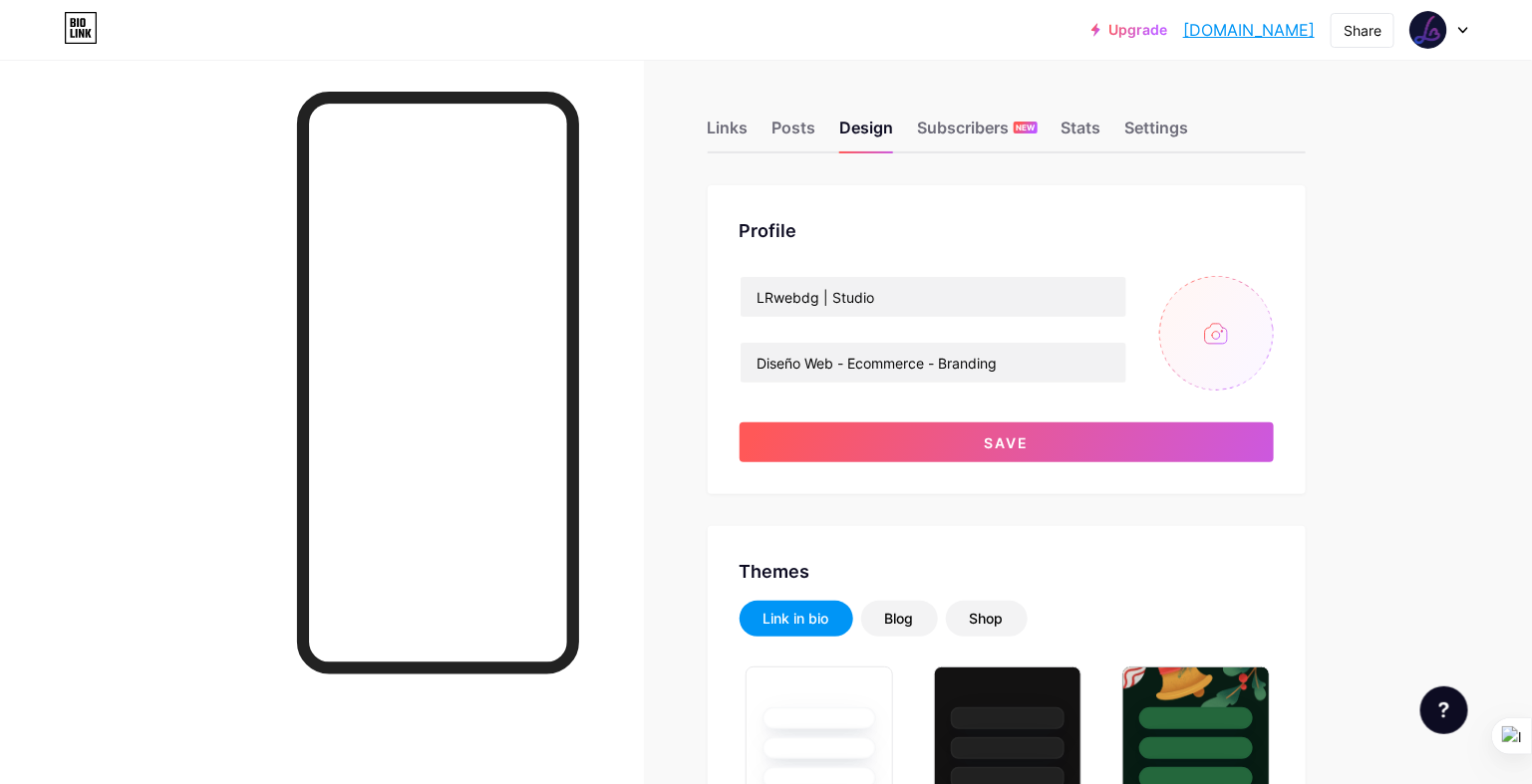 type on "C:\fakepath\logo-L--[PERSON_NAME].png" 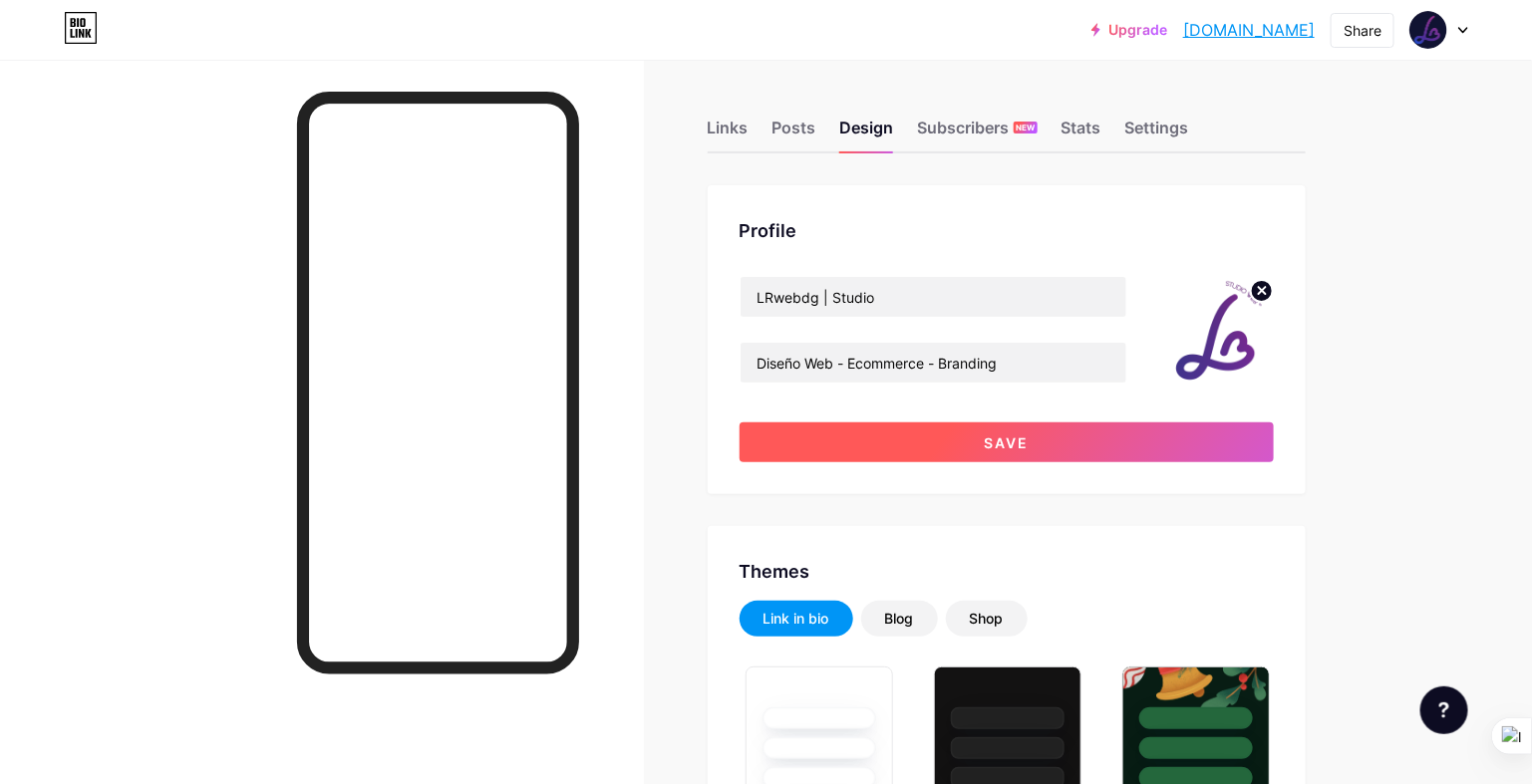 click on "Save" at bounding box center (1006, 442) 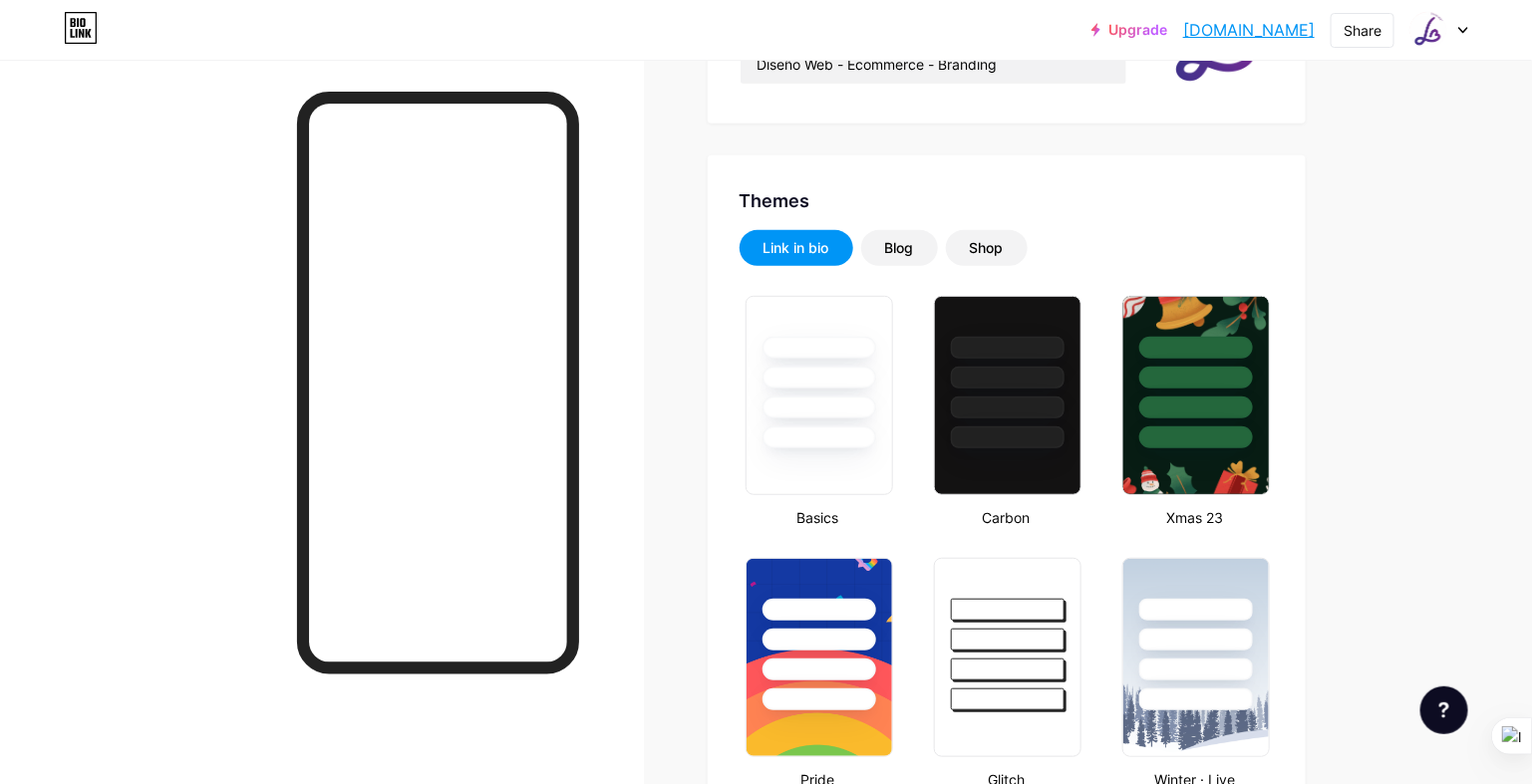 scroll, scrollTop: 397, scrollLeft: 0, axis: vertical 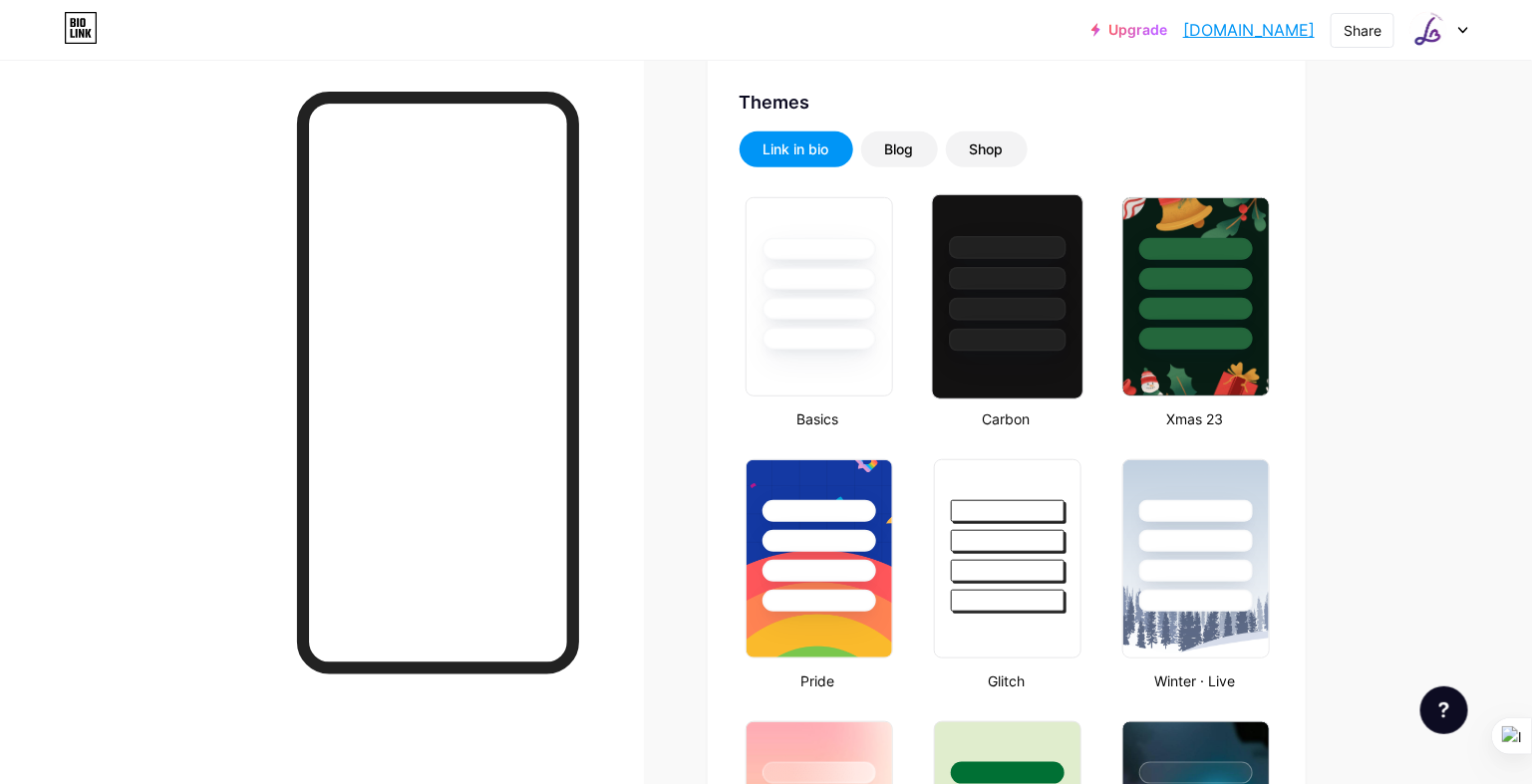 click at bounding box center (1007, 340) 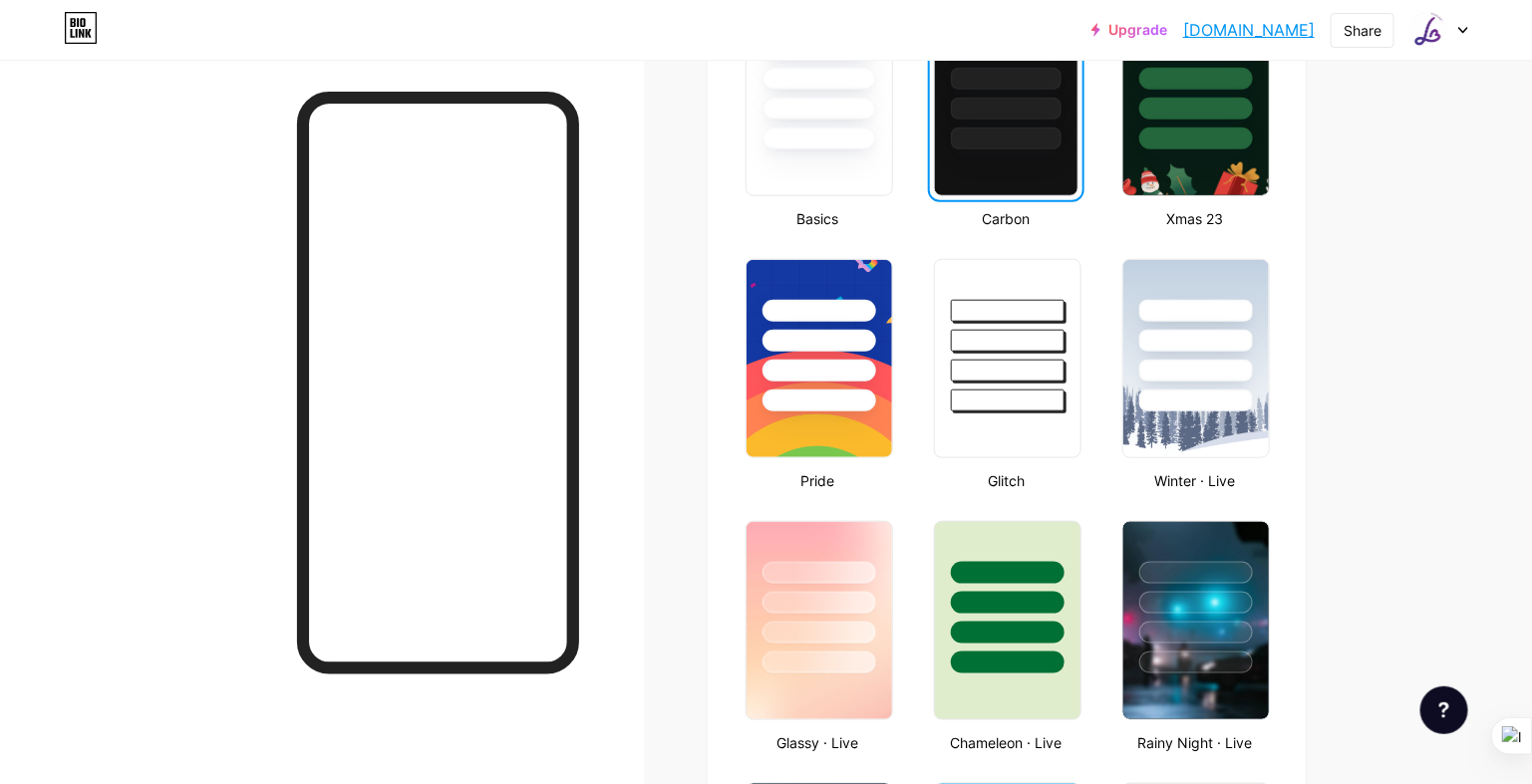 scroll, scrollTop: 697, scrollLeft: 0, axis: vertical 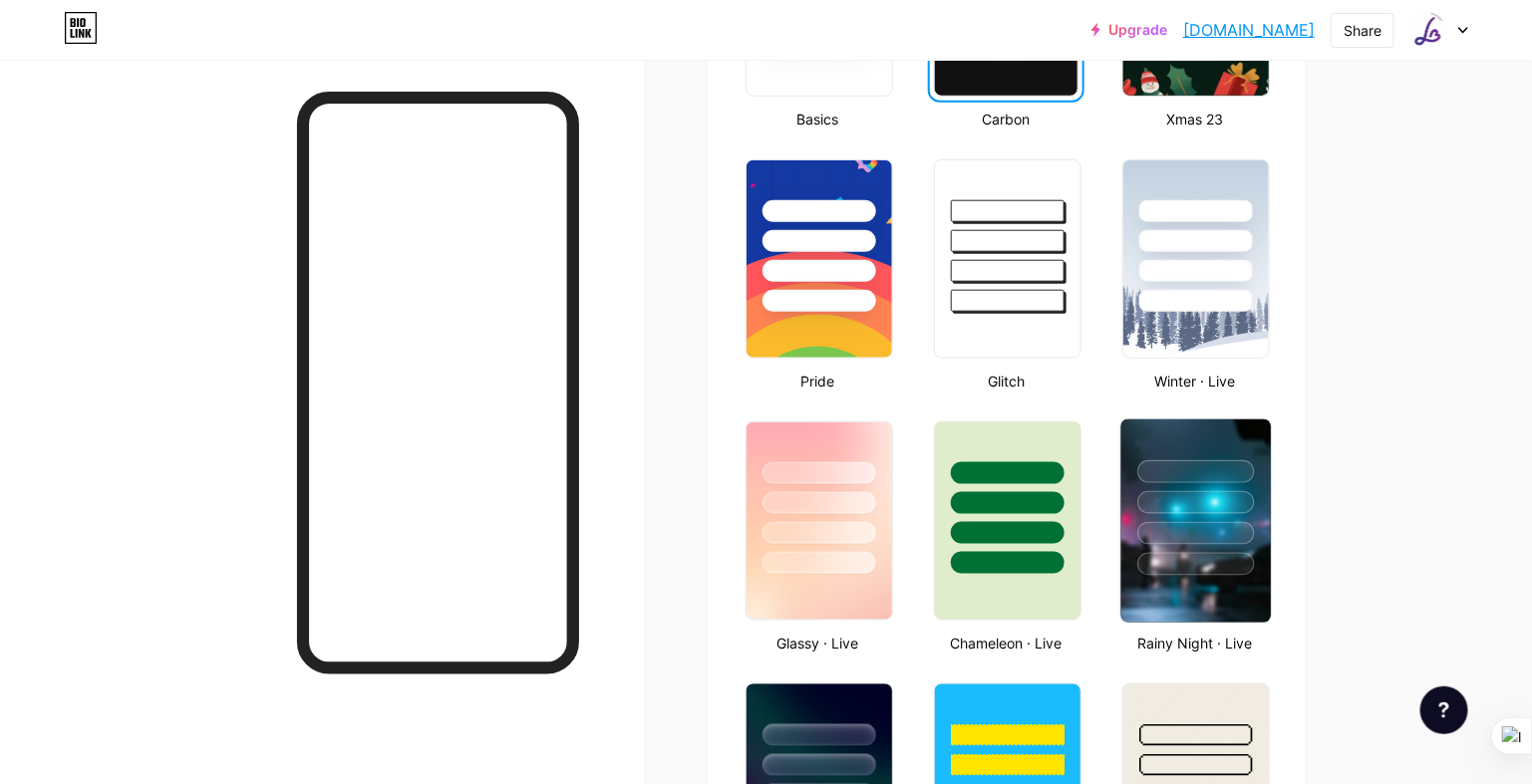 click at bounding box center (1195, 564) 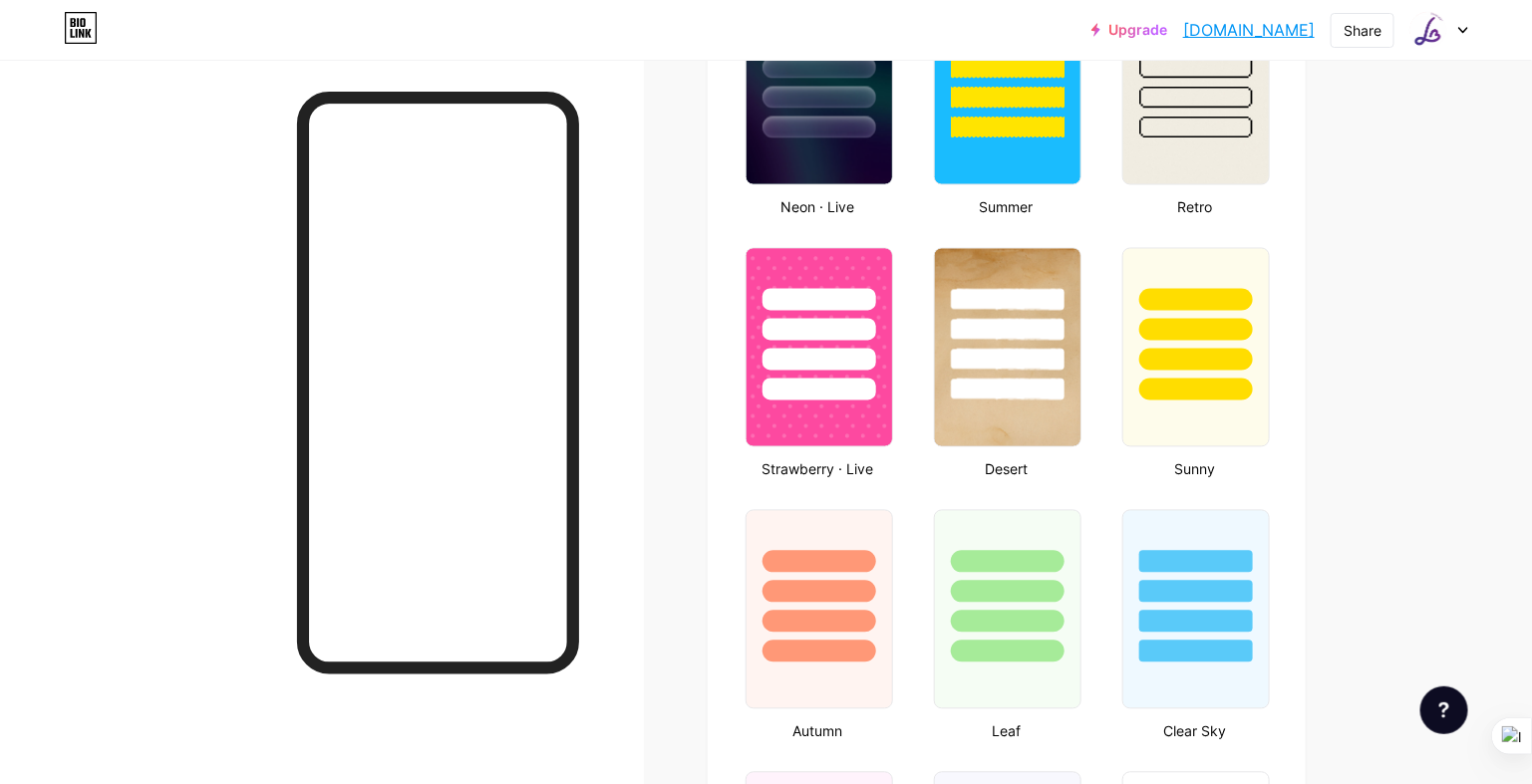 scroll, scrollTop: 1792, scrollLeft: 0, axis: vertical 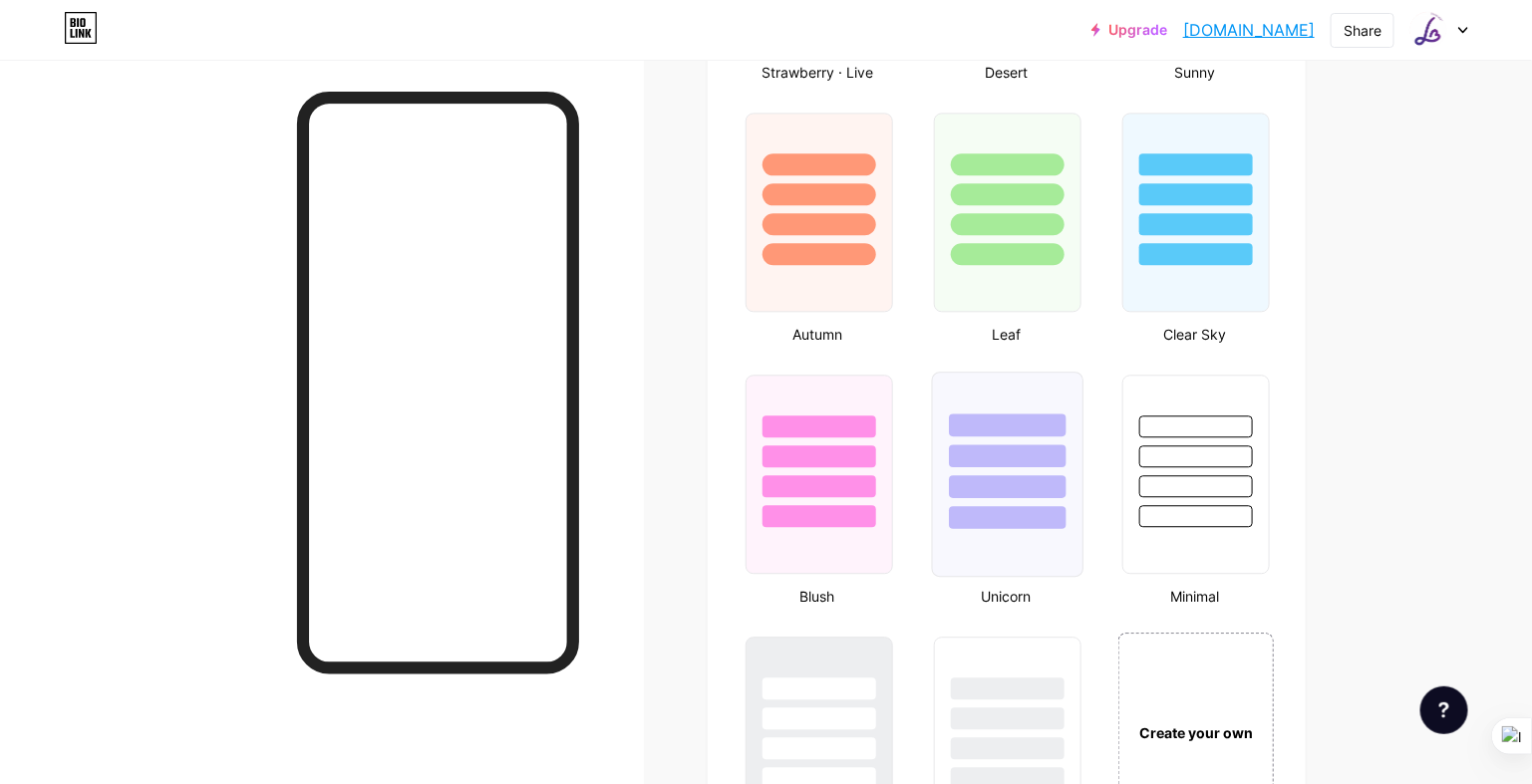 click at bounding box center [1008, 450] 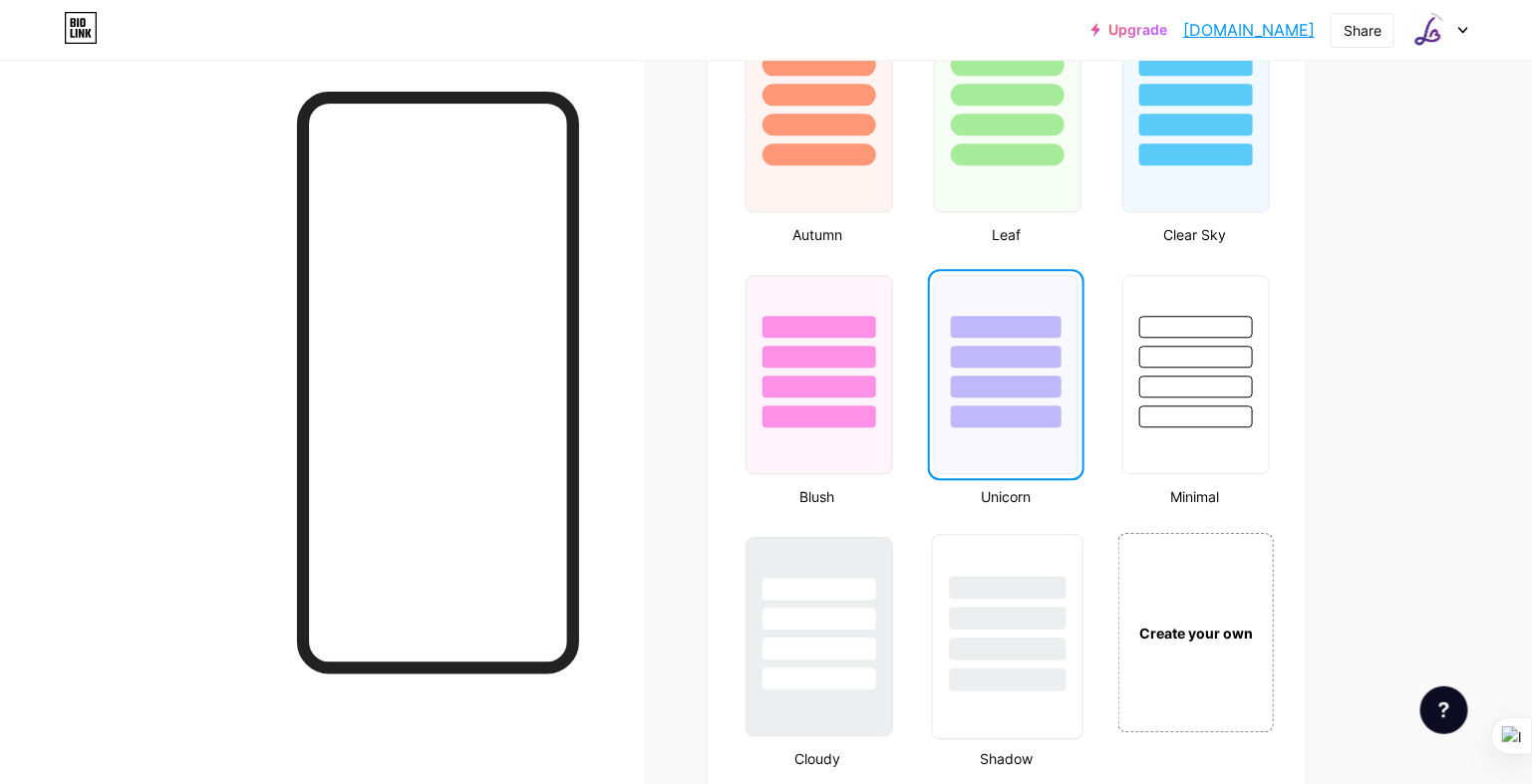 scroll, scrollTop: 1991, scrollLeft: 0, axis: vertical 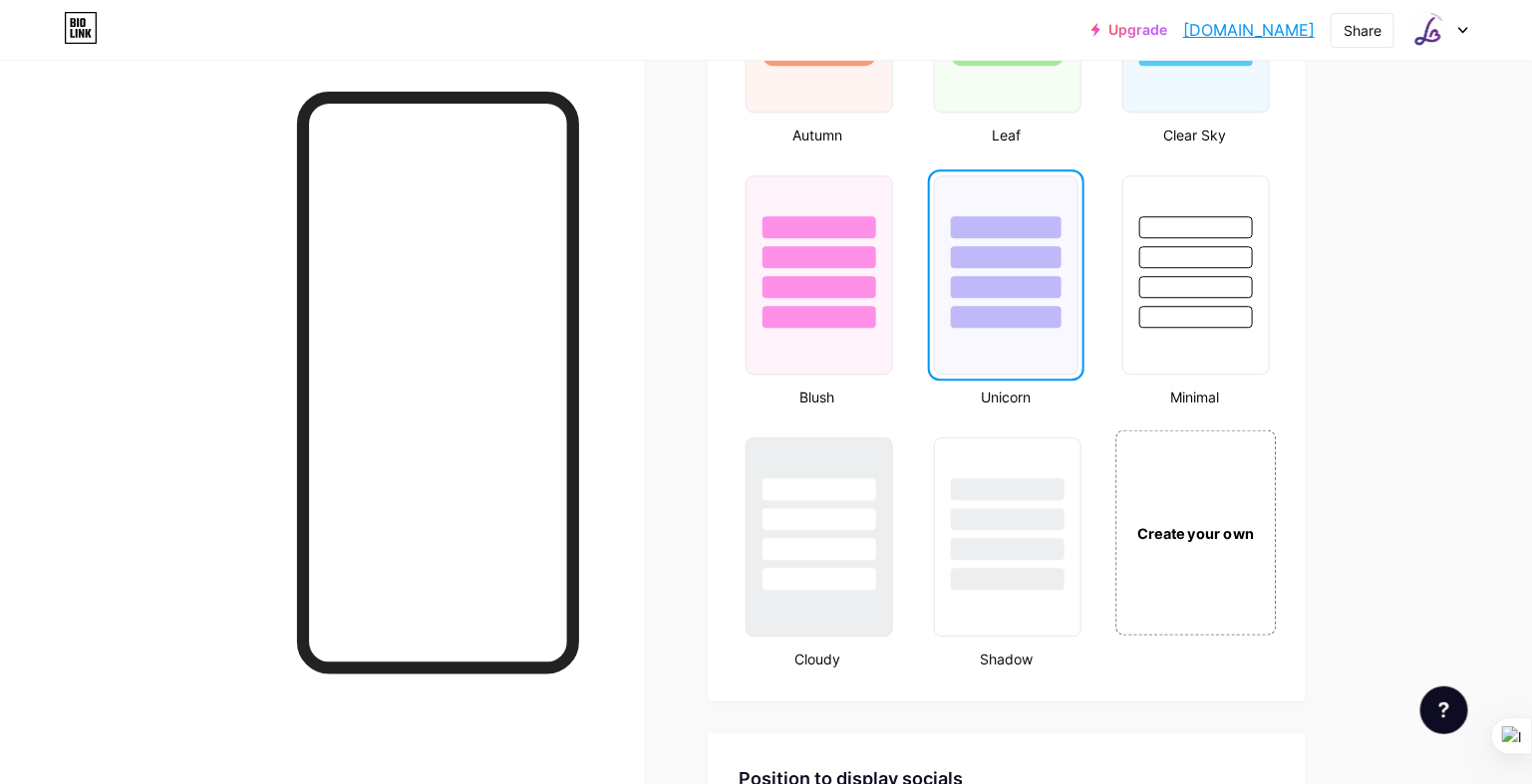 click on "Create your own" at bounding box center [1196, 533] 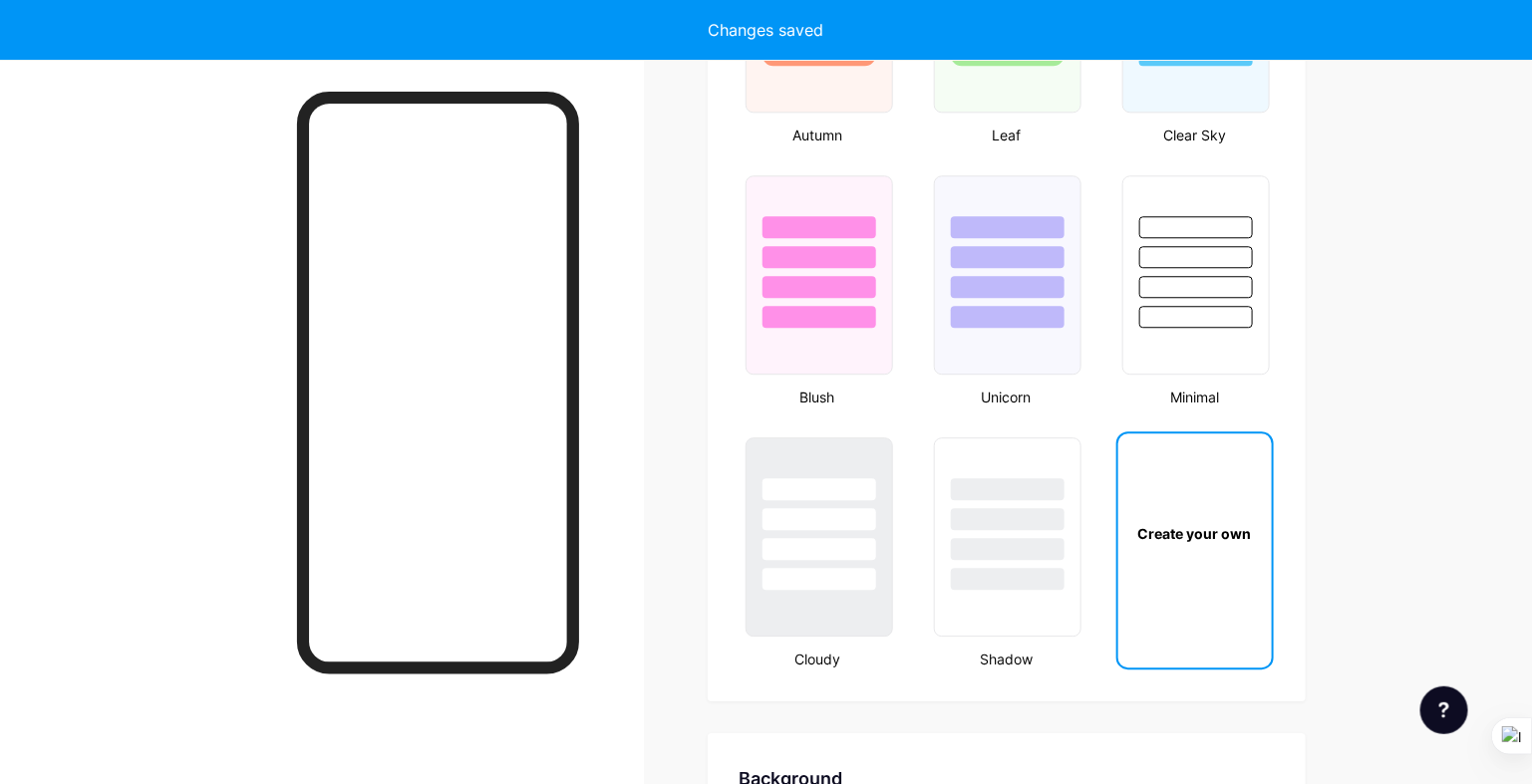 scroll, scrollTop: 2639, scrollLeft: 0, axis: vertical 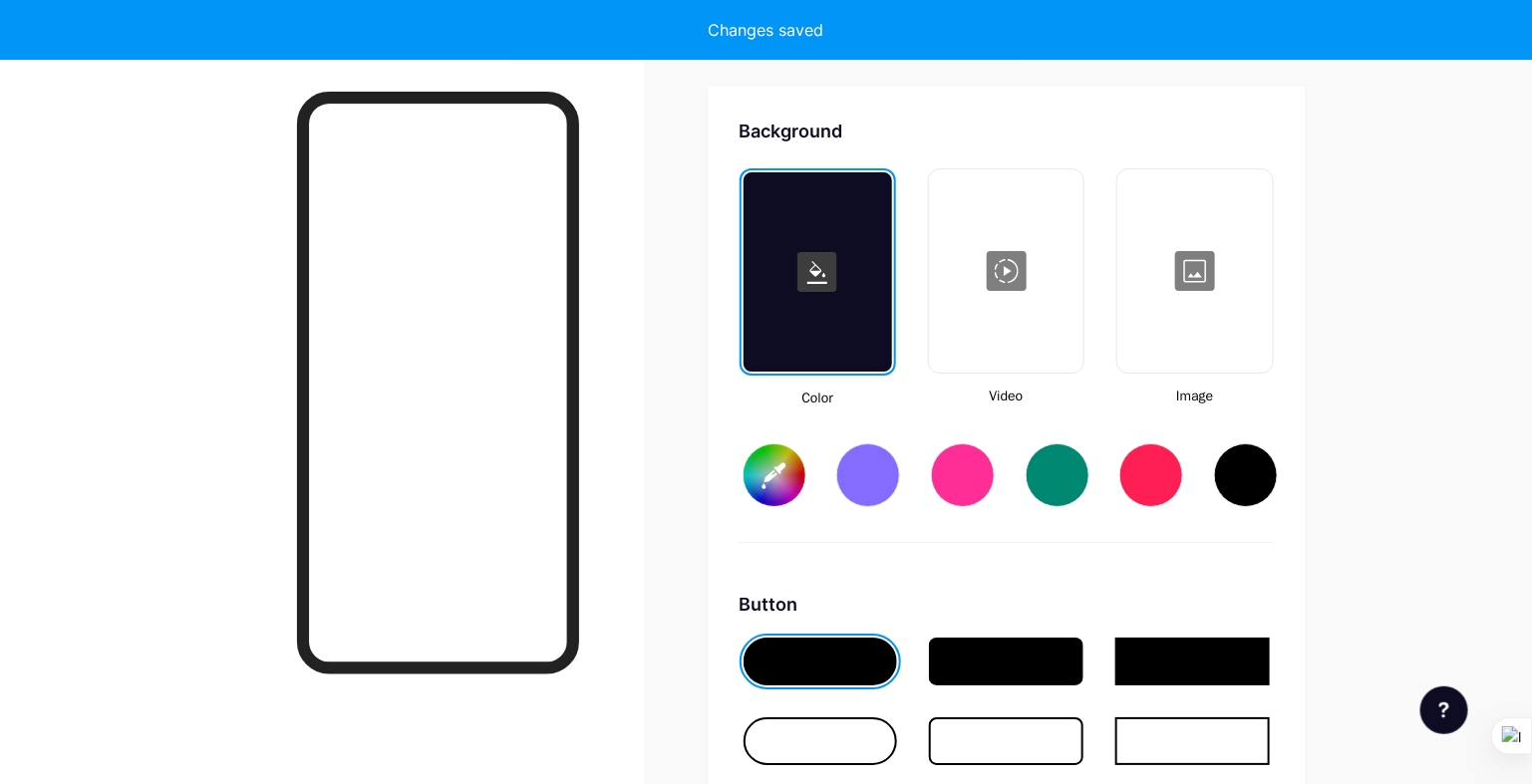 type on "#ffffff" 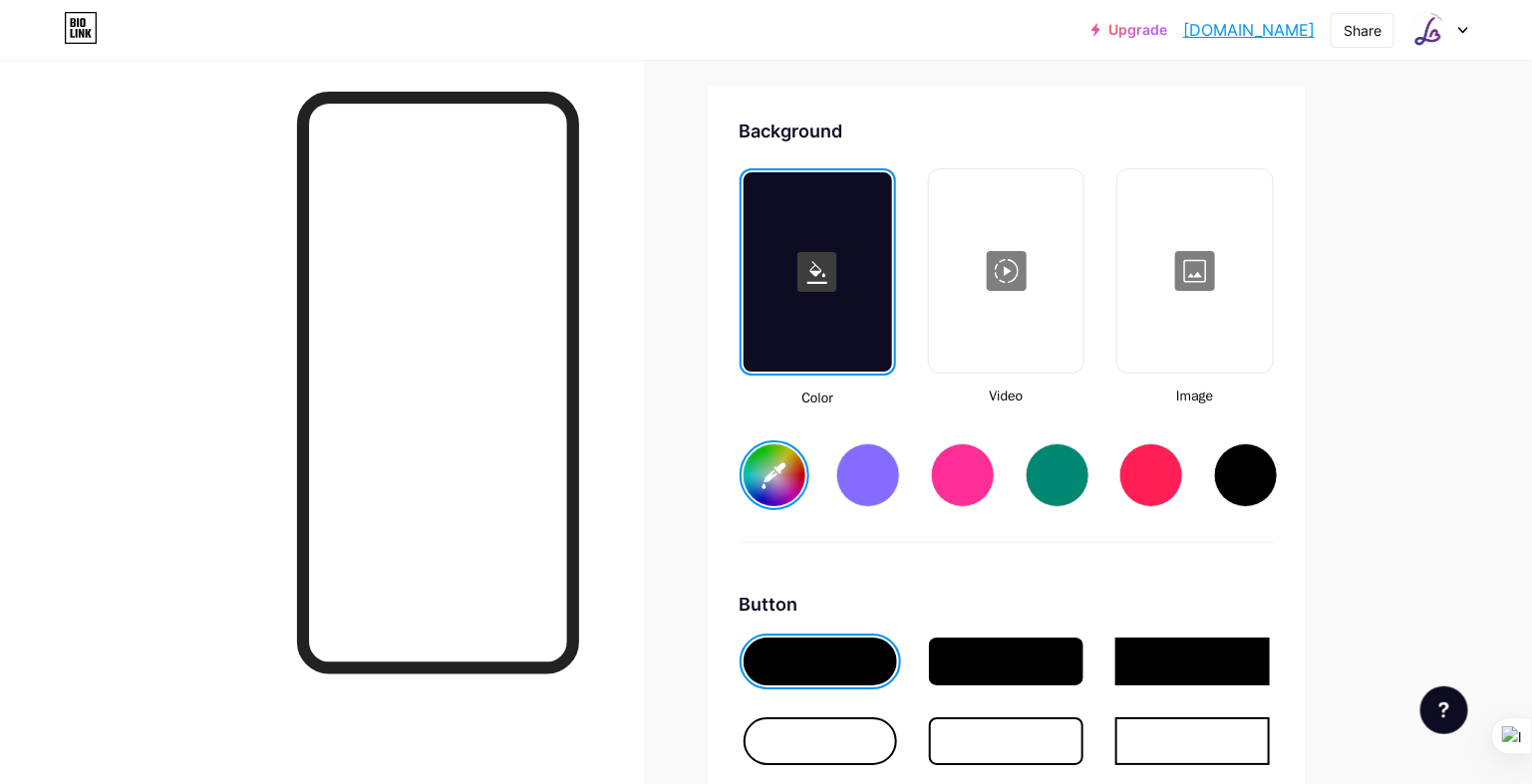 click on "#ffffff" at bounding box center [774, 475] 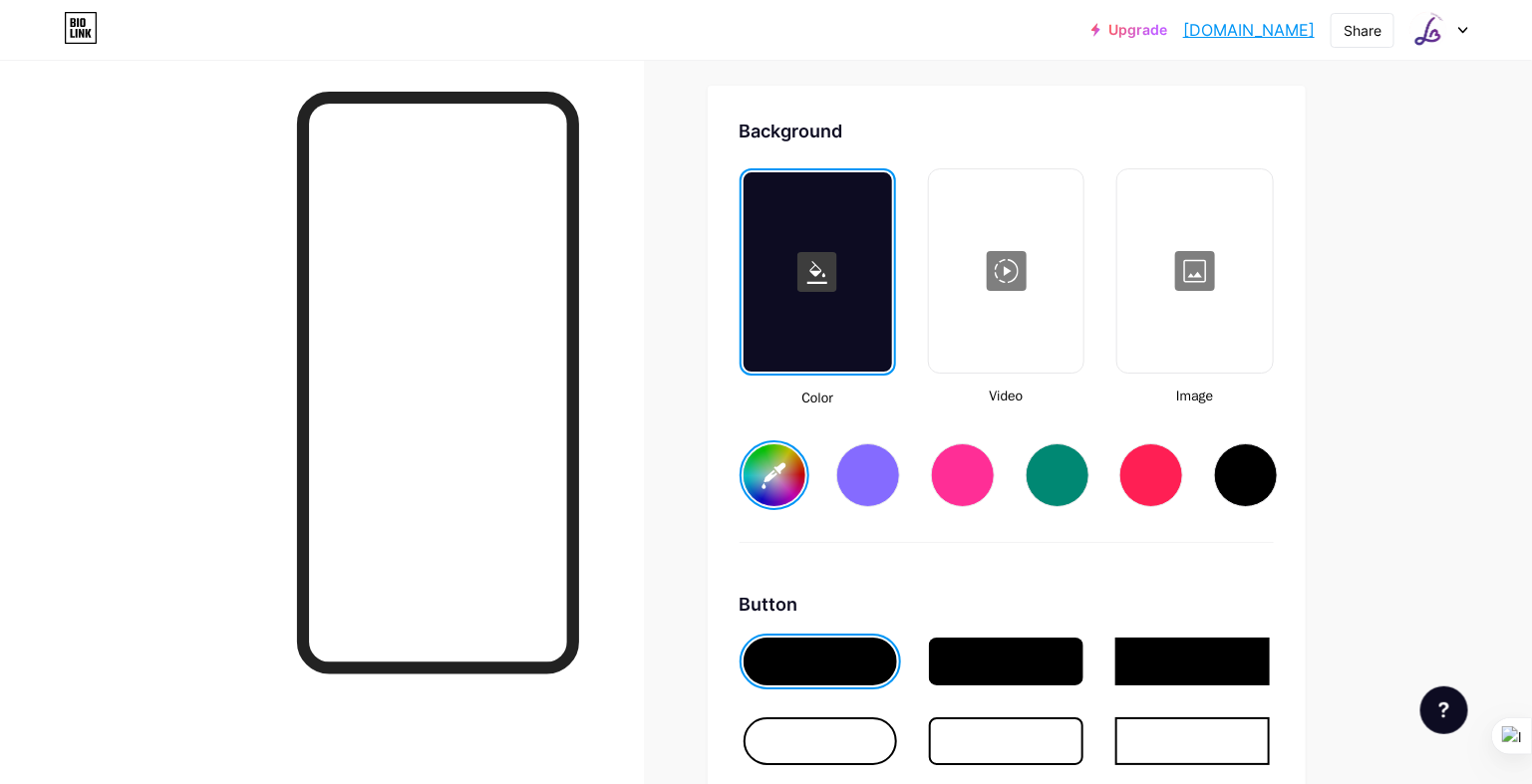 type on "#6b3a9c" 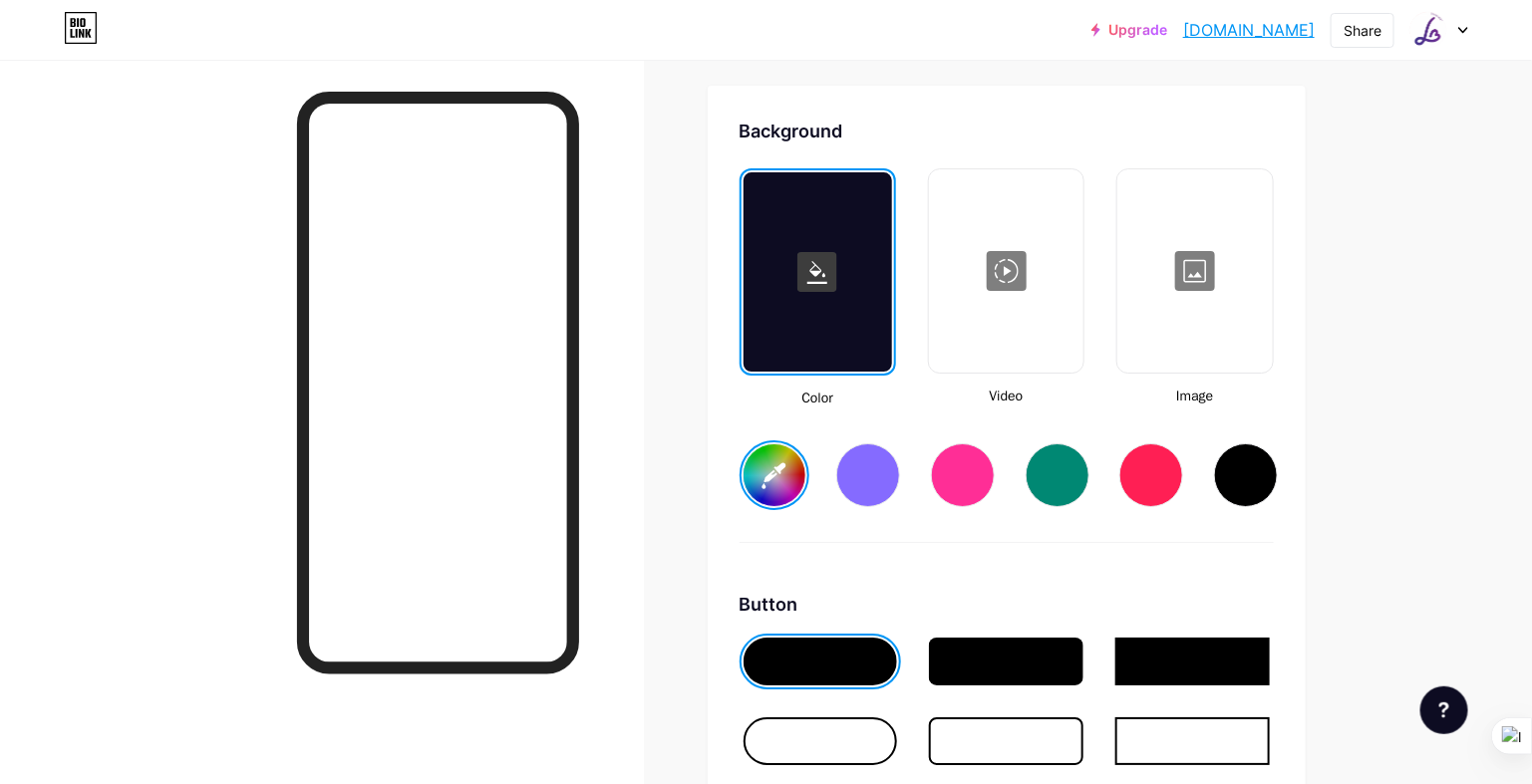 click on "#6b3a9c" at bounding box center [1007, 459] 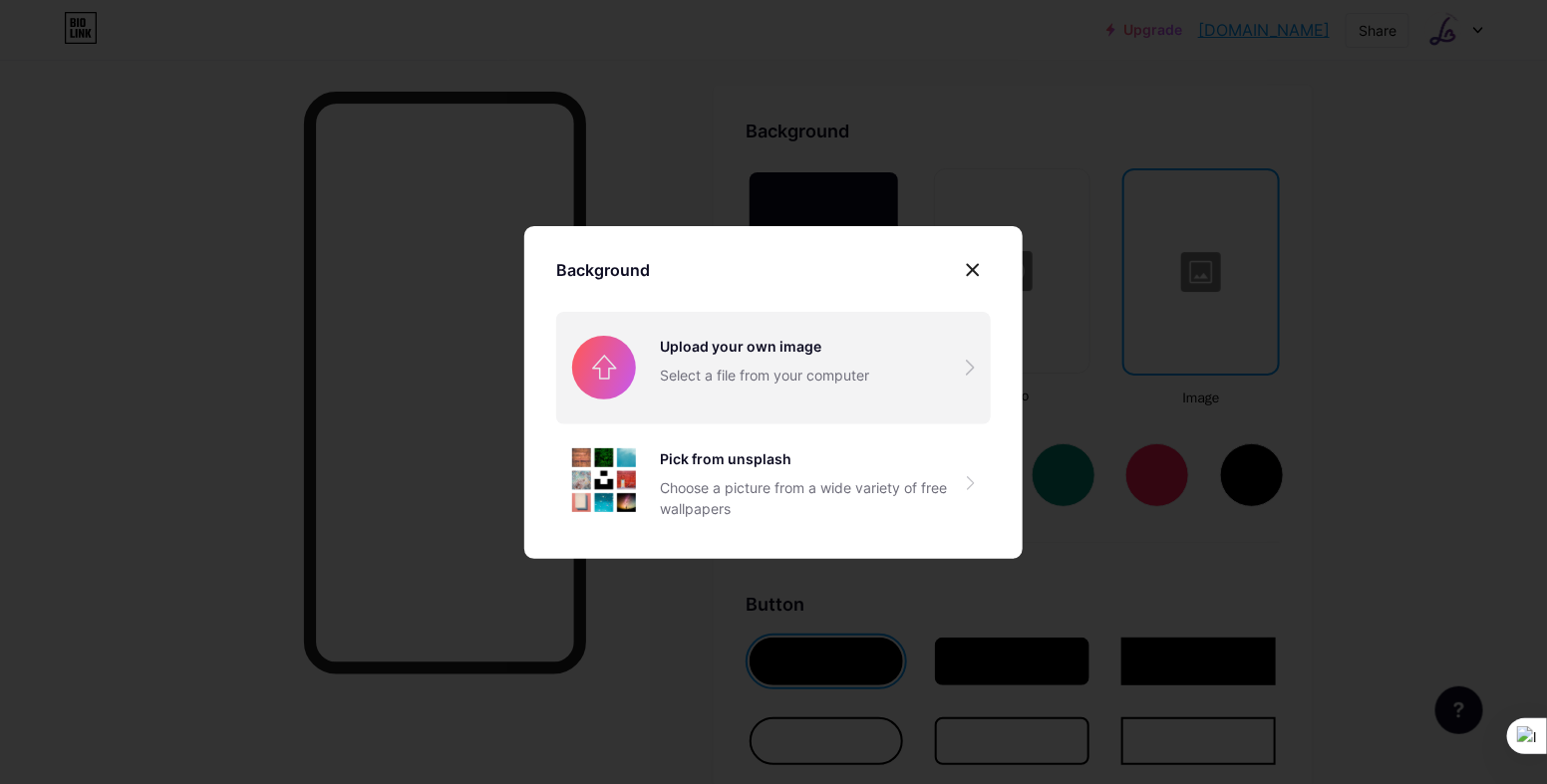click at bounding box center (774, 368) 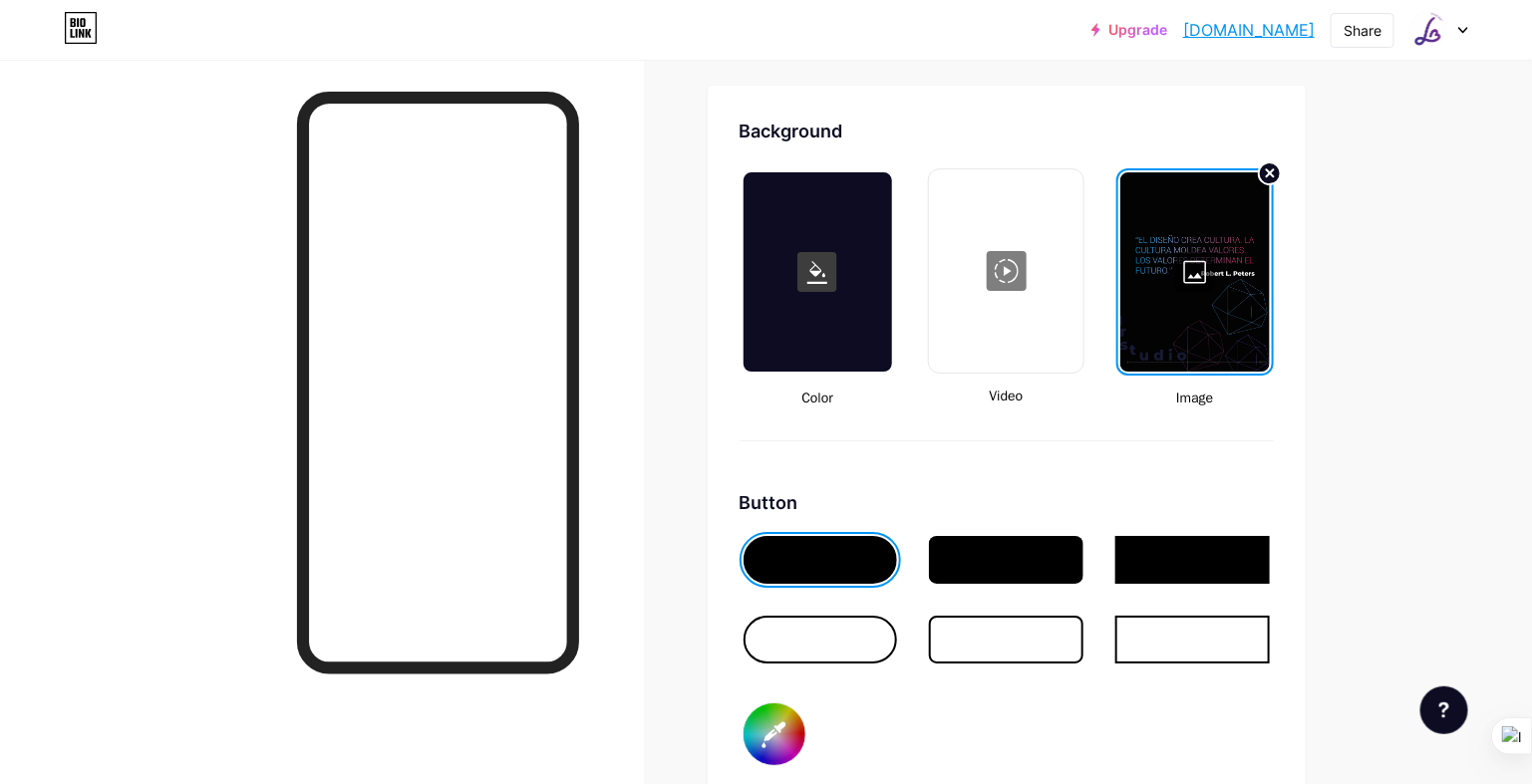 click at bounding box center [1194, 272] 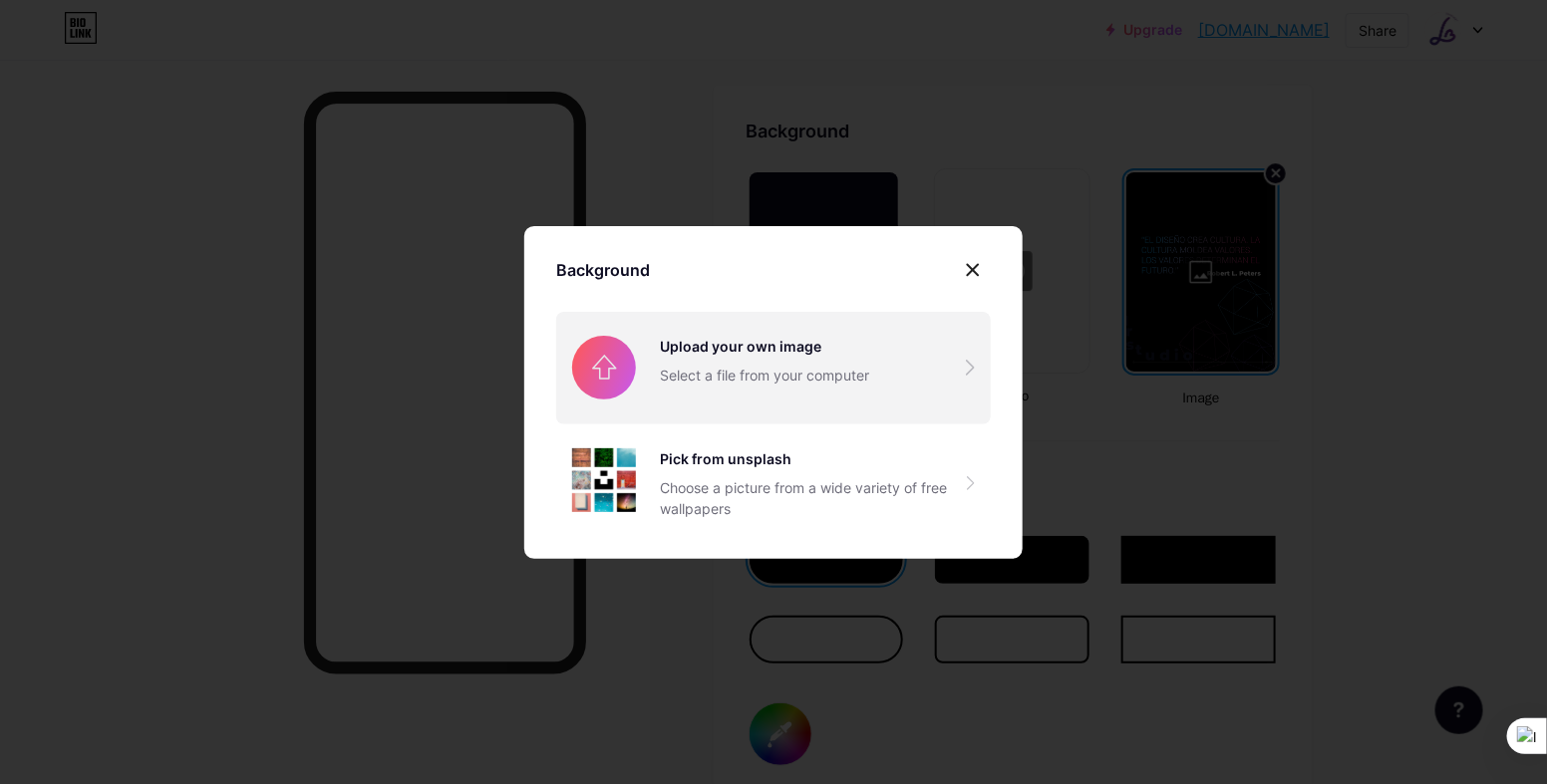 click at bounding box center [774, 368] 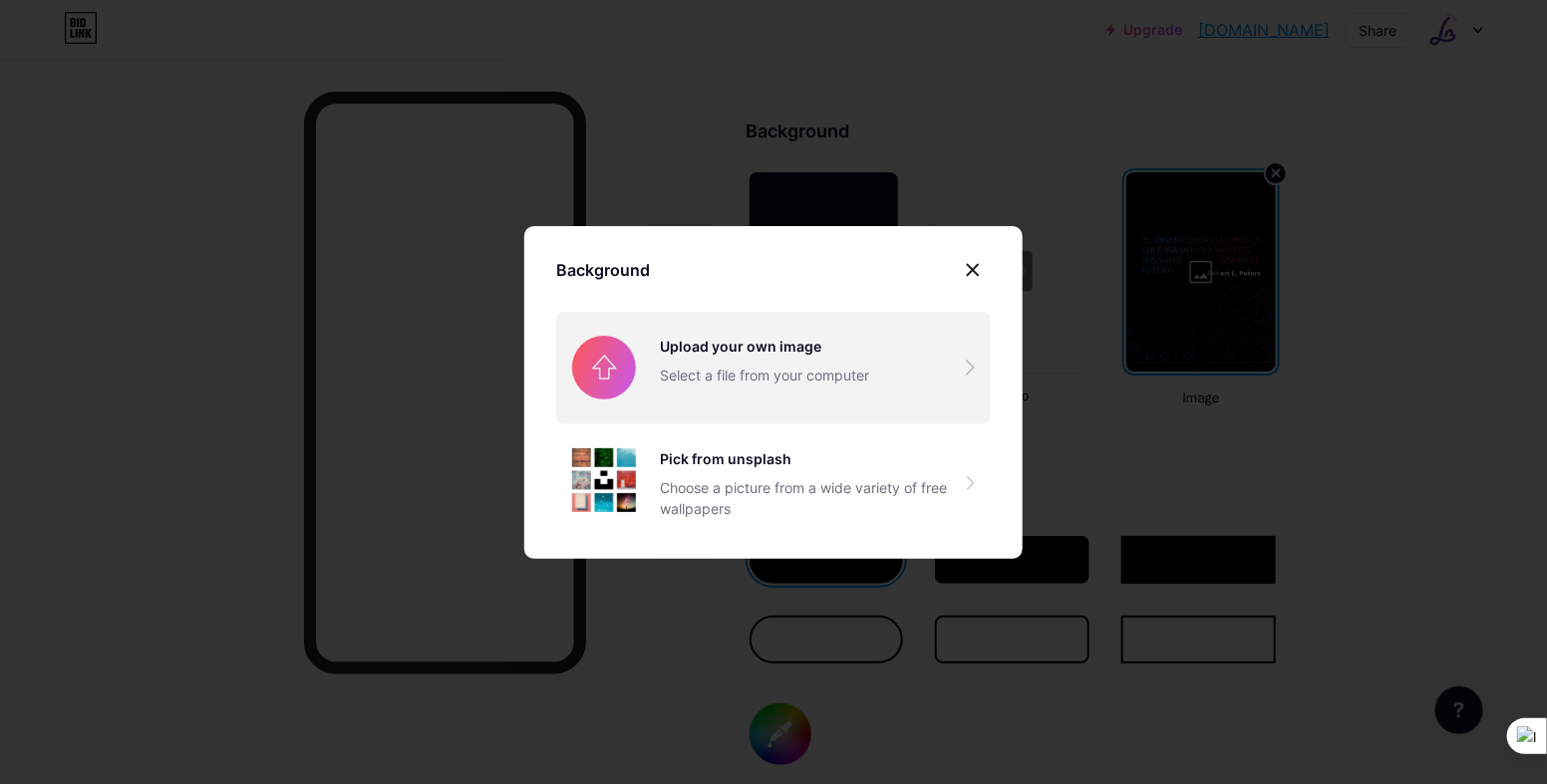 click at bounding box center (445, 383) 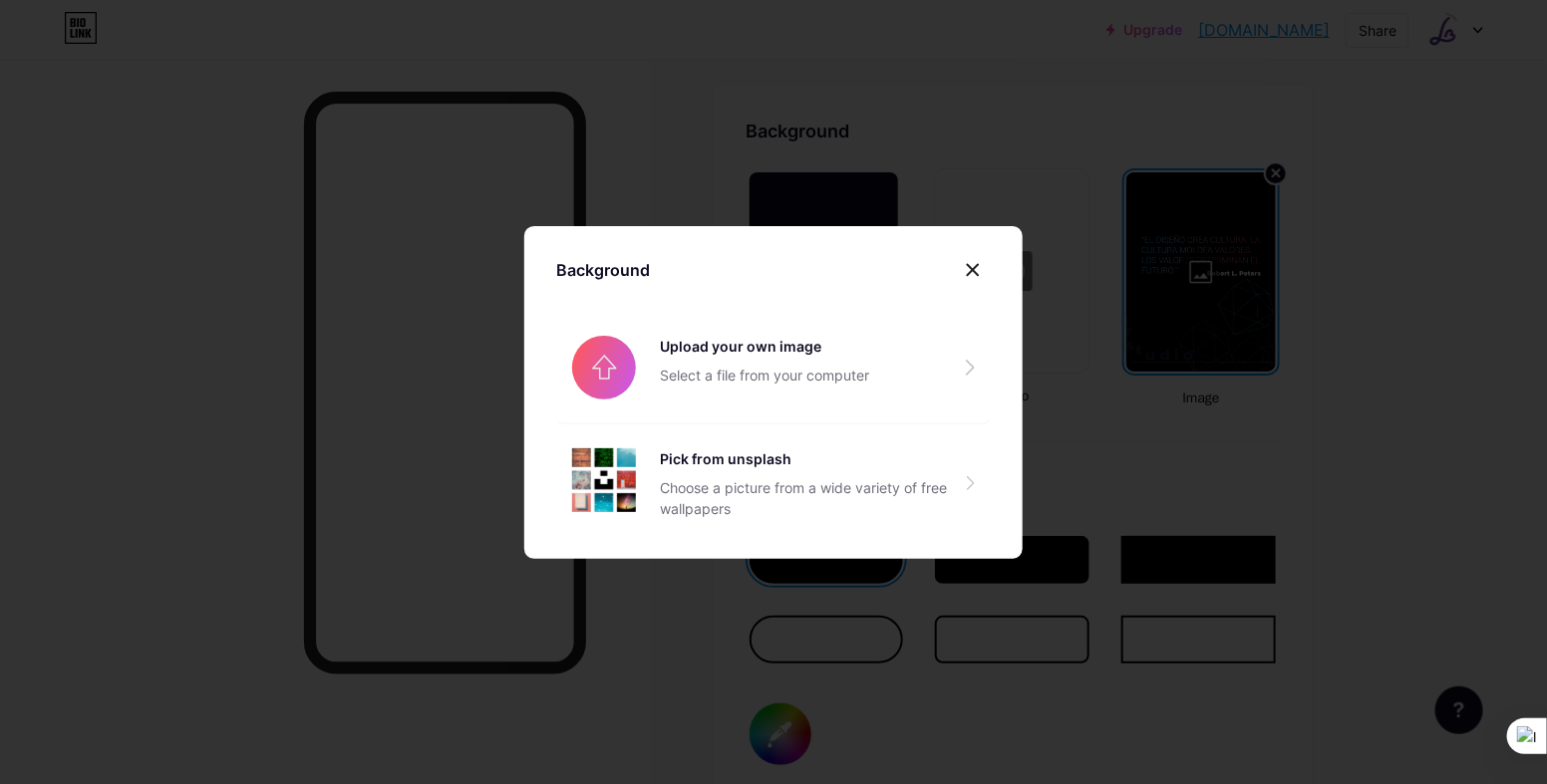 drag, startPoint x: 640, startPoint y: 383, endPoint x: 585, endPoint y: 536, distance: 162.58536 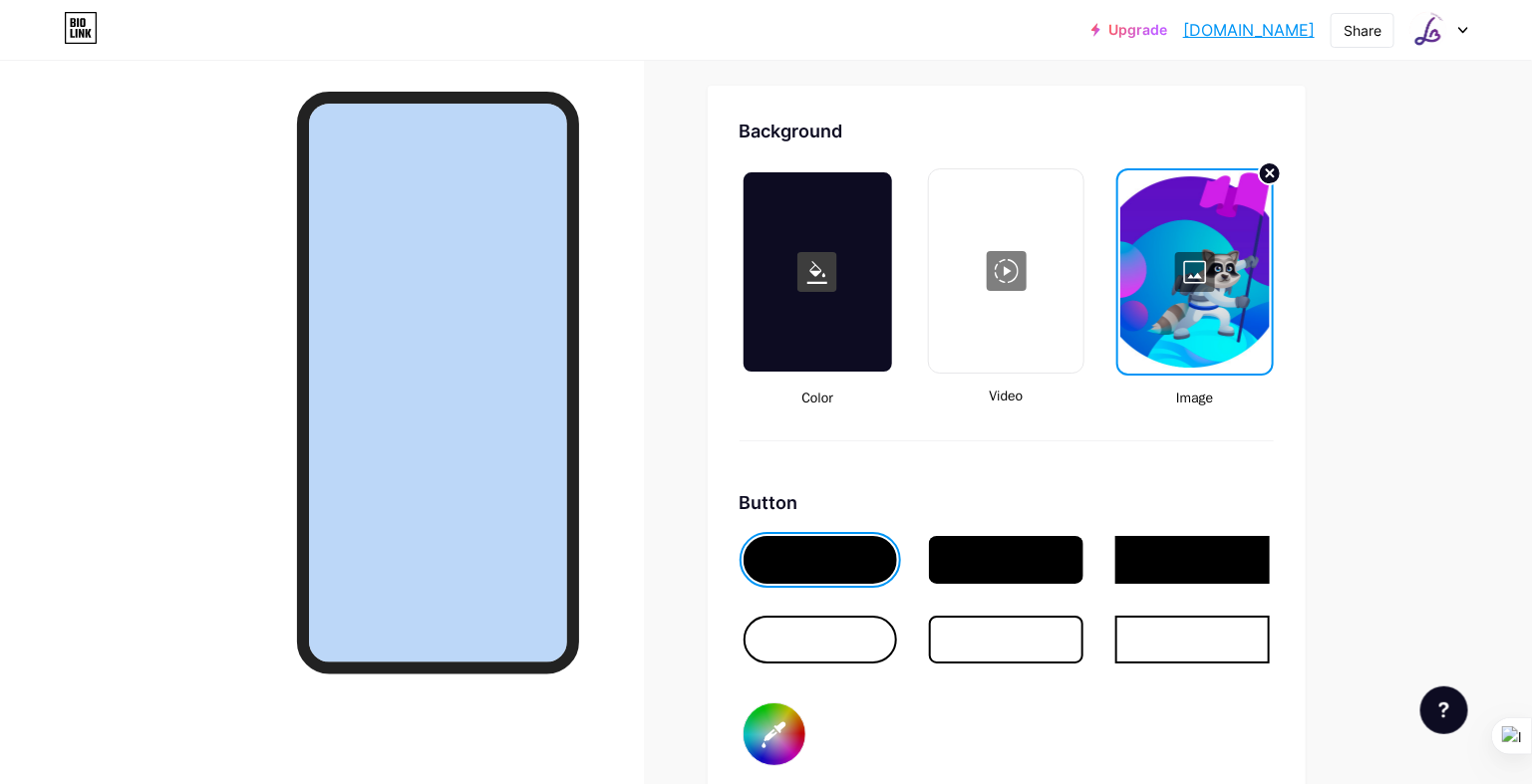 drag, startPoint x: 585, startPoint y: 536, endPoint x: 620, endPoint y: 380, distance: 159.87808 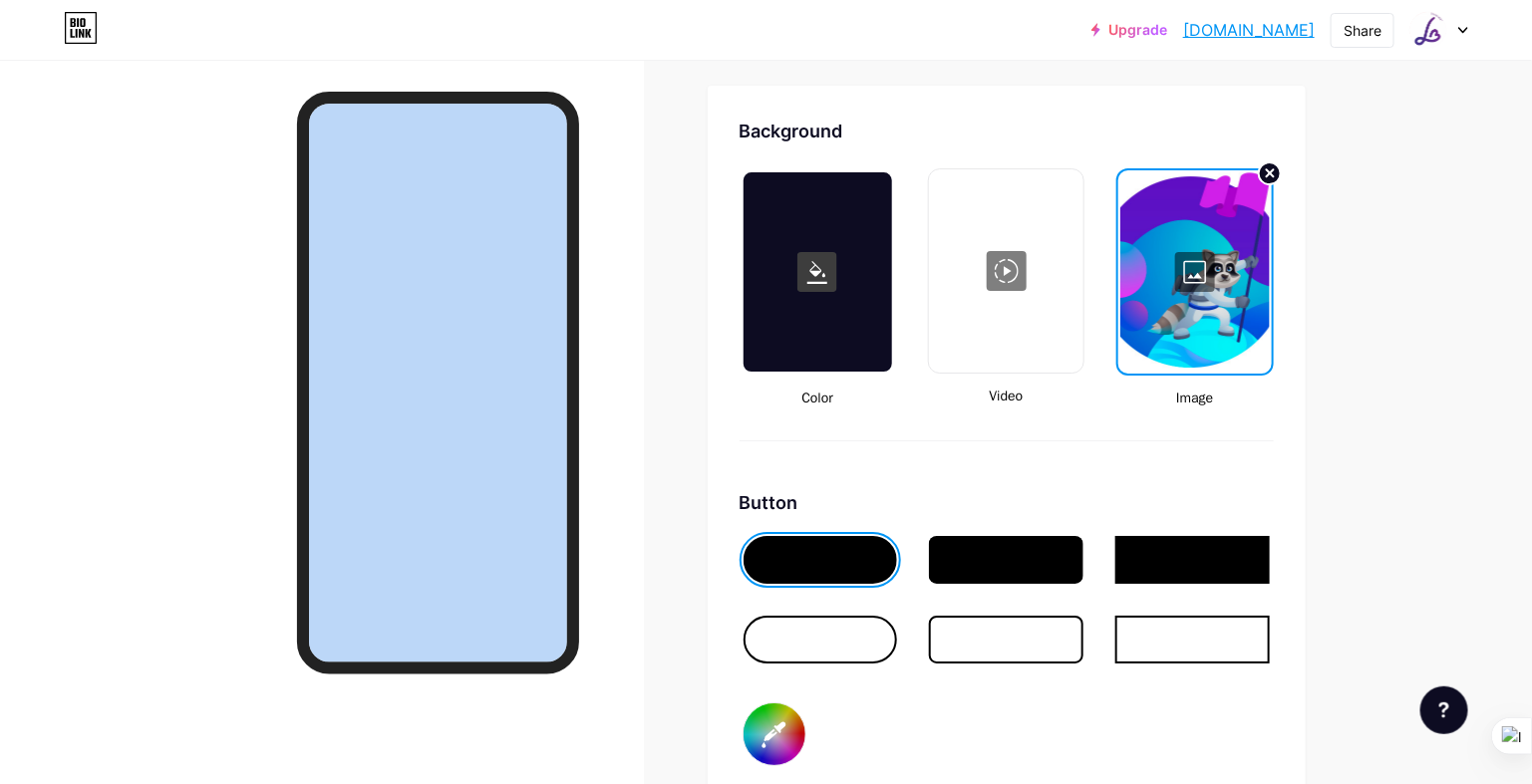 click at bounding box center (322, 451) 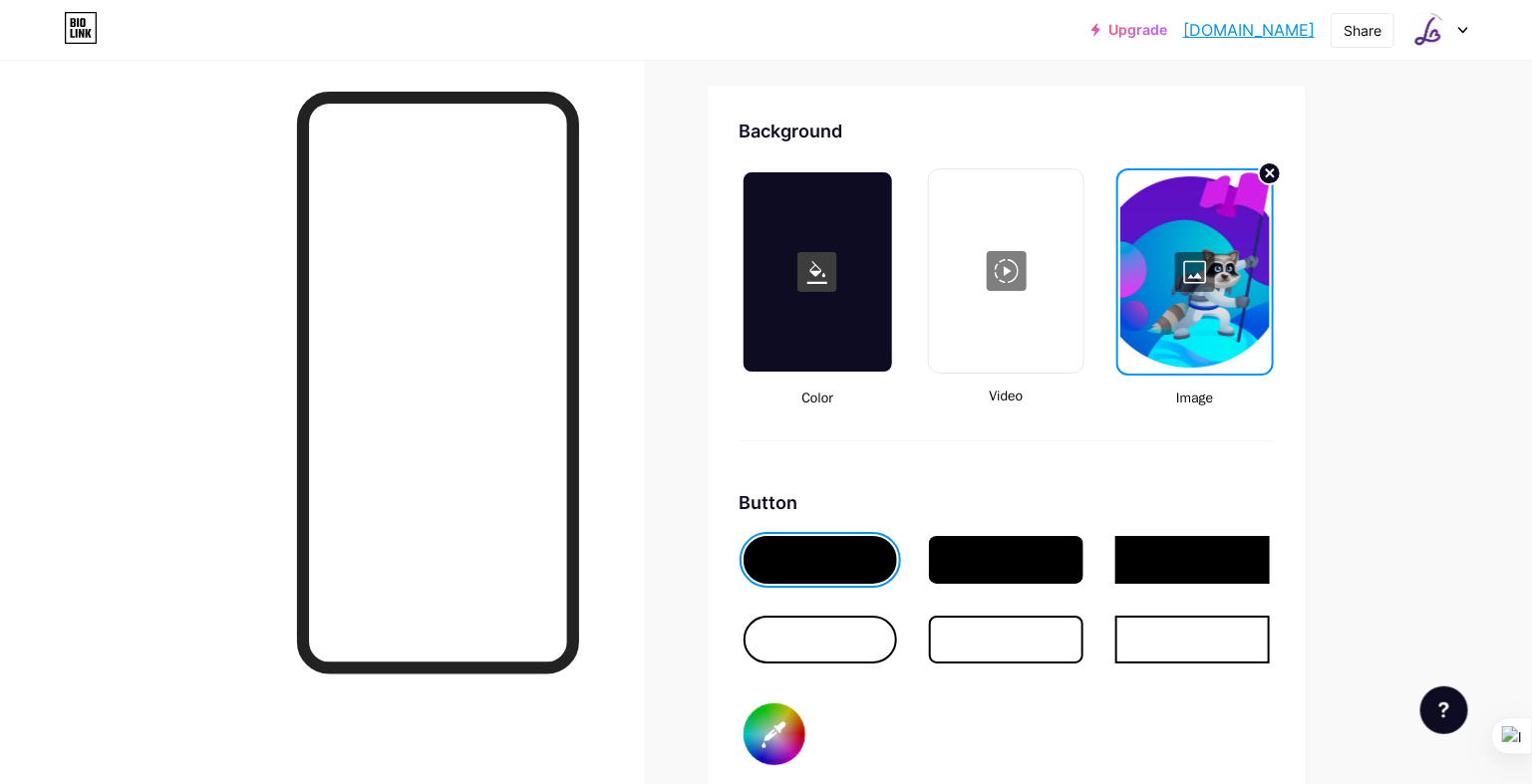 click at bounding box center [820, 560] 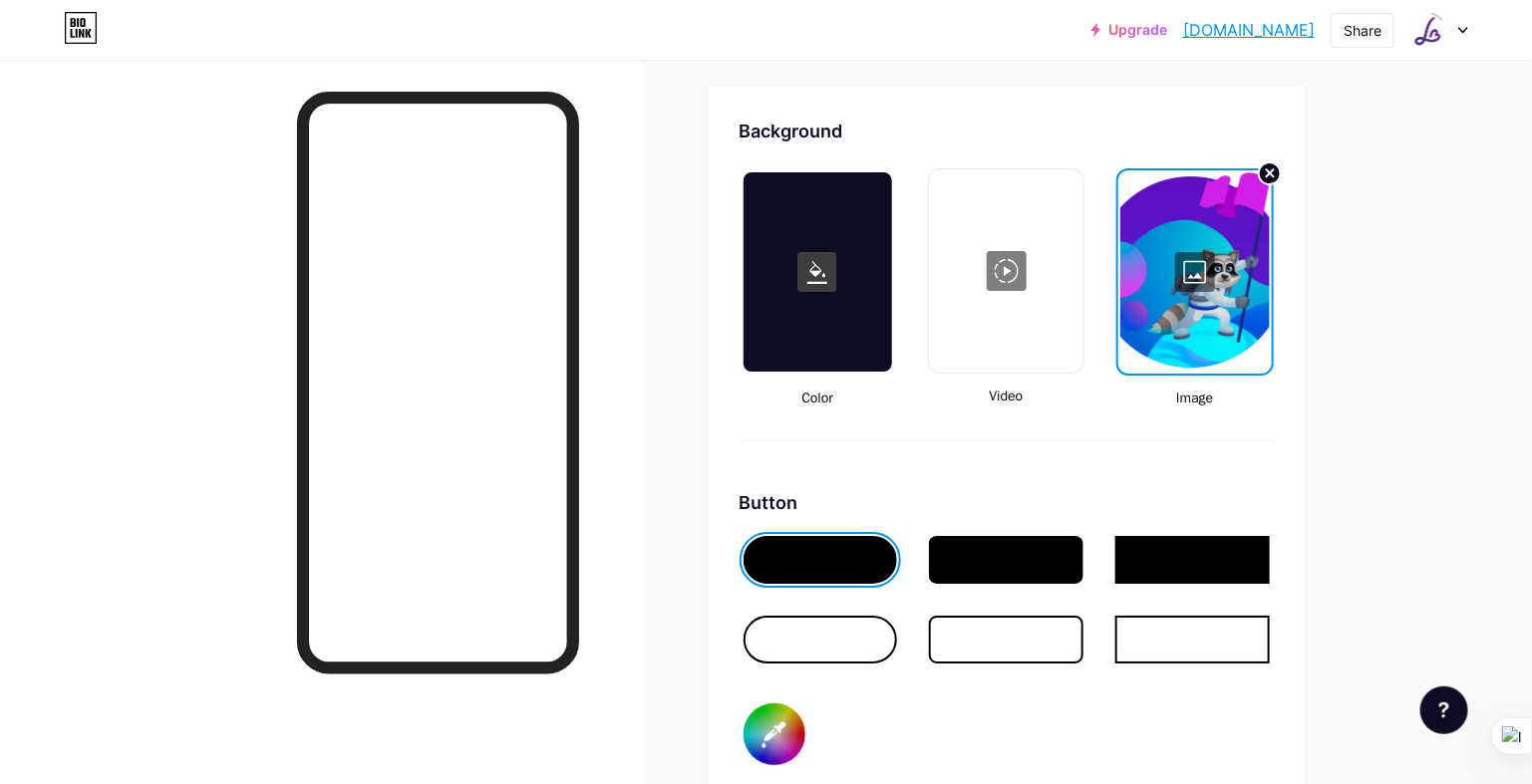click at bounding box center (1194, 272) 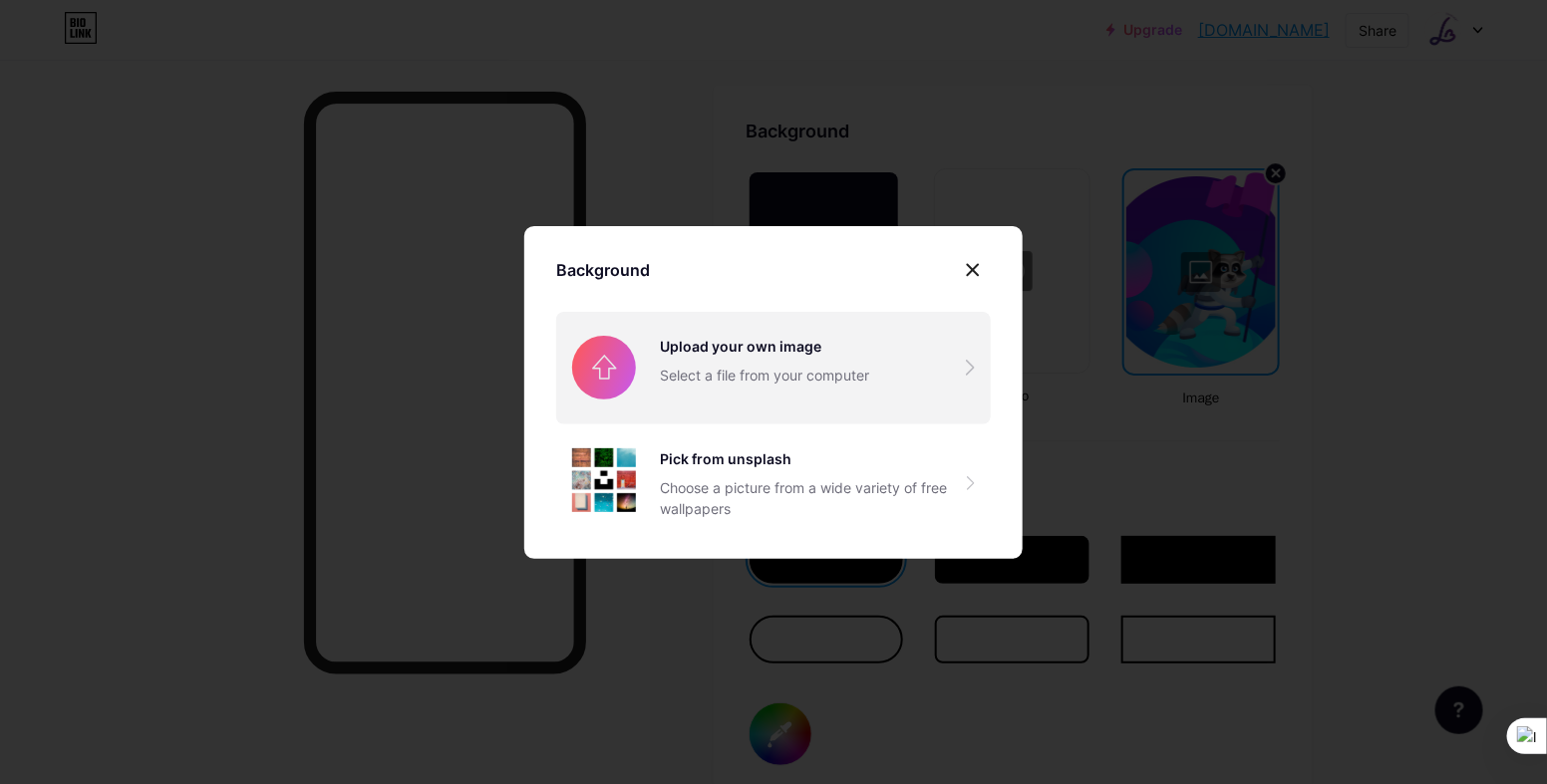 click at bounding box center [774, 368] 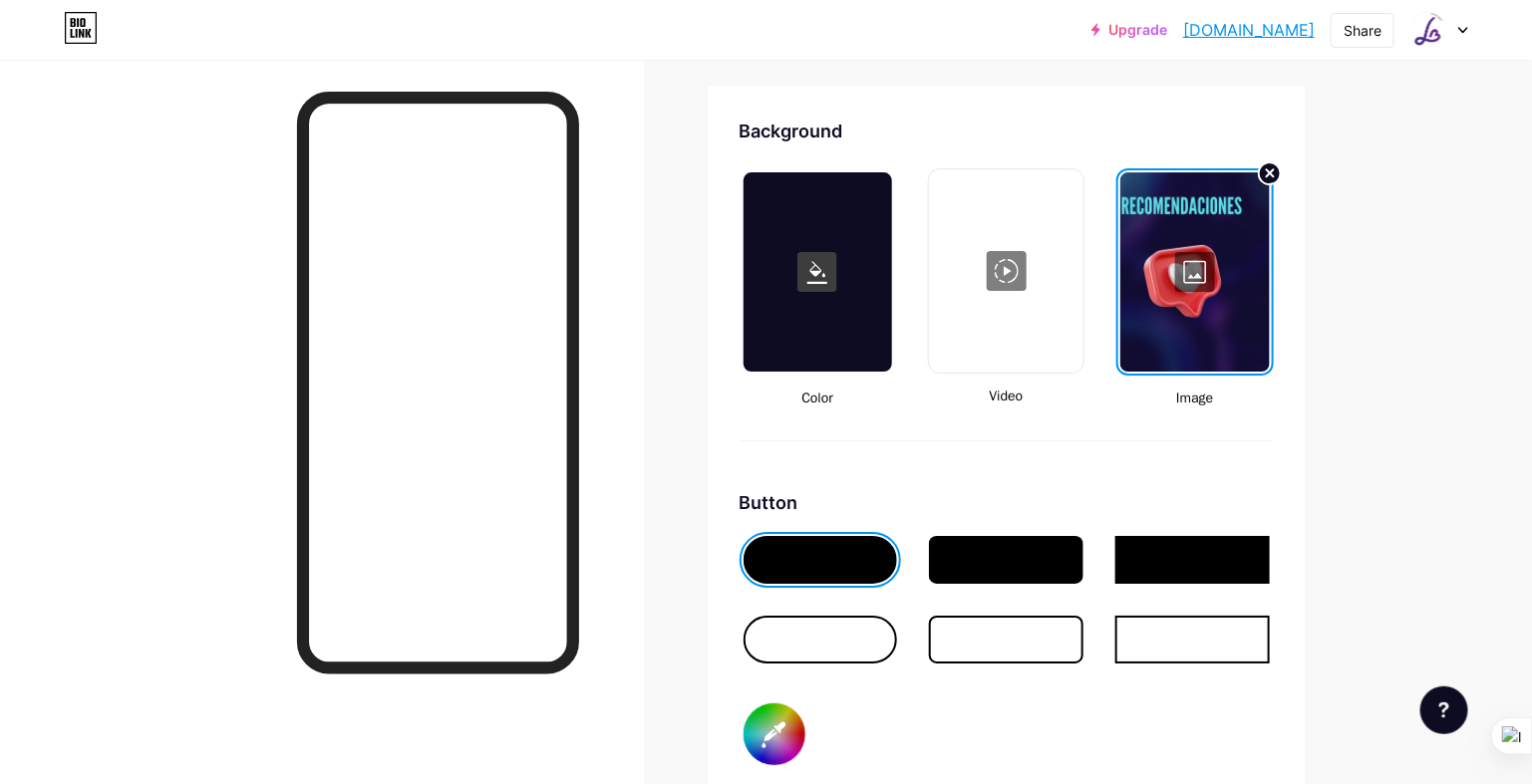 click at bounding box center [1194, 272] 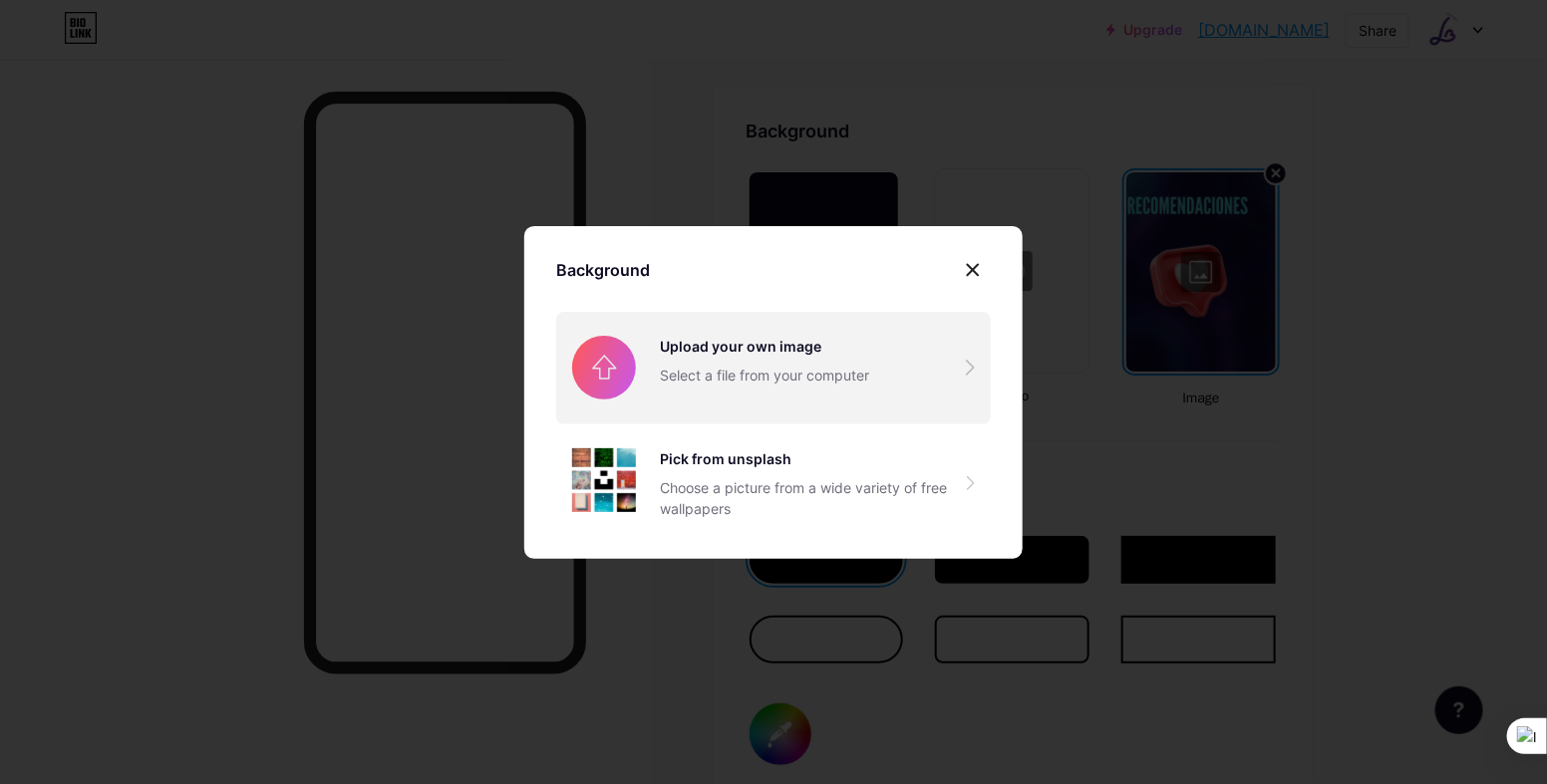 click at bounding box center (774, 368) 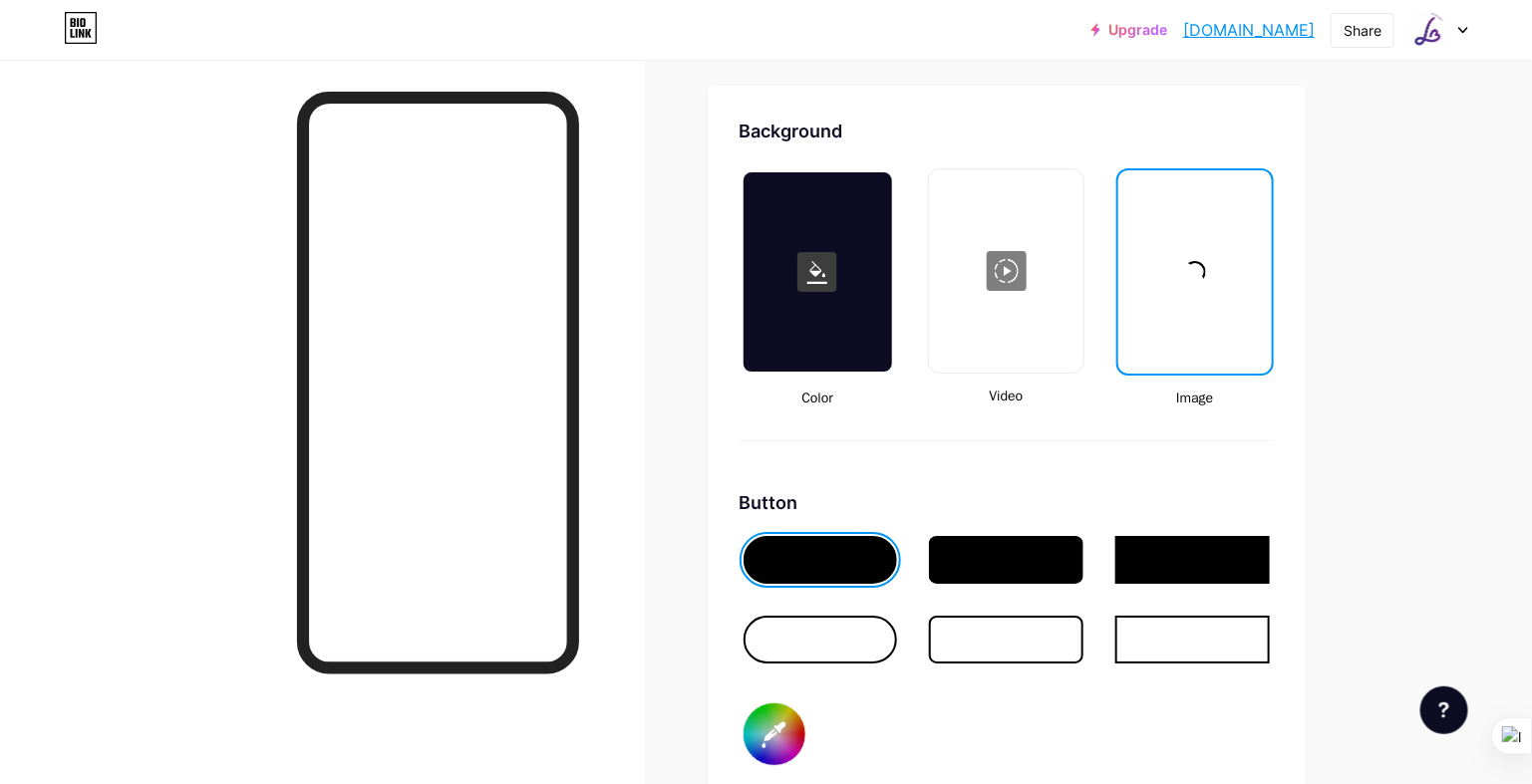 click on "Background         Color           Video         Image           Button       #000000   Font   Inter Poppins EB Garamond TEKO BALSAMIQ SANS Kite One PT Sans Quicksand DM Sans     #000000   Changes saved" at bounding box center [1007, 656] 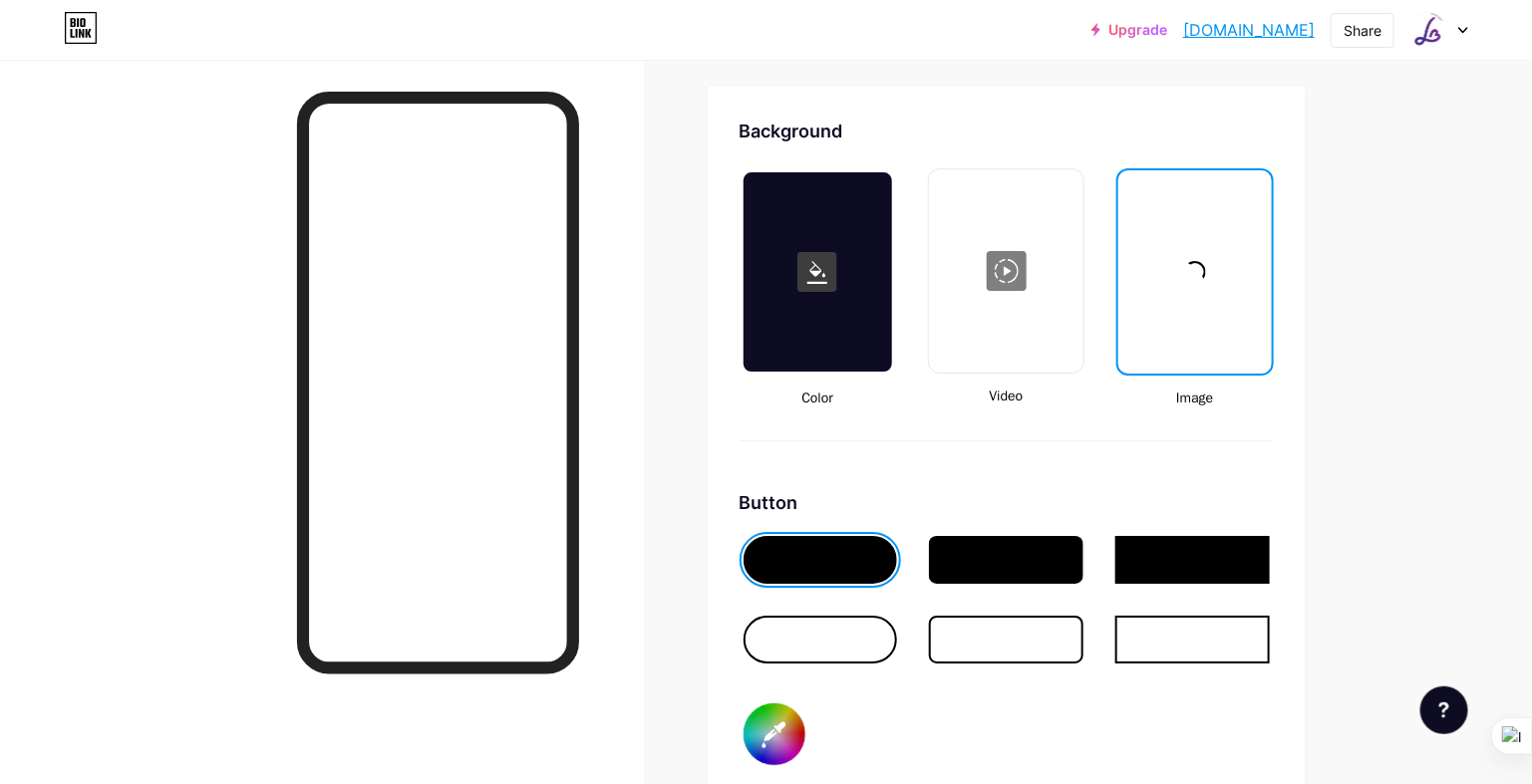 click on "Background         Color           Video         Image           Button       #000000   Font   Inter Poppins EB Garamond TEKO BALSAMIQ SANS Kite One PT Sans Quicksand DM Sans     #000000   Changes saved" at bounding box center (1007, 656) 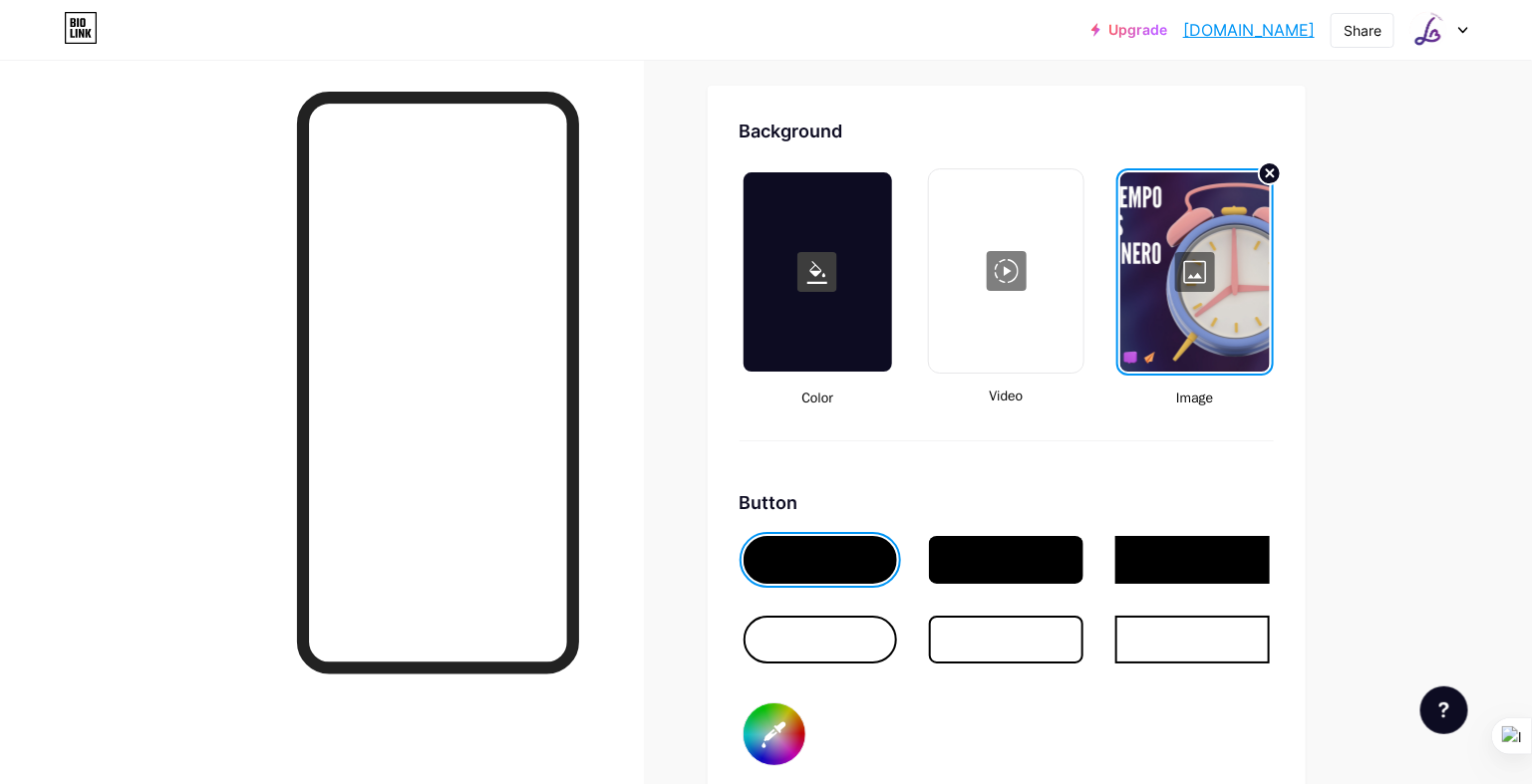 click at bounding box center [1194, 272] 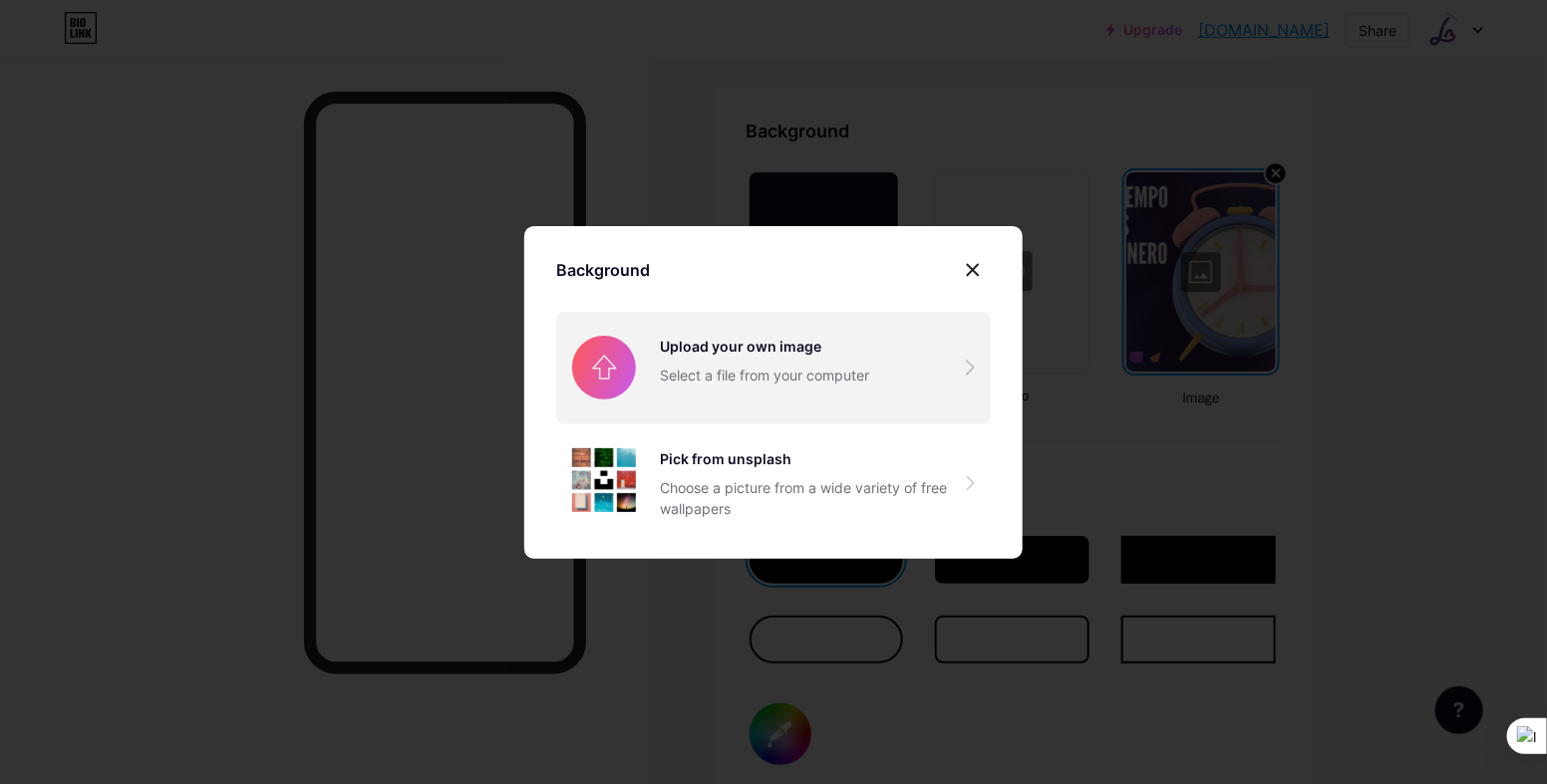 click at bounding box center (774, 368) 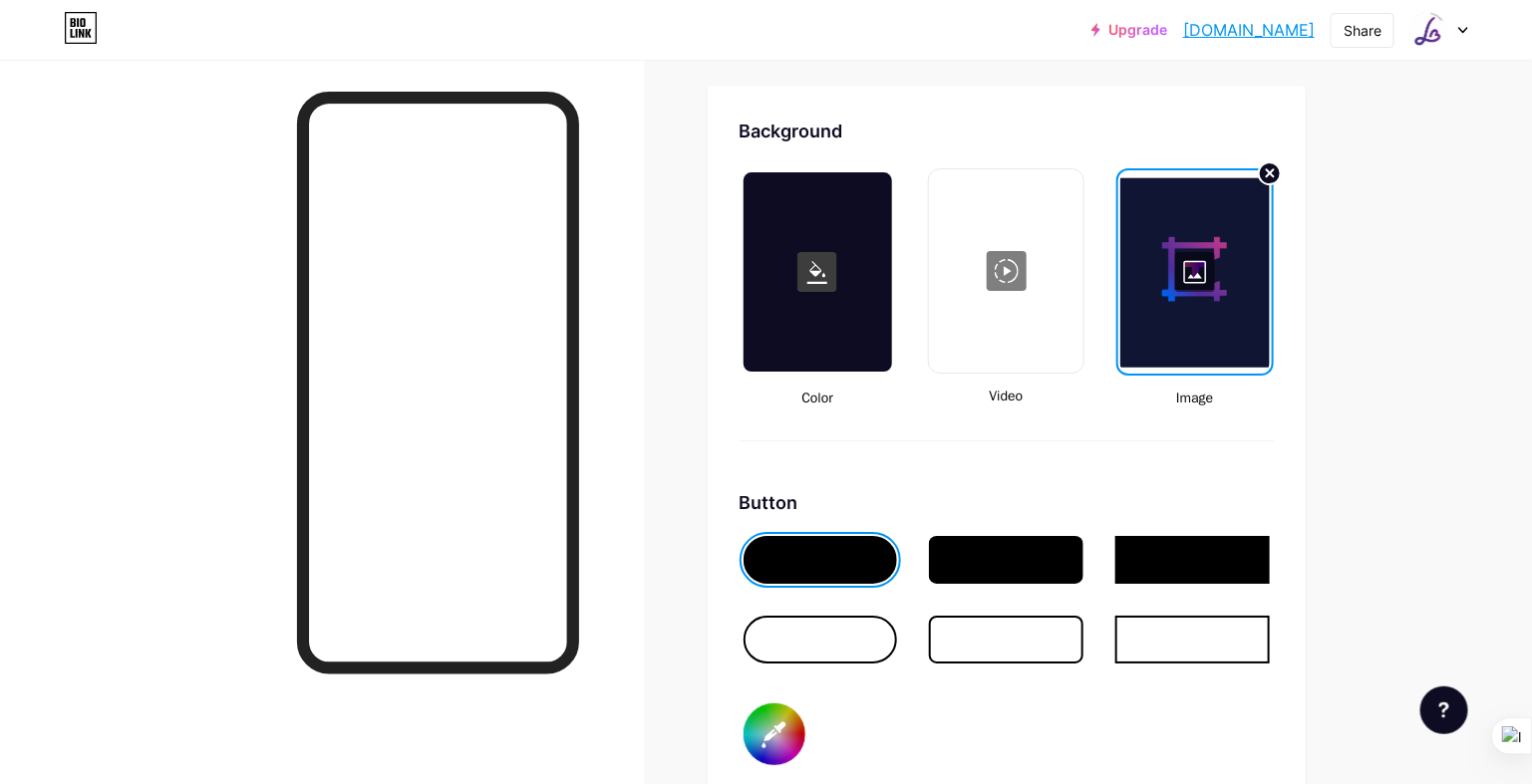 click at bounding box center (1194, 272) 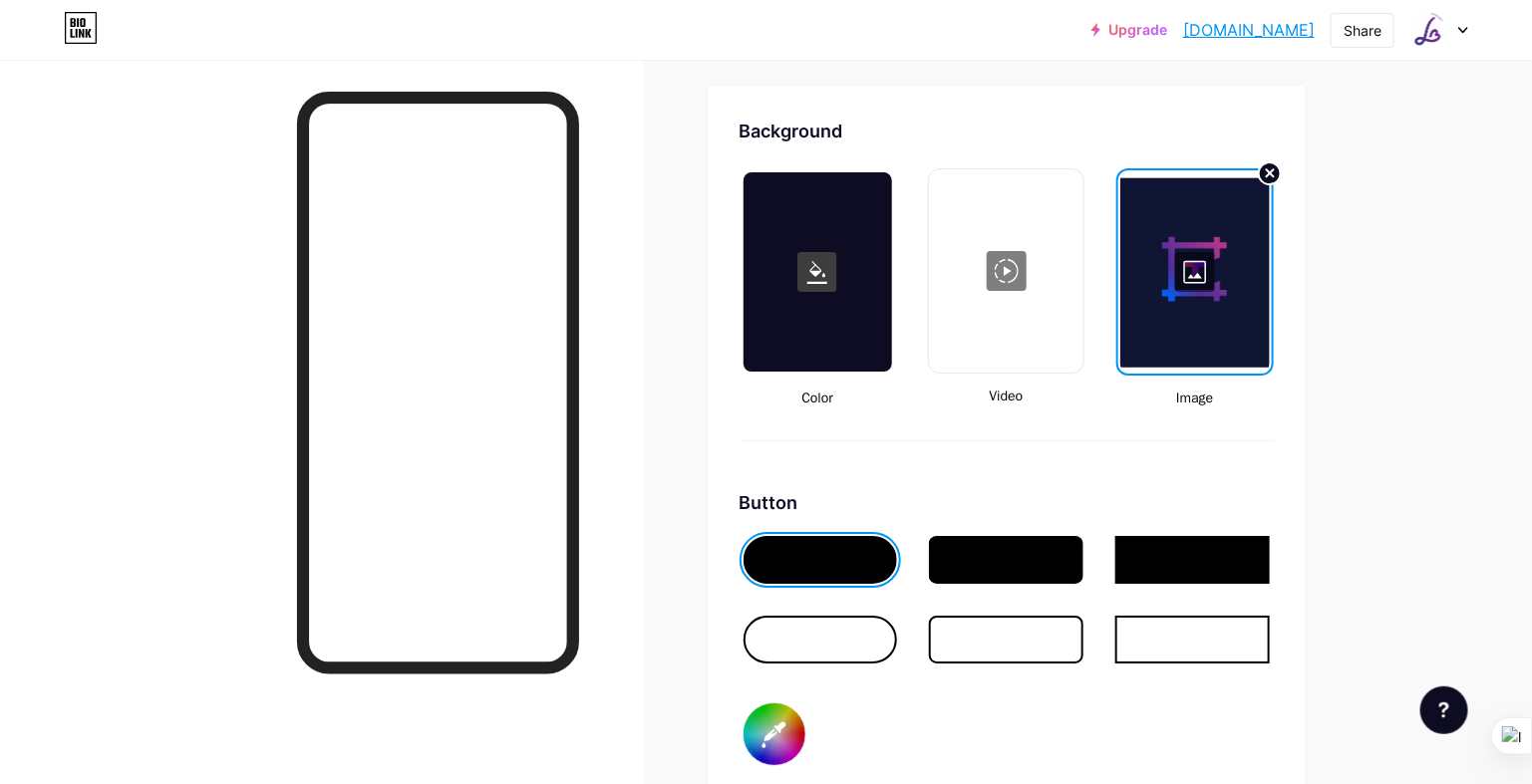 click at bounding box center [1194, 272] 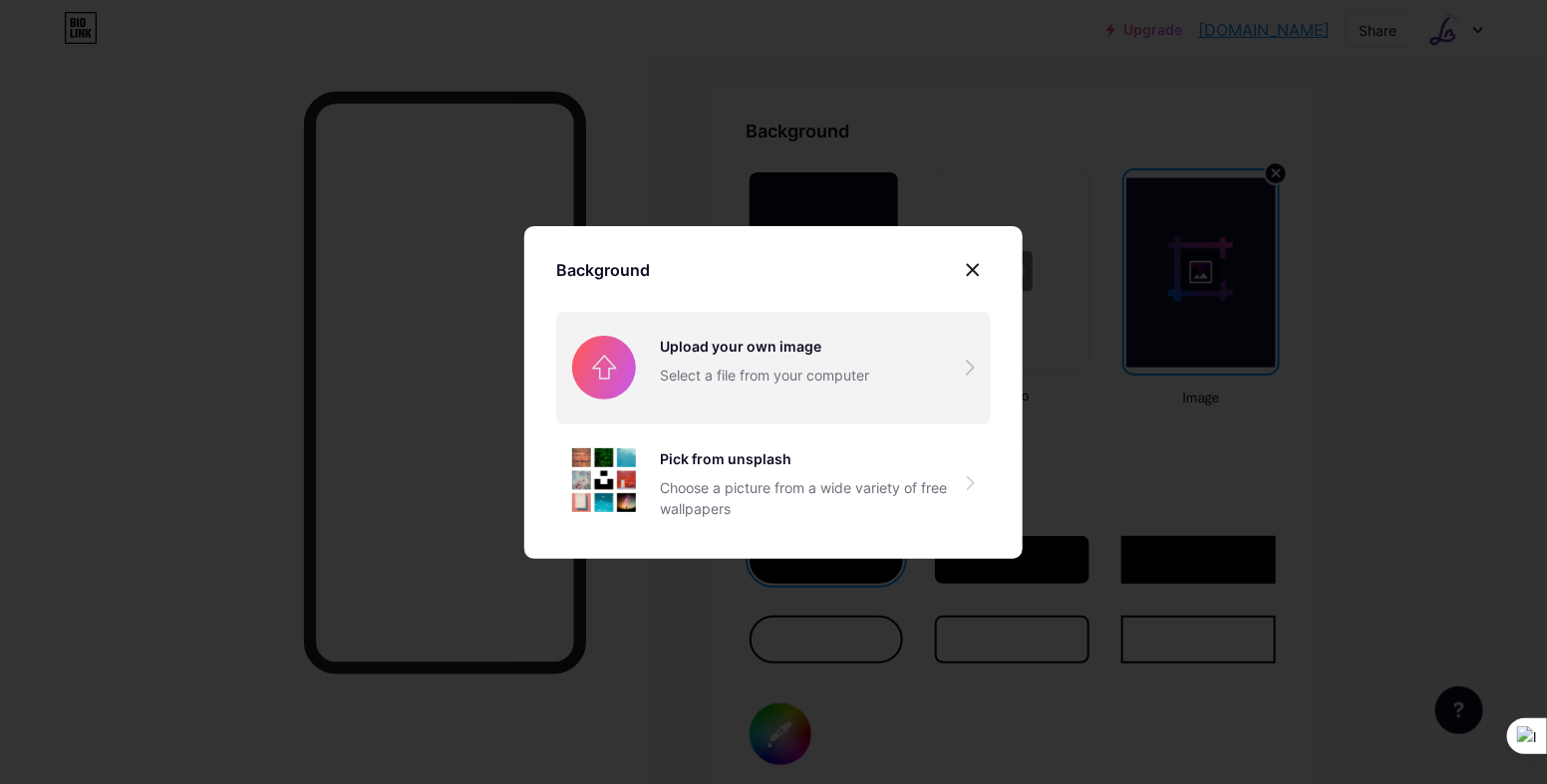 click at bounding box center [774, 368] 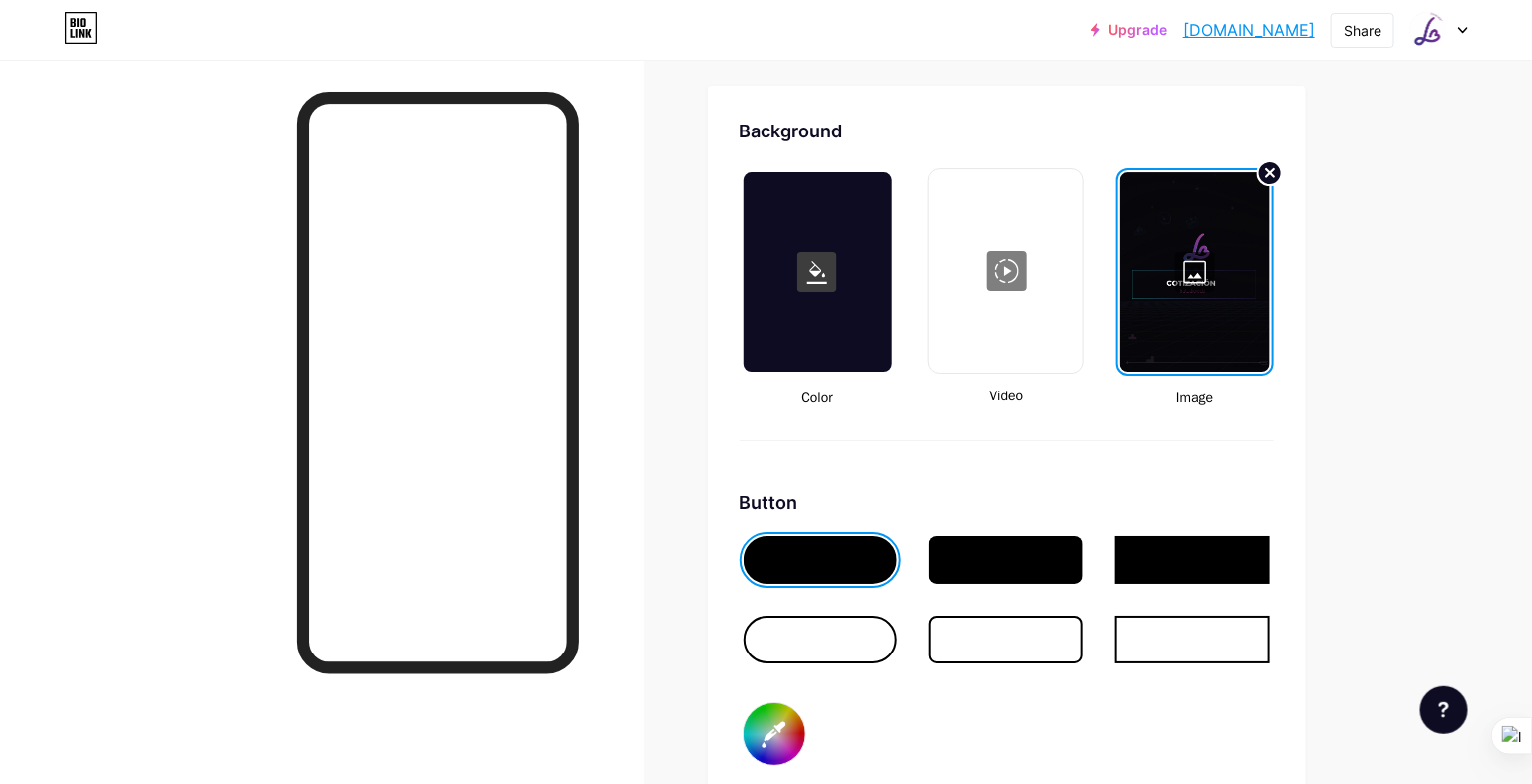 click 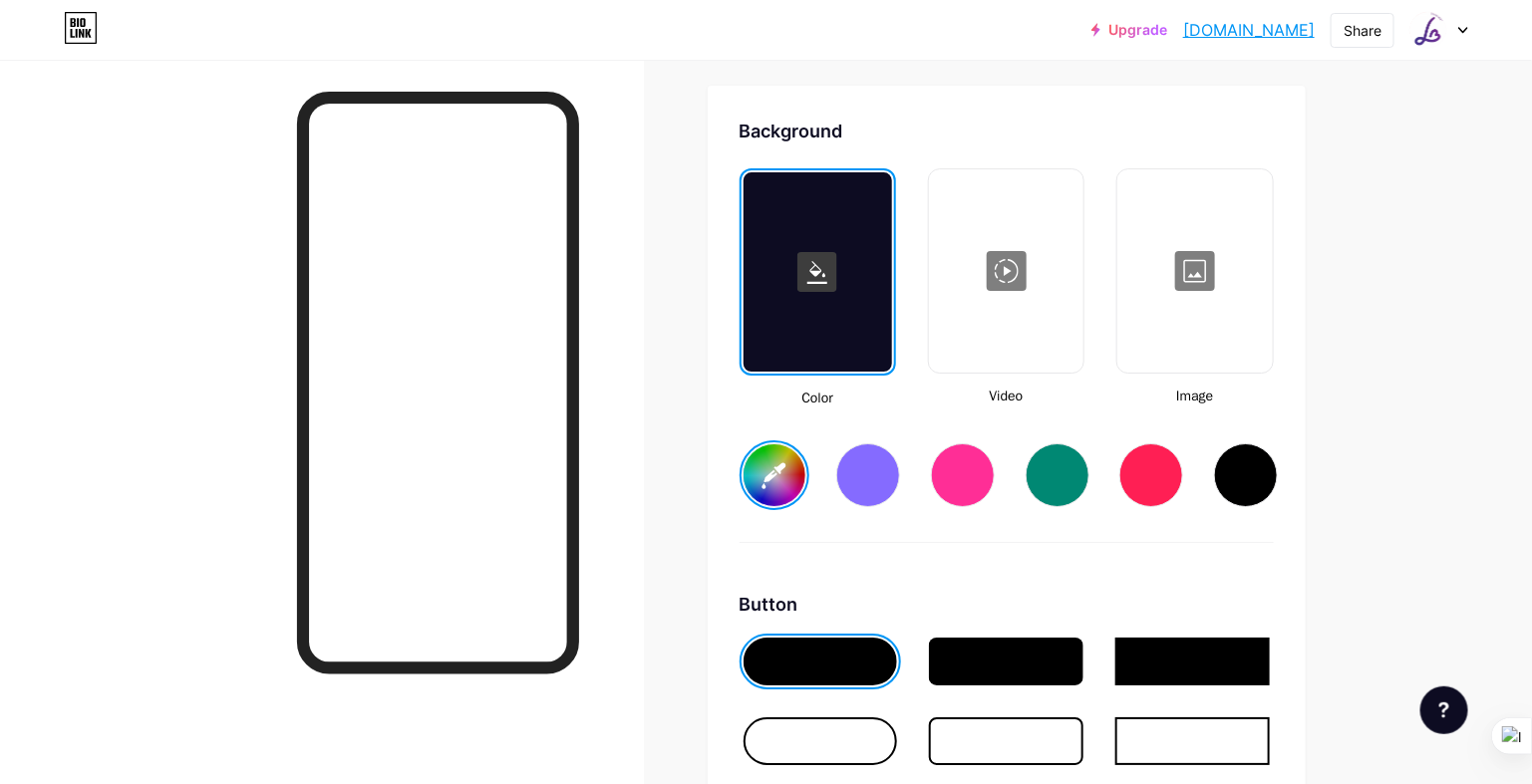 click at bounding box center [820, 661] 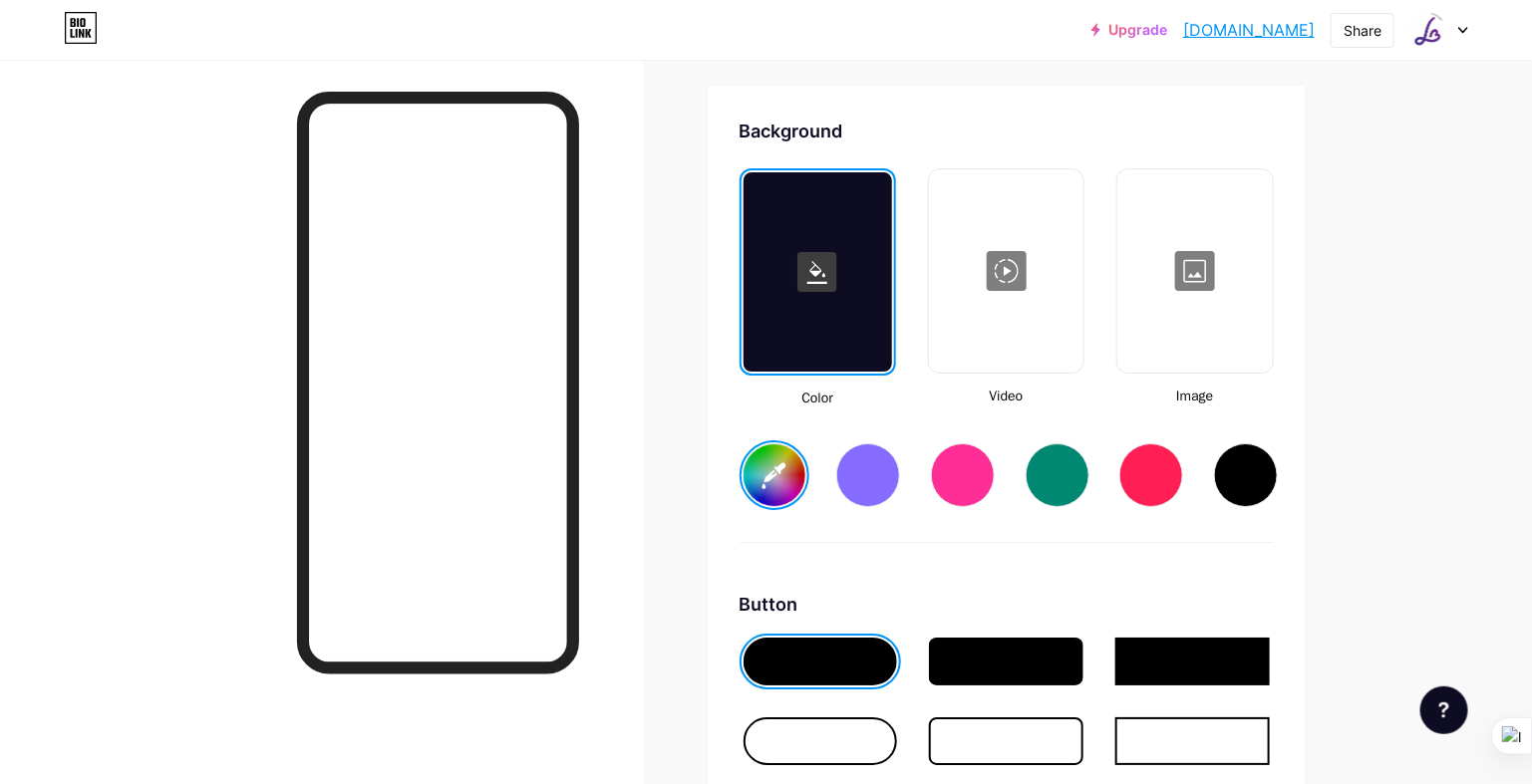 scroll, scrollTop: 2838, scrollLeft: 0, axis: vertical 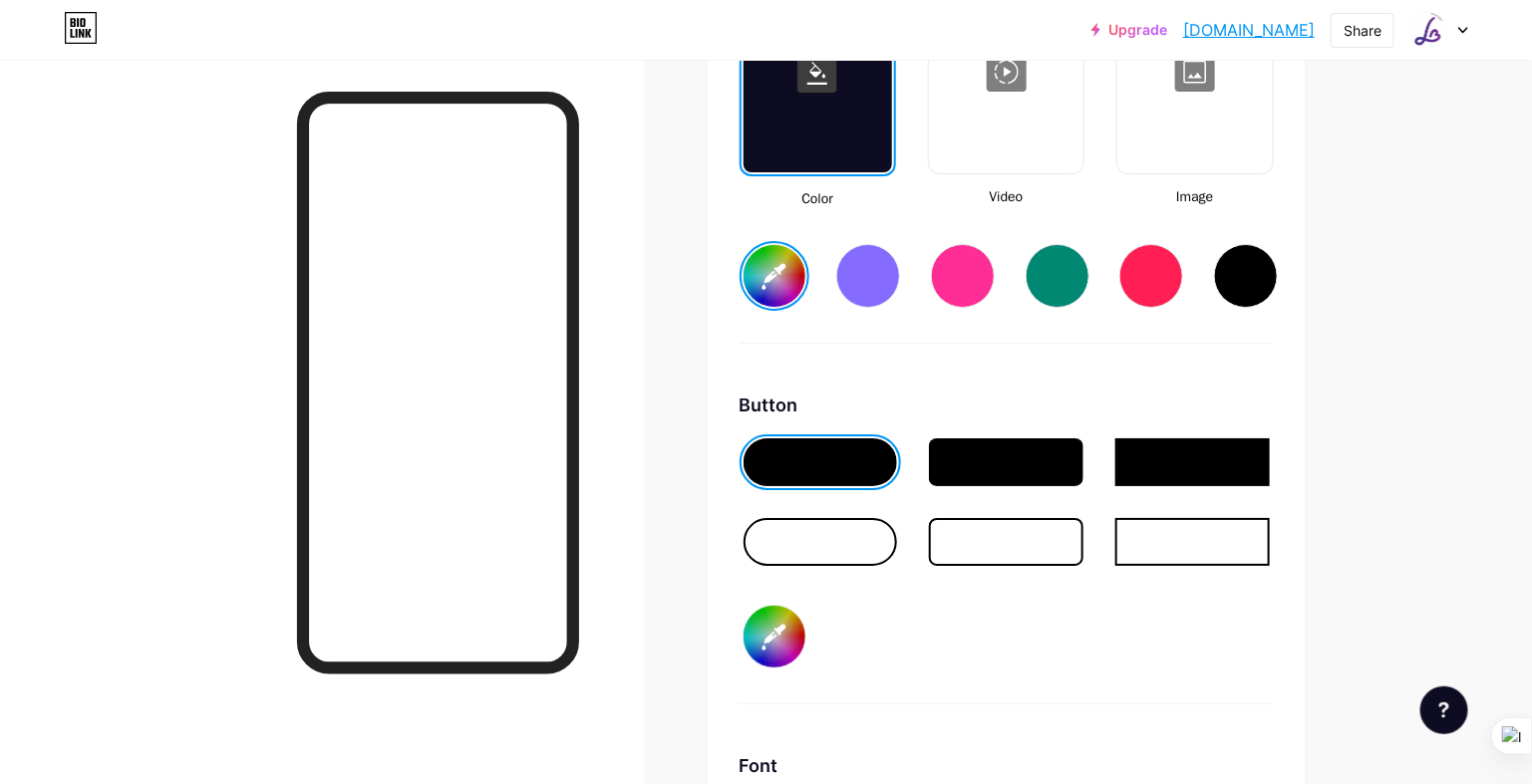 click at bounding box center [820, 462] 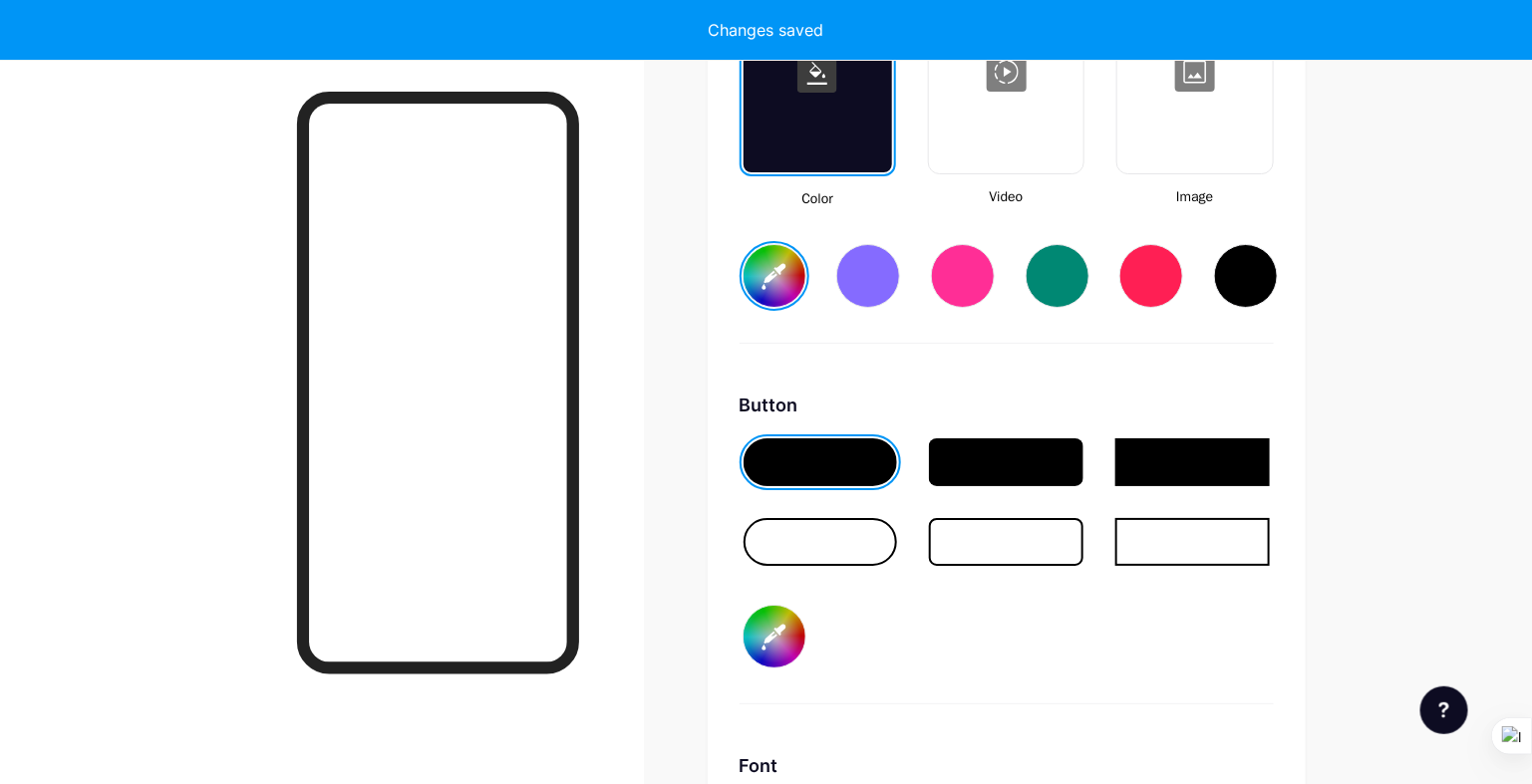 click on "#000000" at bounding box center (774, 637) 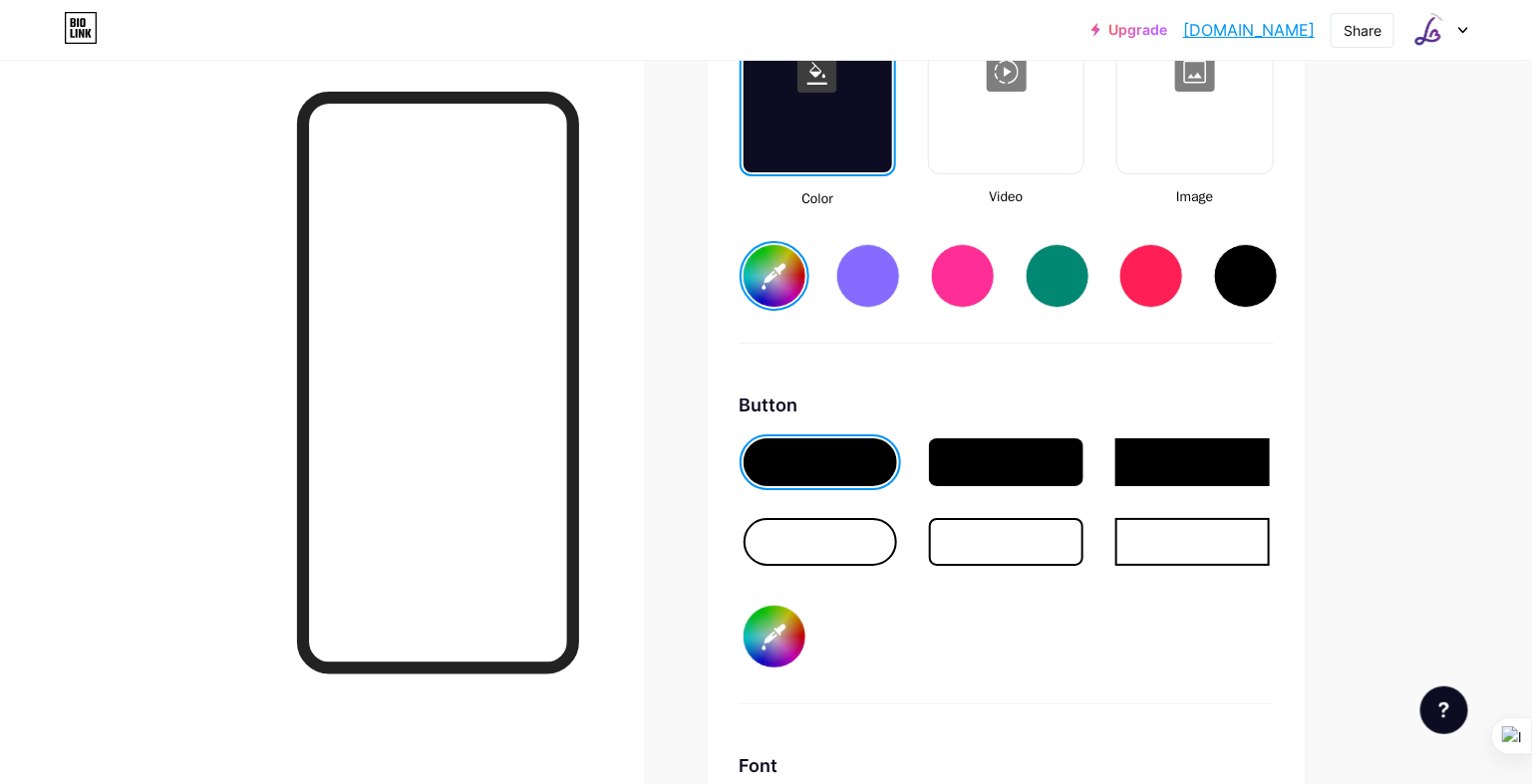 type on "#6b3a9c" 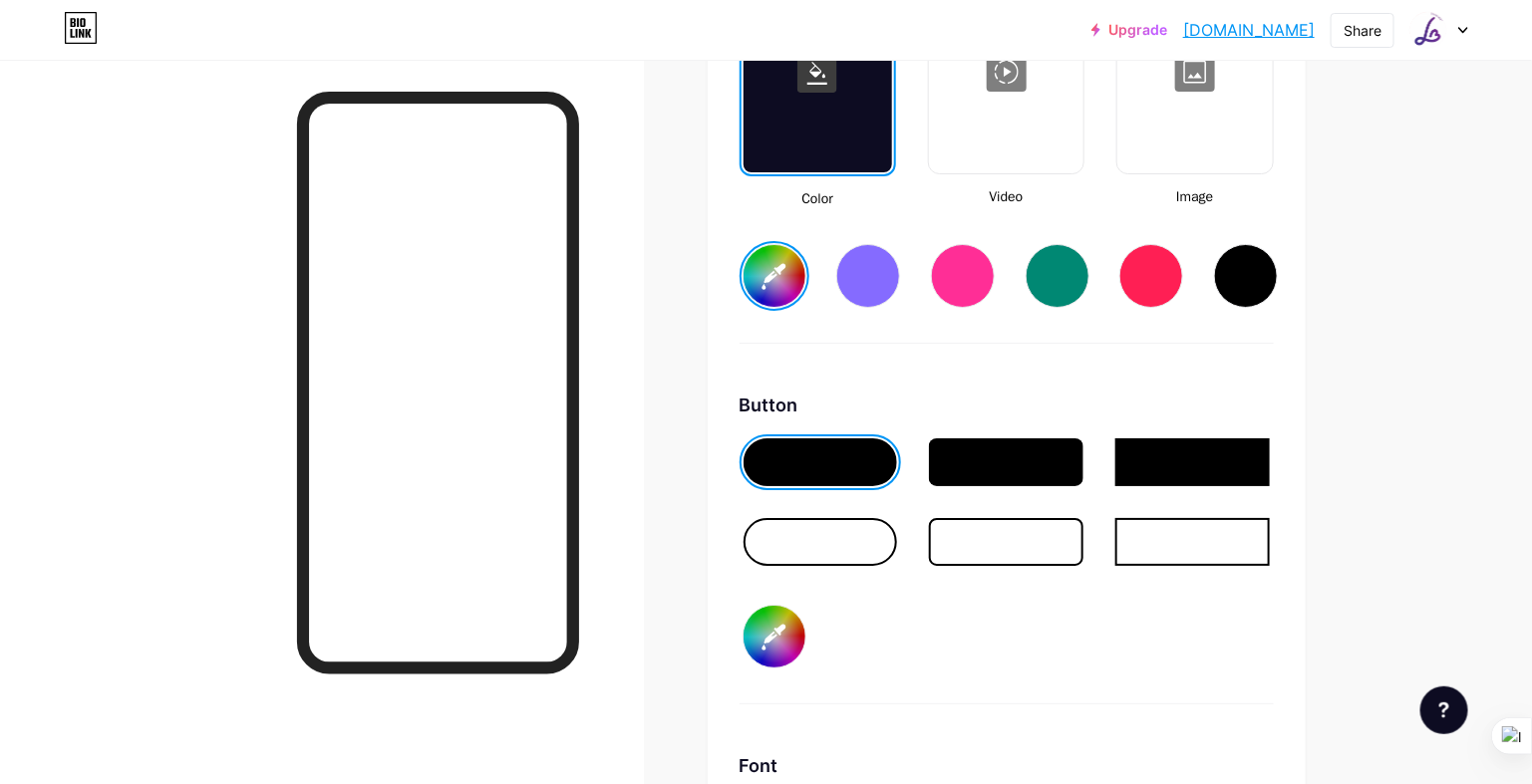 click at bounding box center [1246, 276] 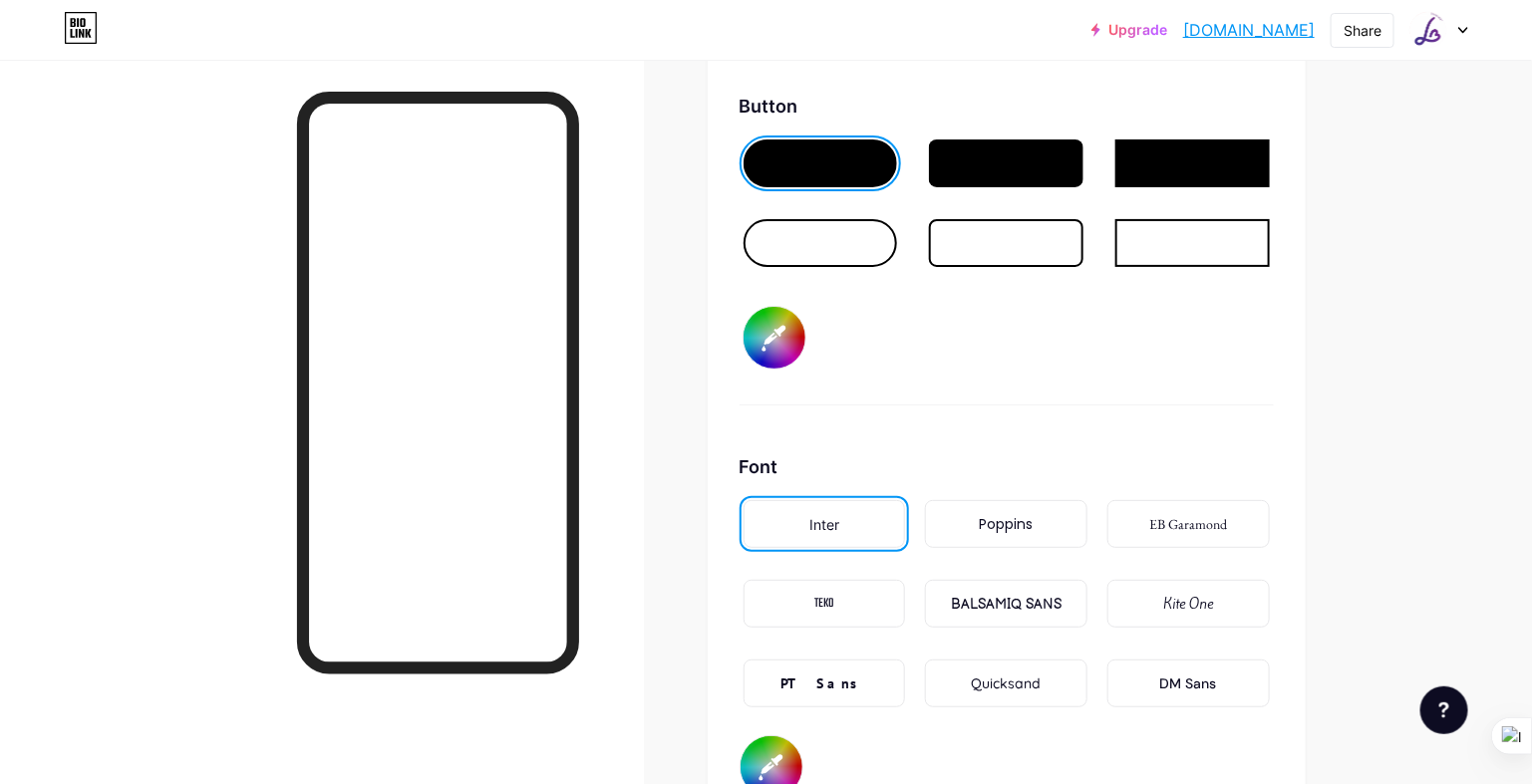 scroll, scrollTop: 3237, scrollLeft: 0, axis: vertical 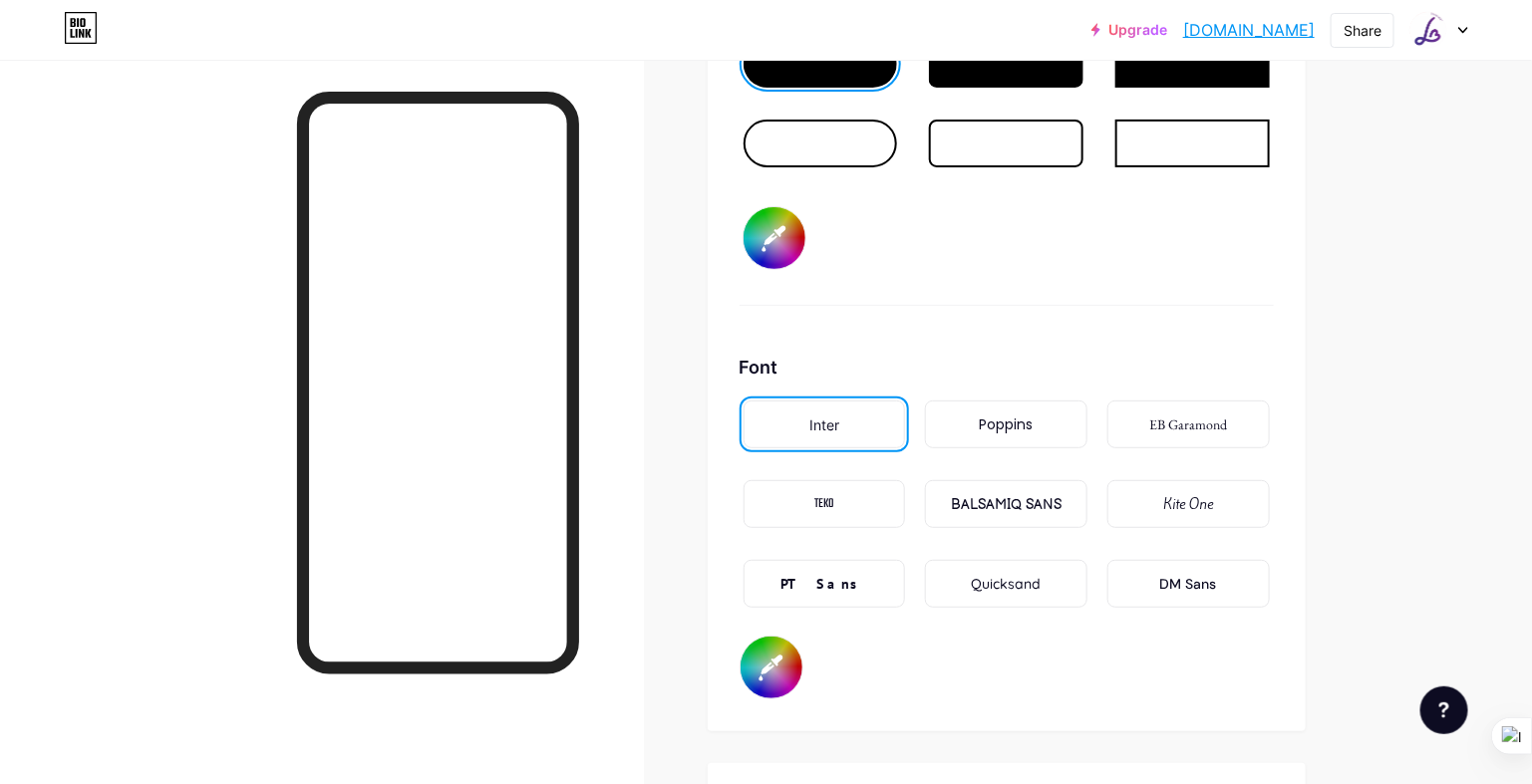 click on "PT Sans" at bounding box center (824, 584) 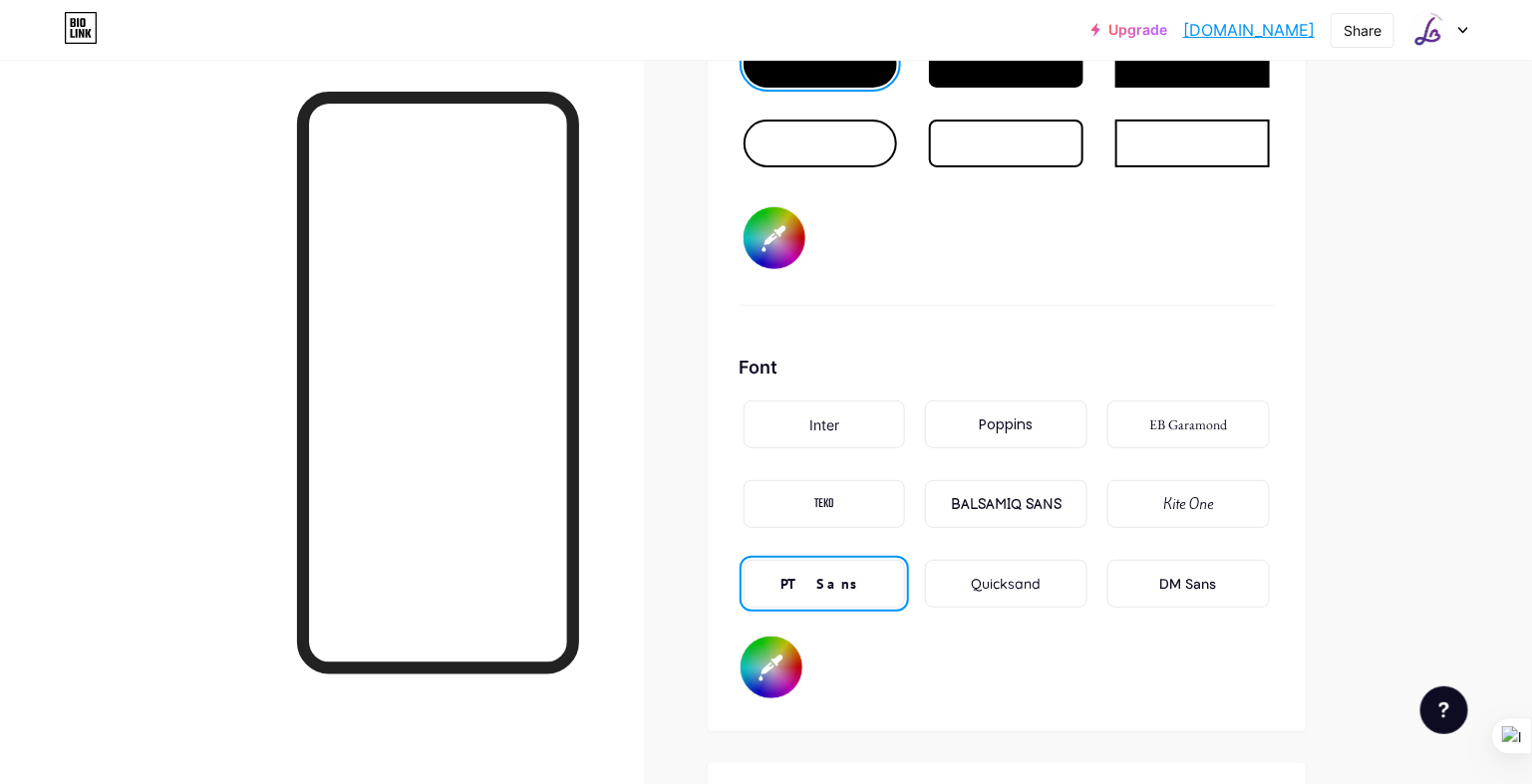 click on "Quicksand" at bounding box center (1007, 584) 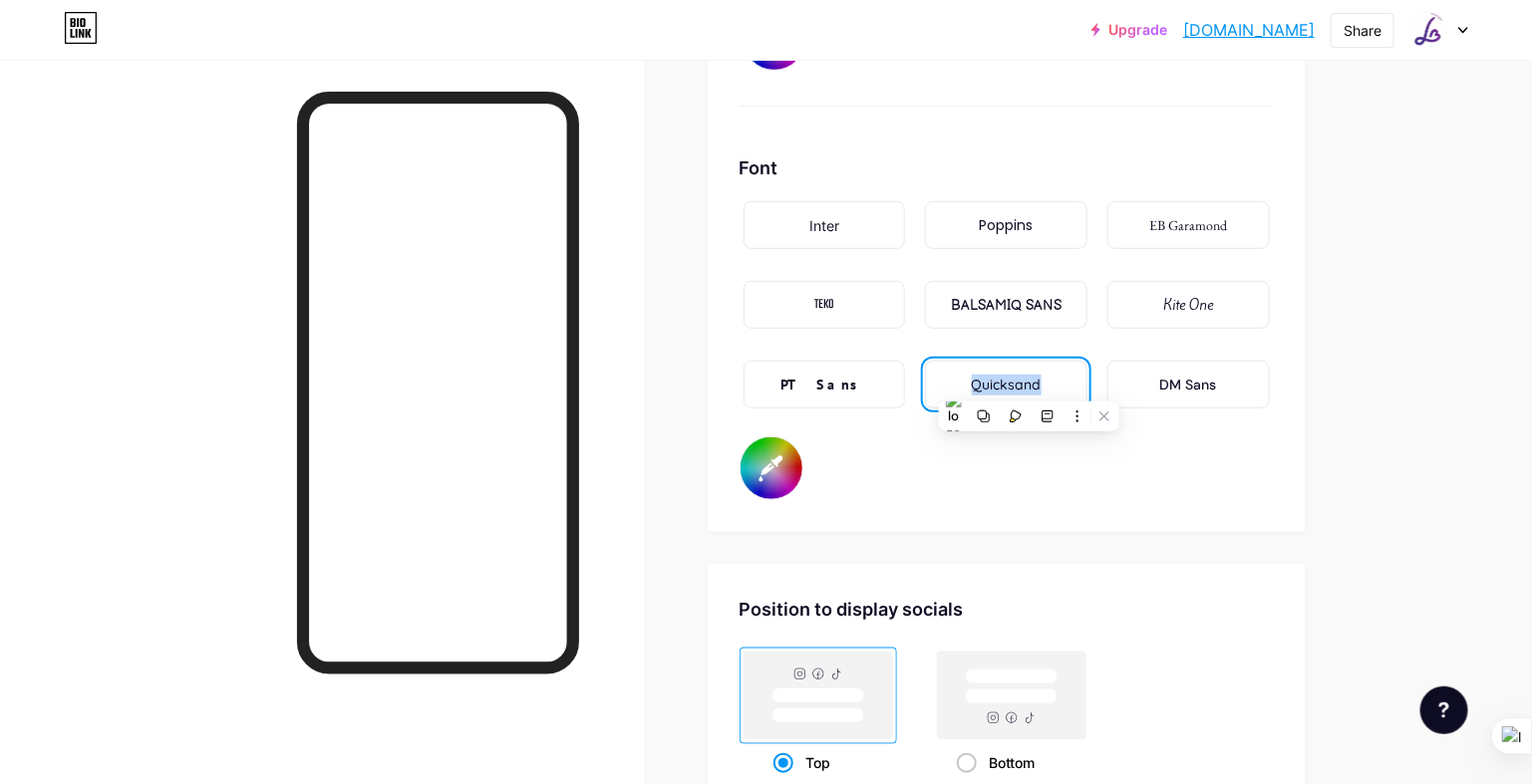 scroll, scrollTop: 3735, scrollLeft: 0, axis: vertical 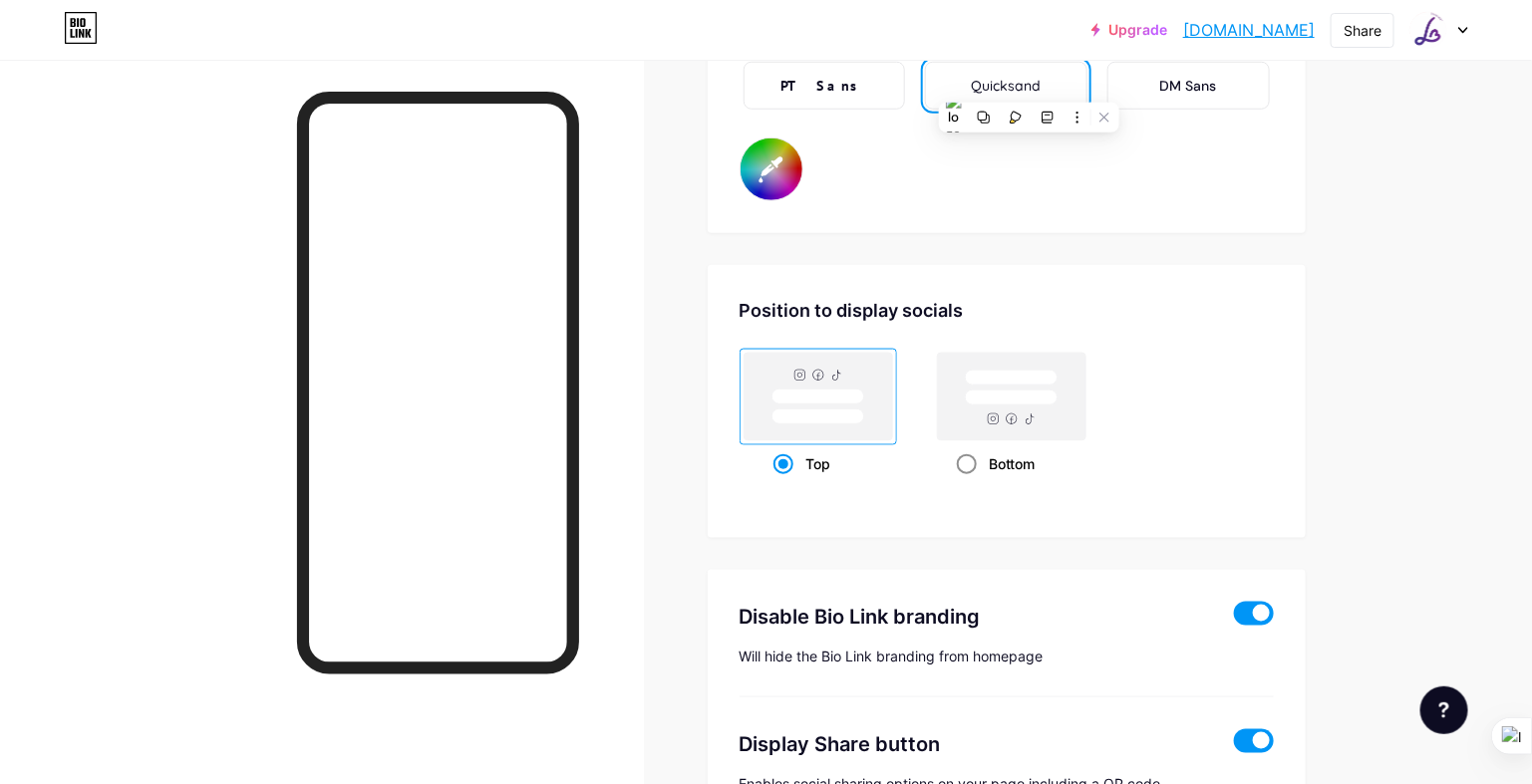 click at bounding box center (967, 464) 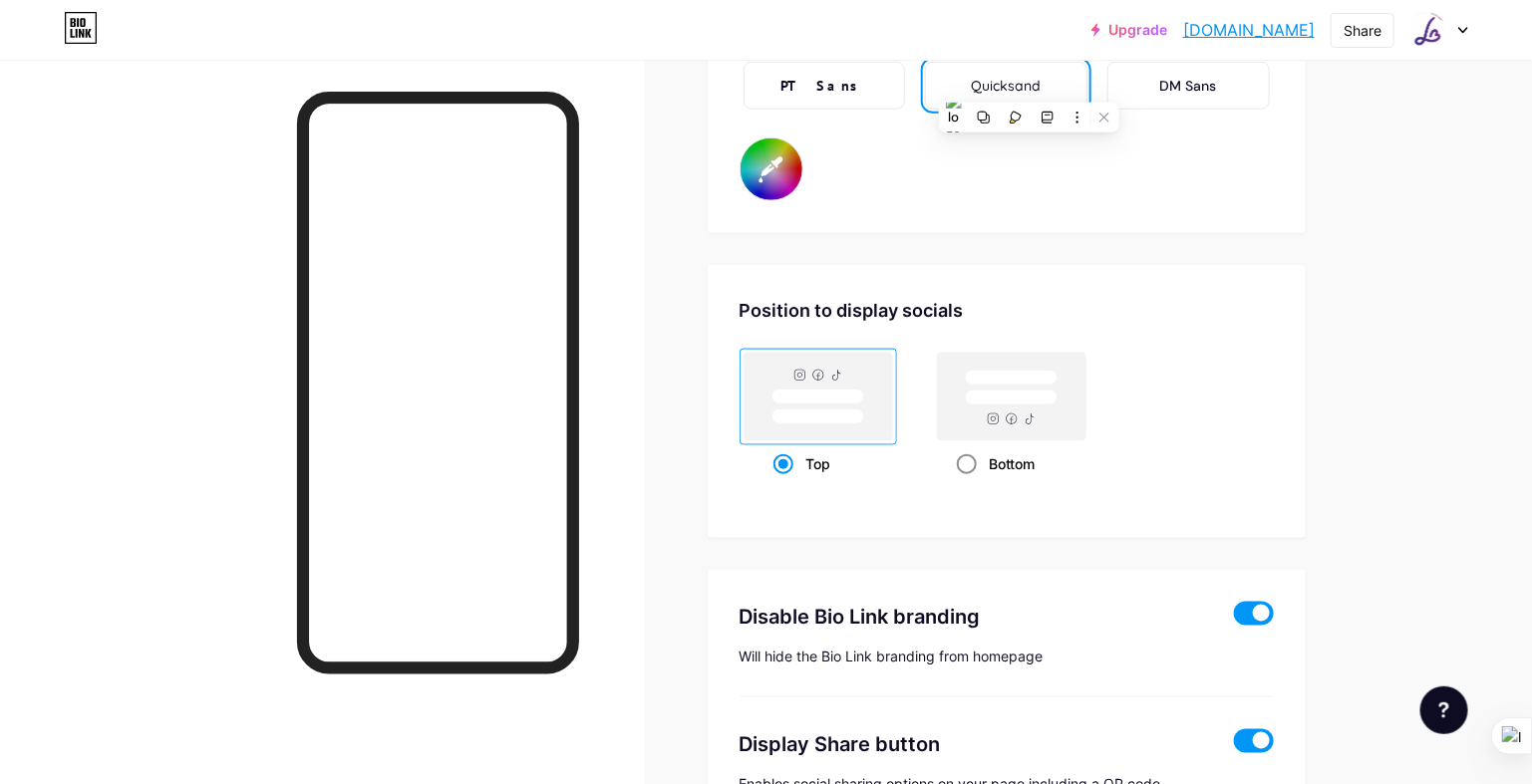 radio on "true" 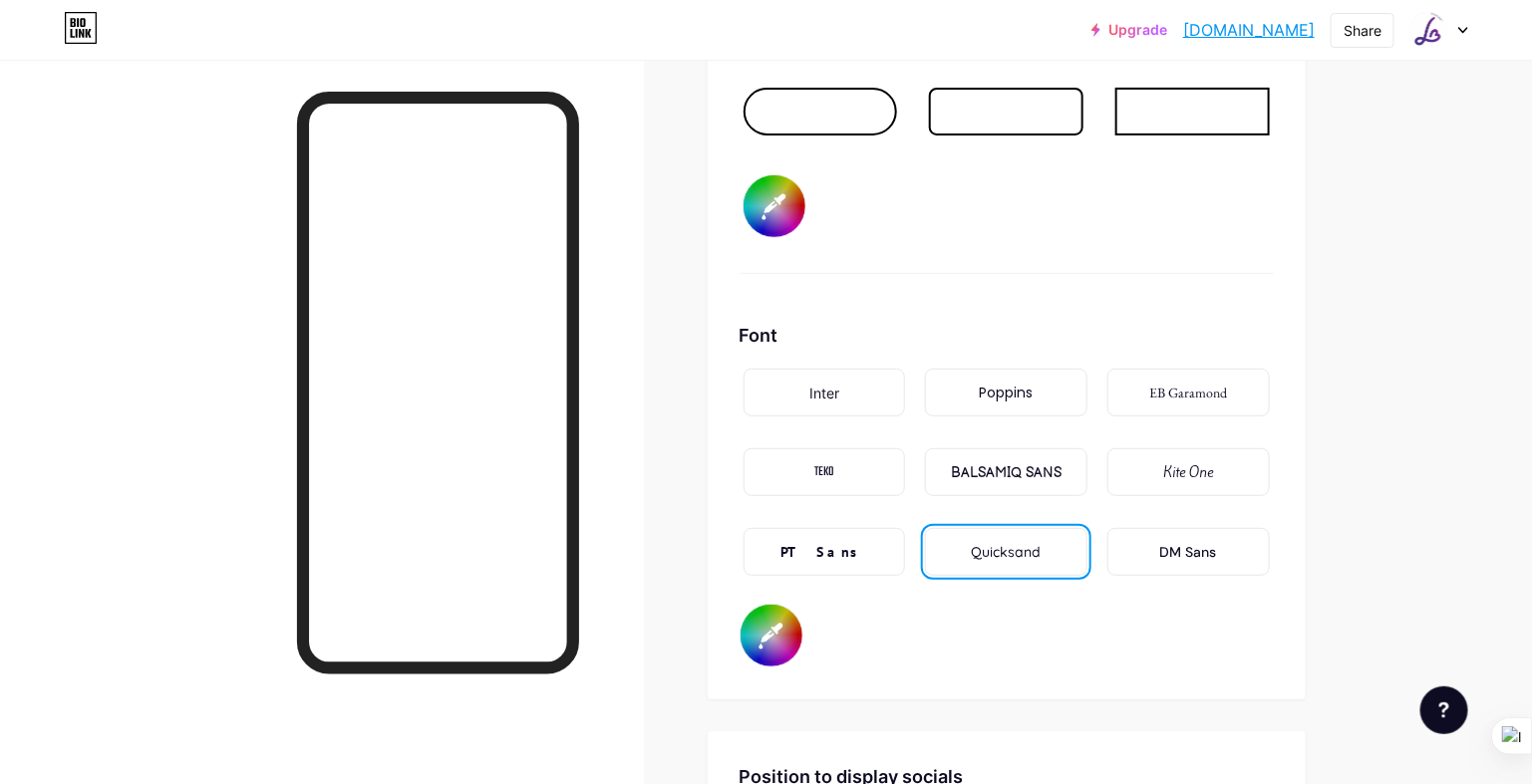 scroll, scrollTop: 2970, scrollLeft: 0, axis: vertical 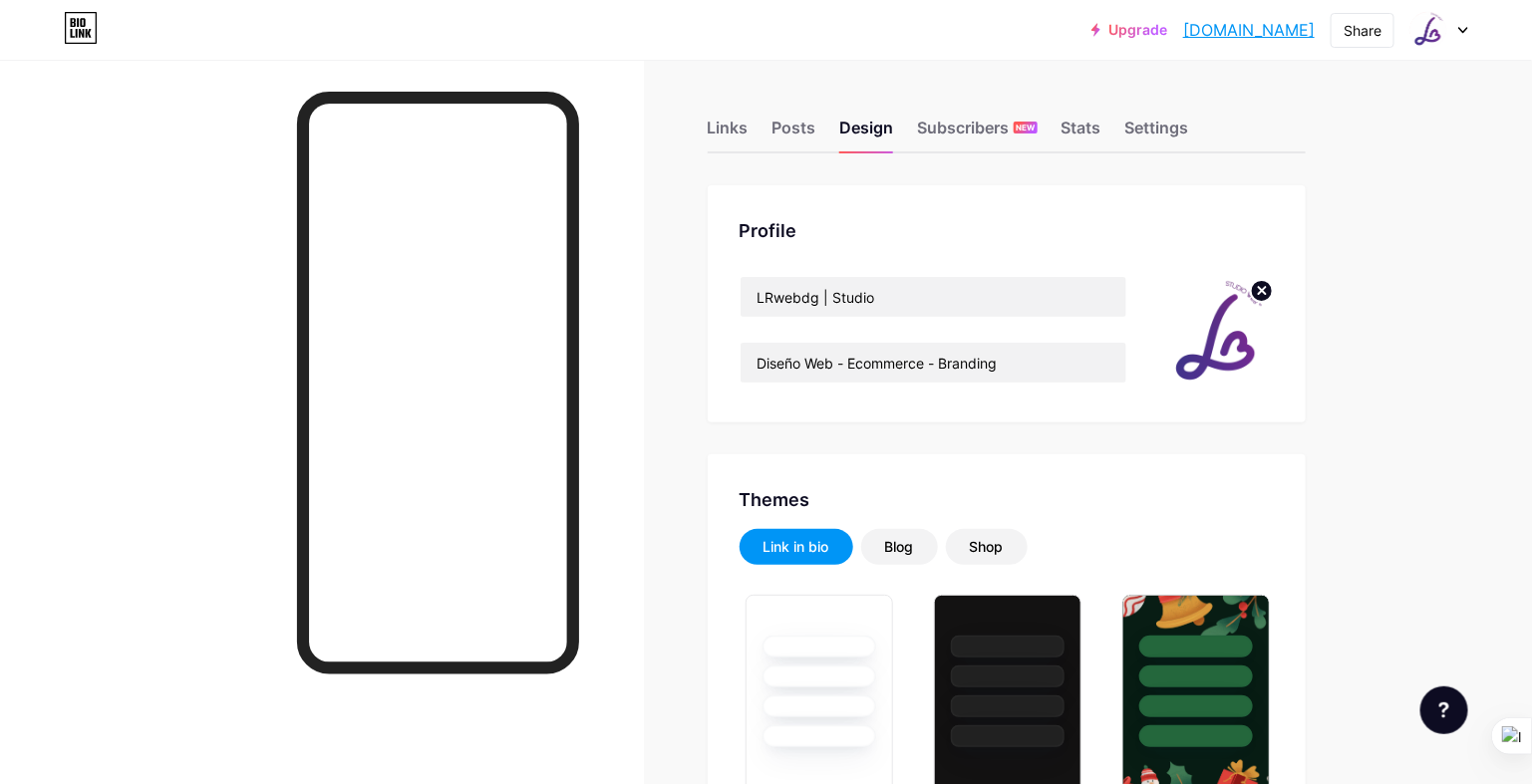 click 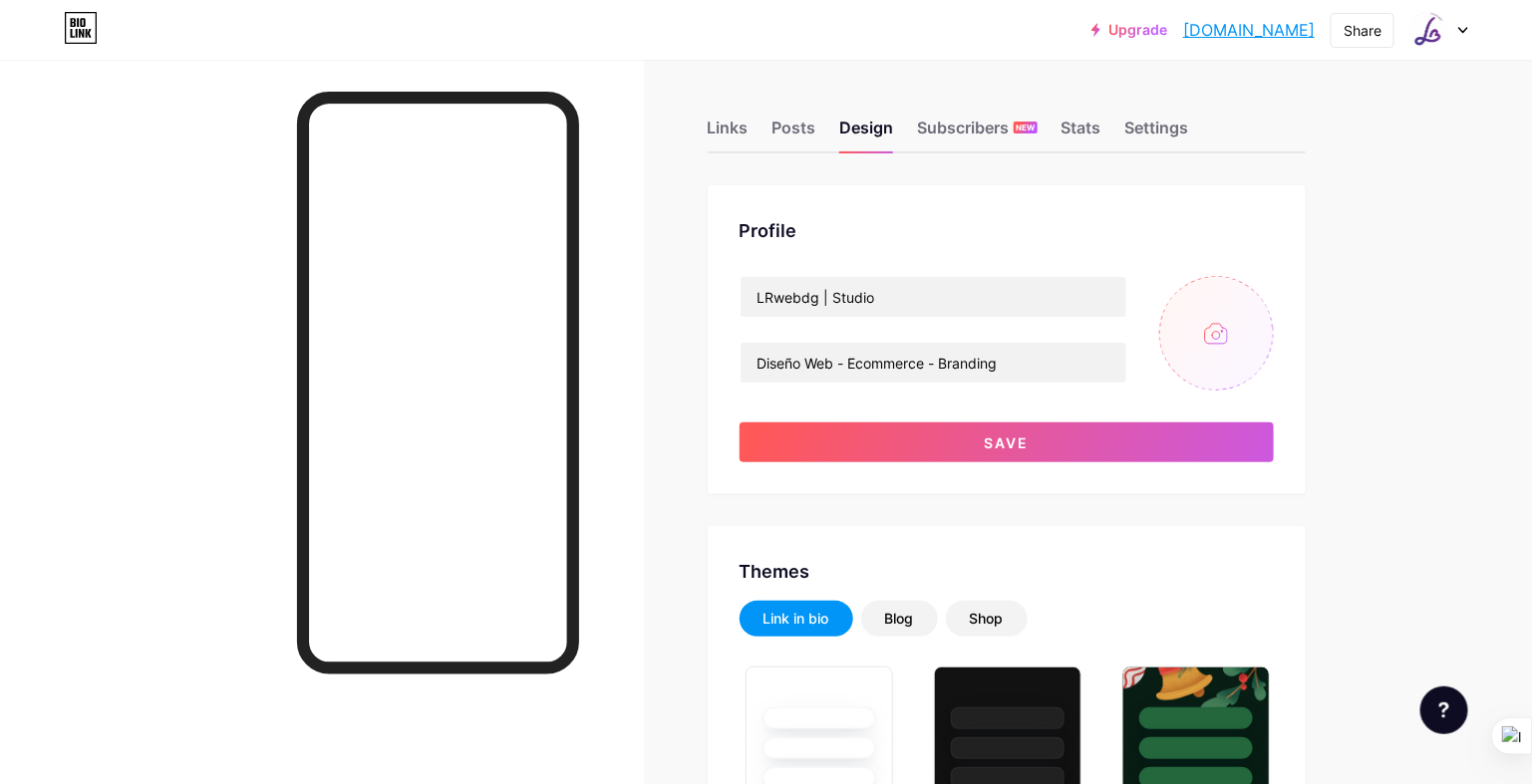 click at bounding box center (1216, 333) 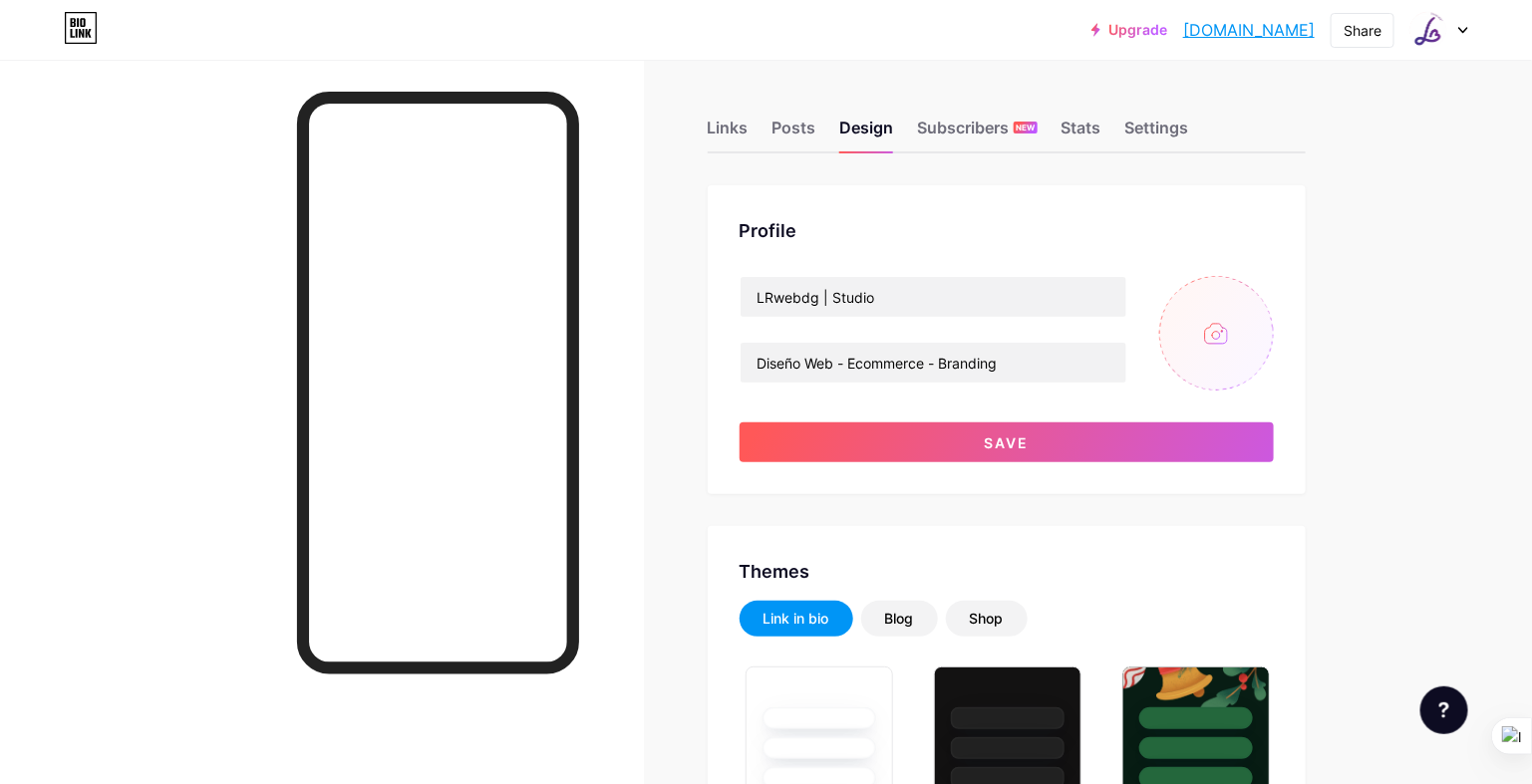 type on "C:\fakepath\LUZRO-LOGO.png" 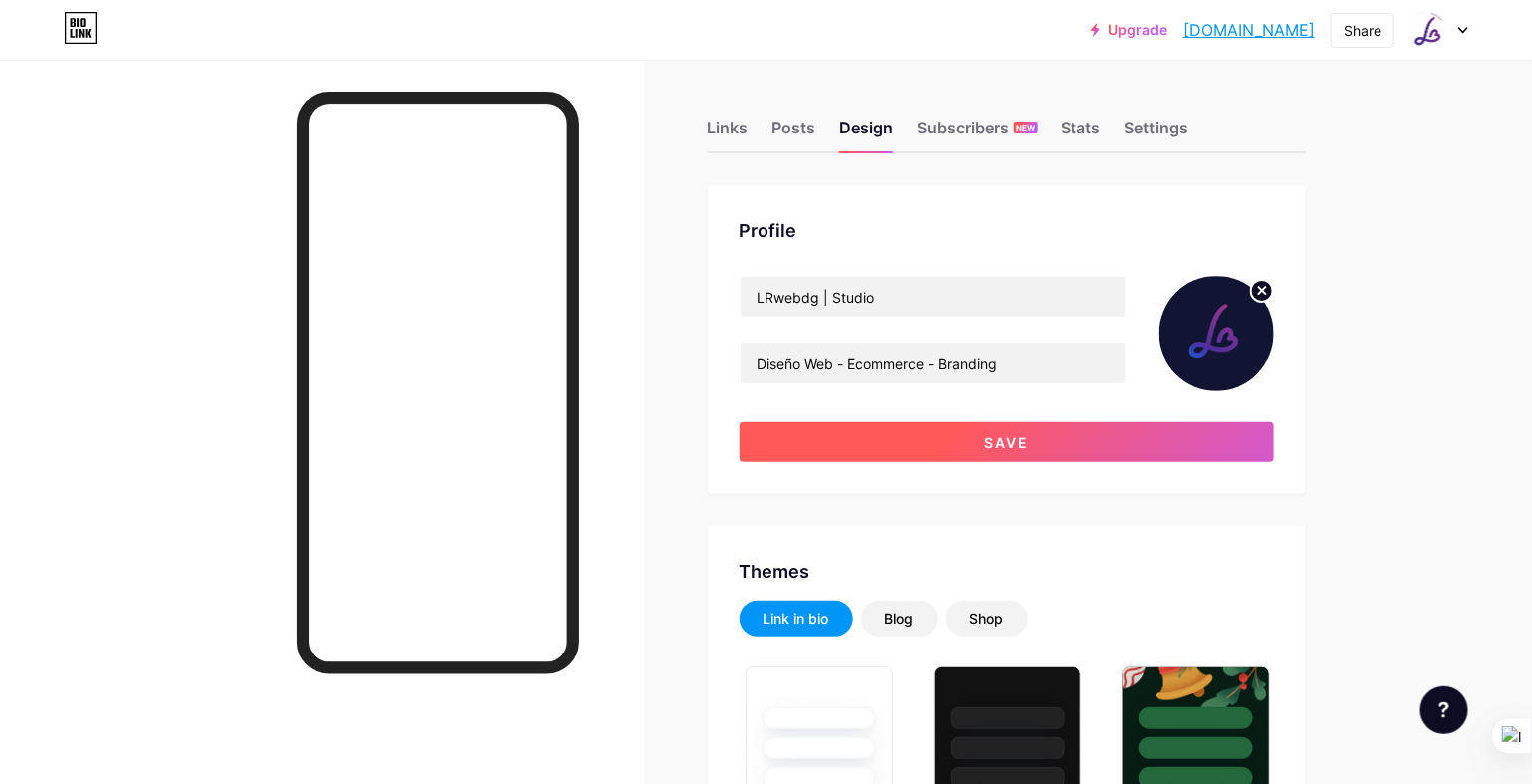 click on "Save" at bounding box center (1007, 442) 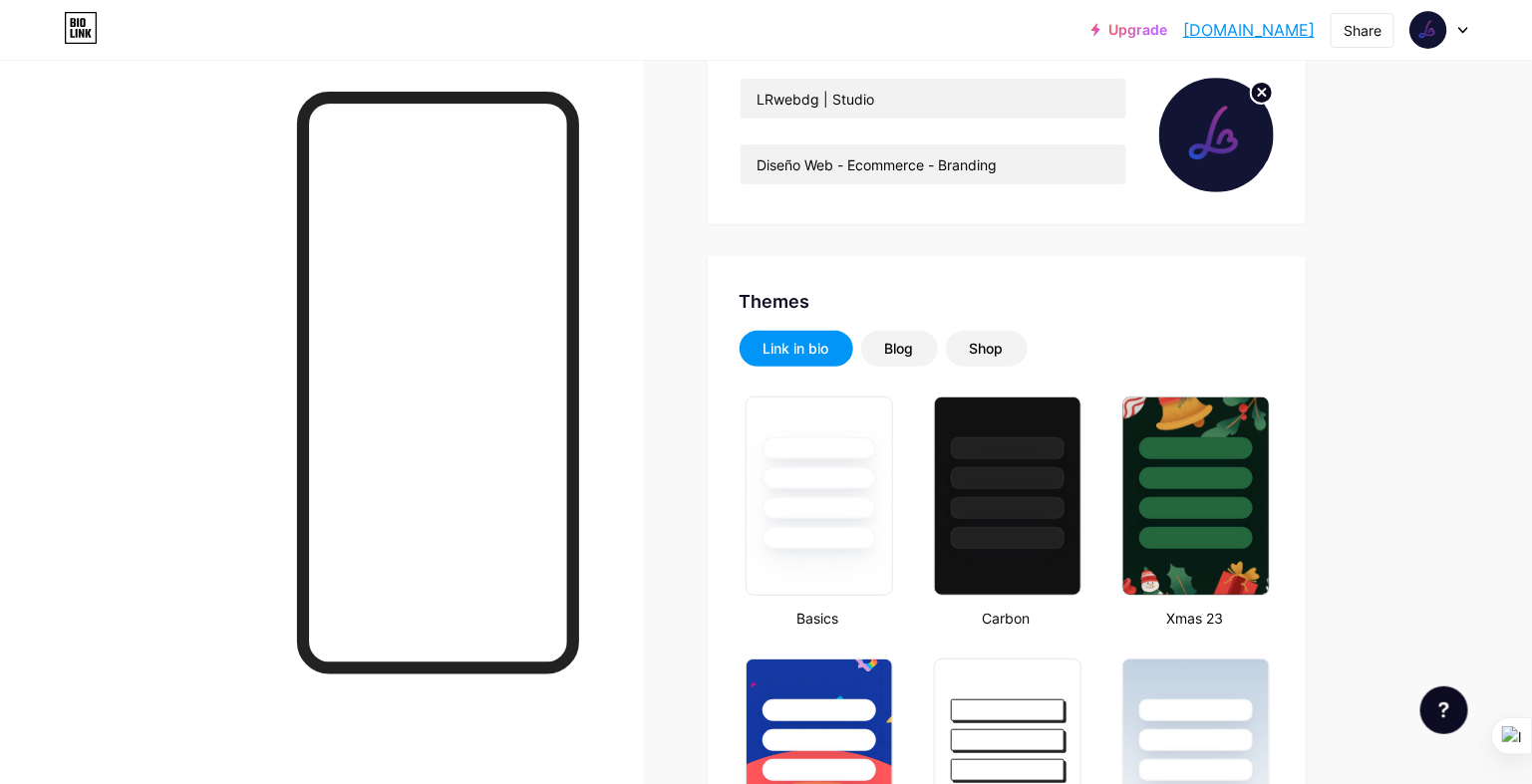 scroll, scrollTop: 0, scrollLeft: 0, axis: both 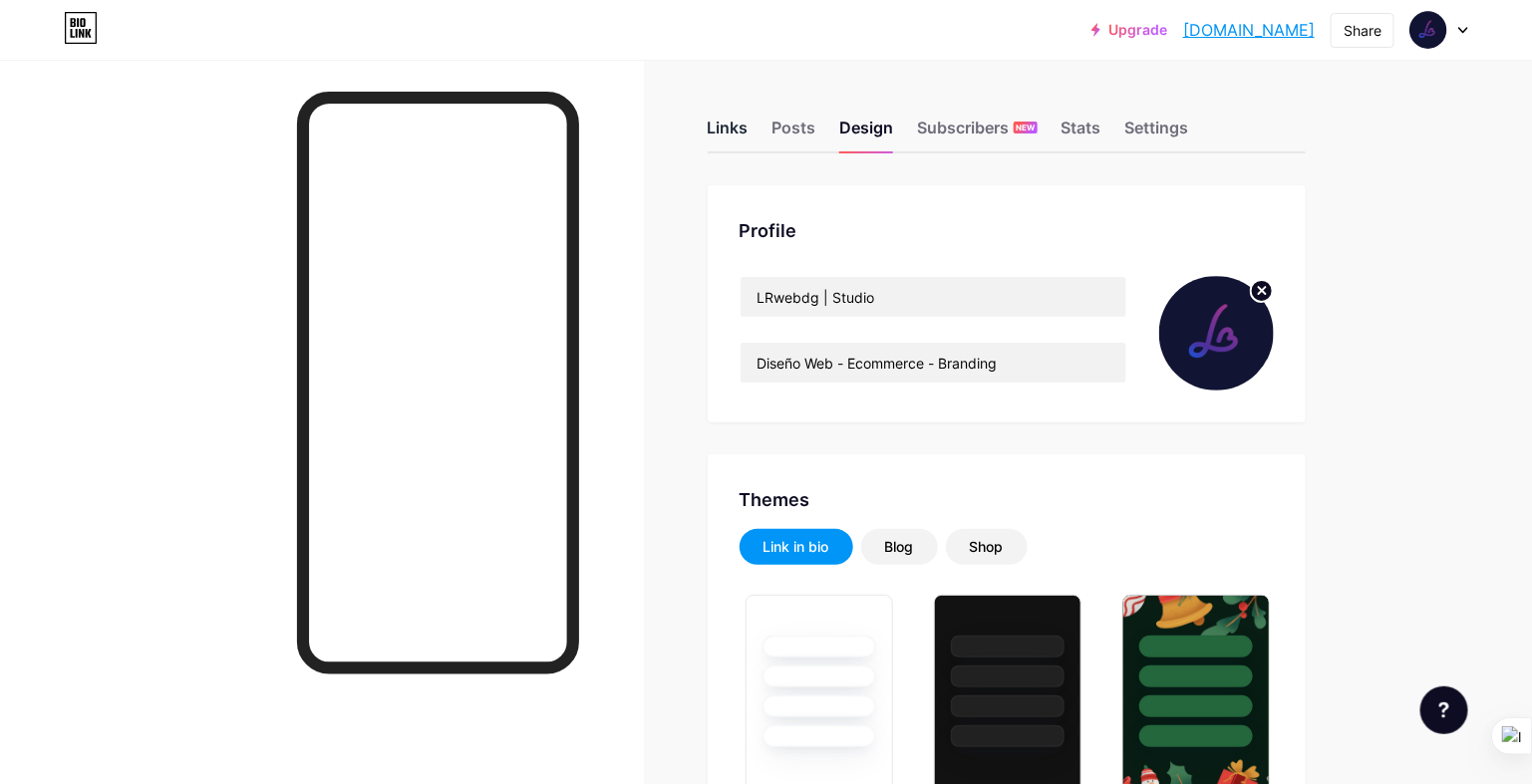 click on "Links" at bounding box center (728, 133) 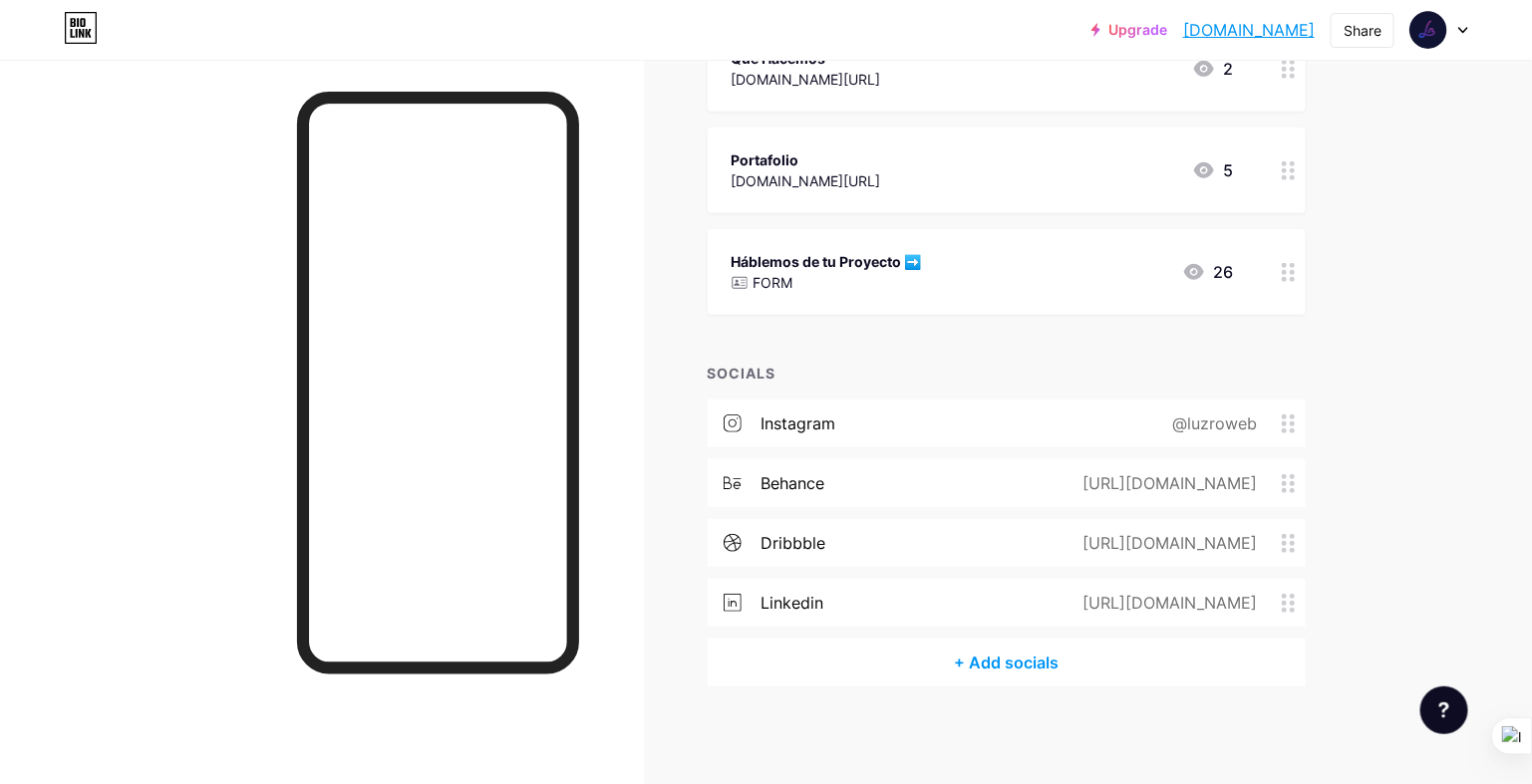 scroll, scrollTop: 0, scrollLeft: 0, axis: both 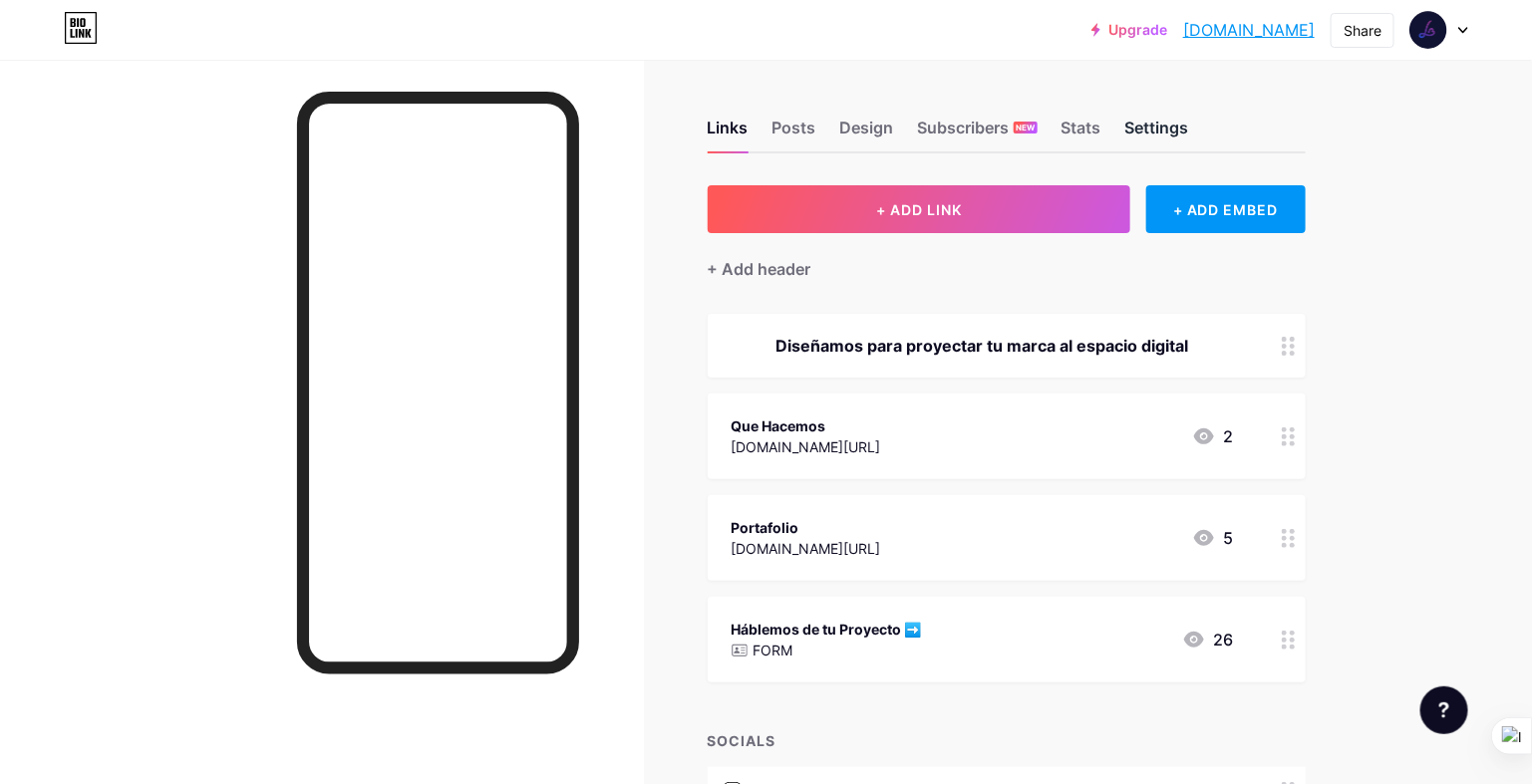click on "Settings" at bounding box center (1157, 133) 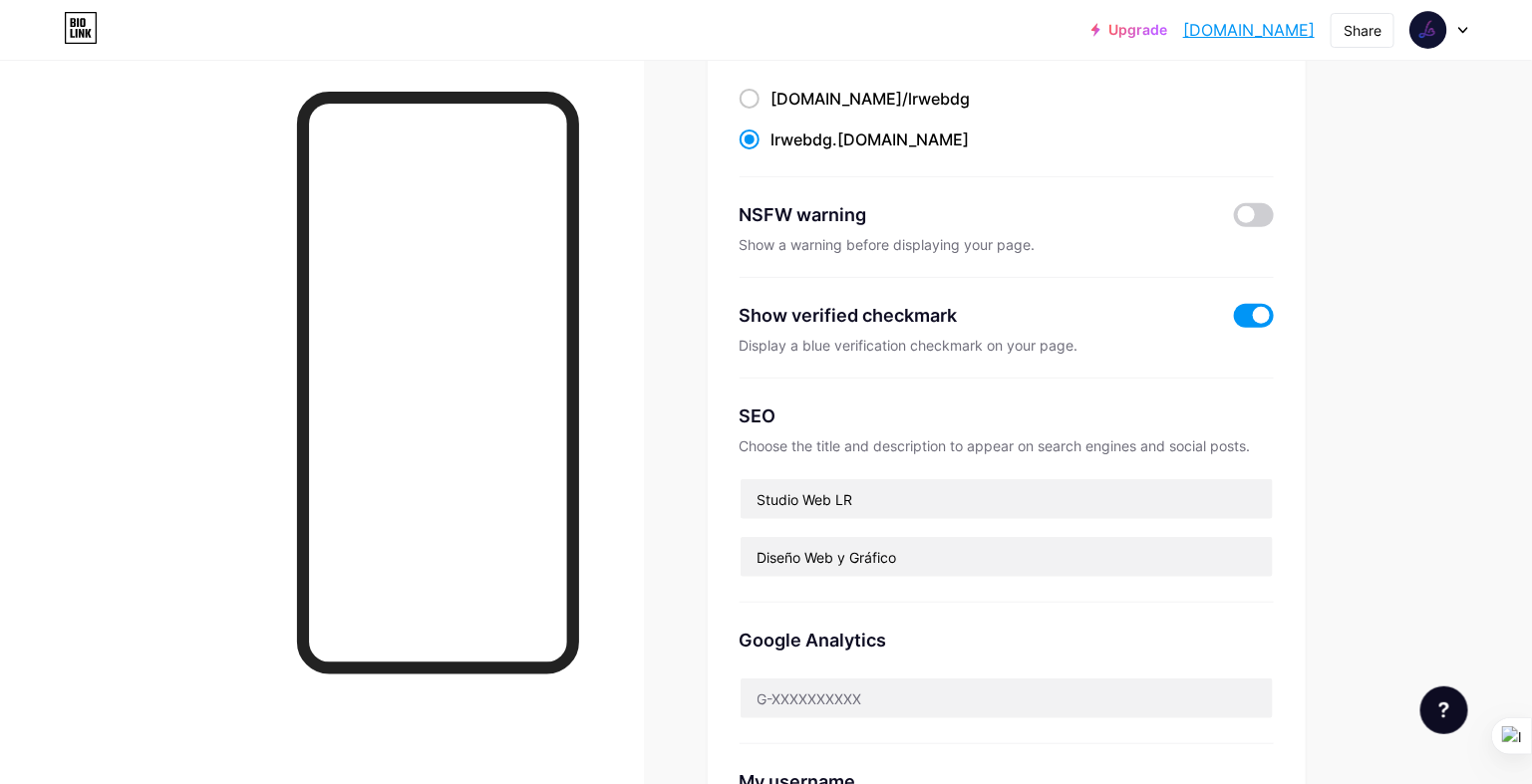 scroll, scrollTop: 0, scrollLeft: 0, axis: both 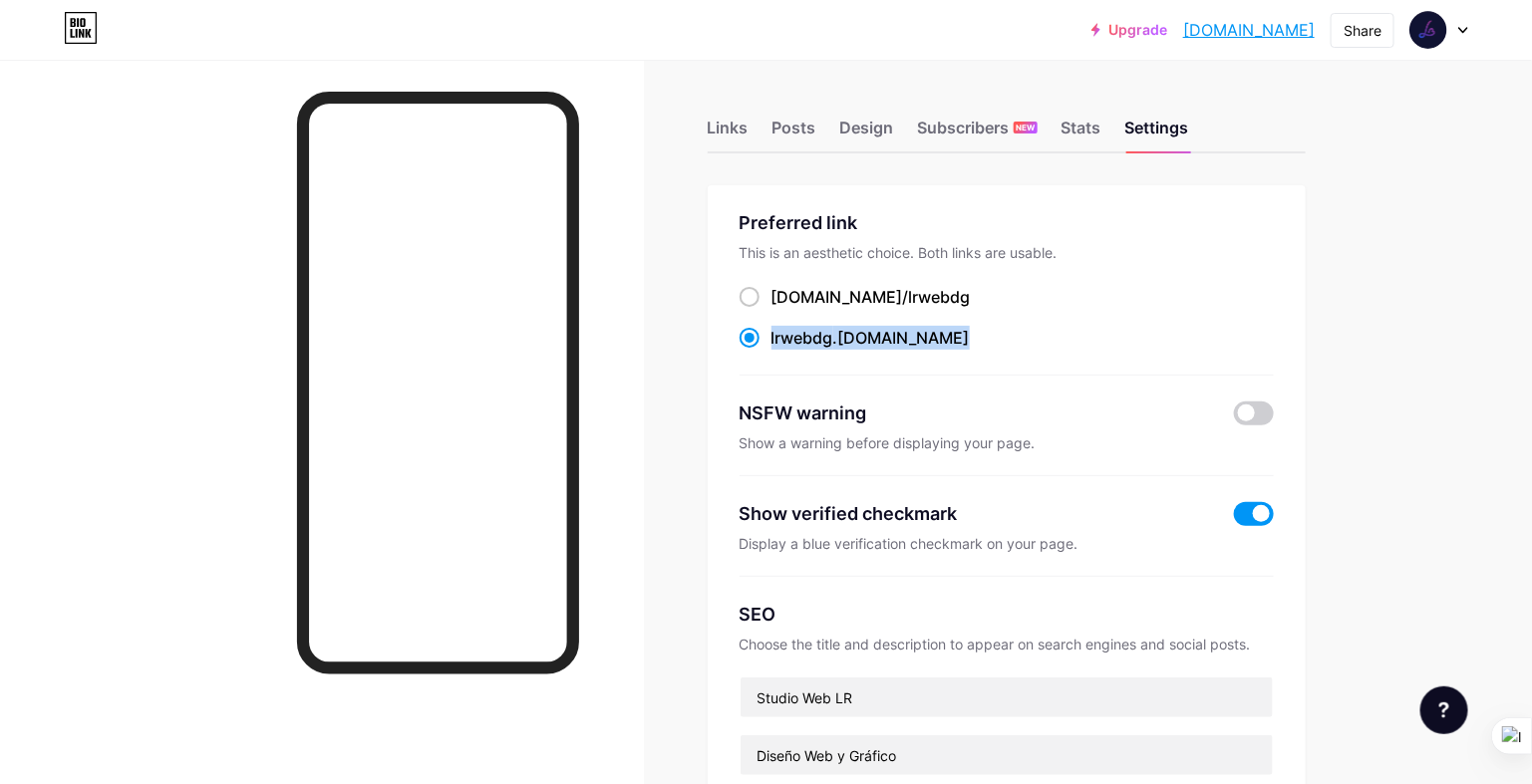 drag, startPoint x: 915, startPoint y: 341, endPoint x: 774, endPoint y: 346, distance: 141.08862 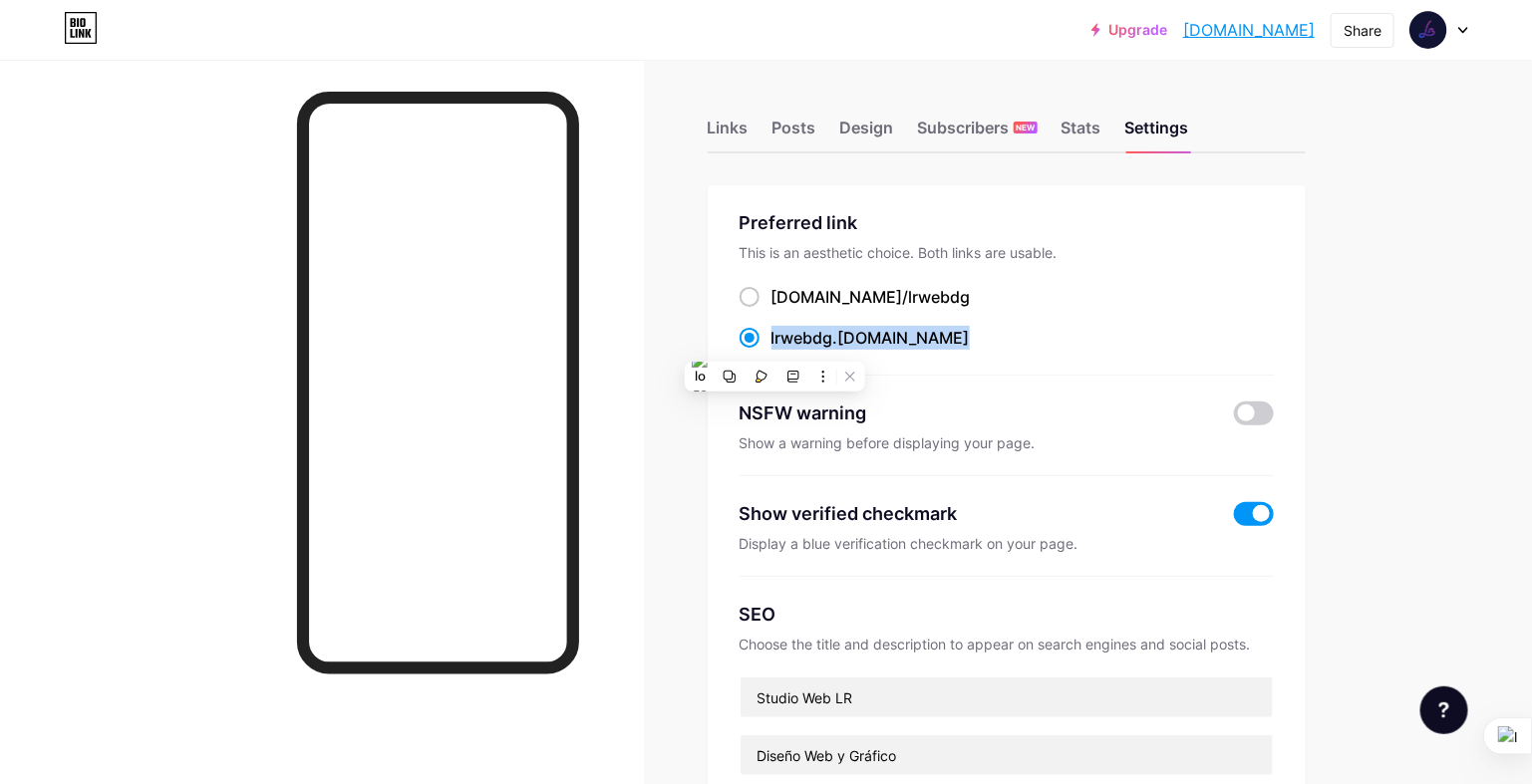copy on "lrwebdg .[DOMAIN_NAME]" 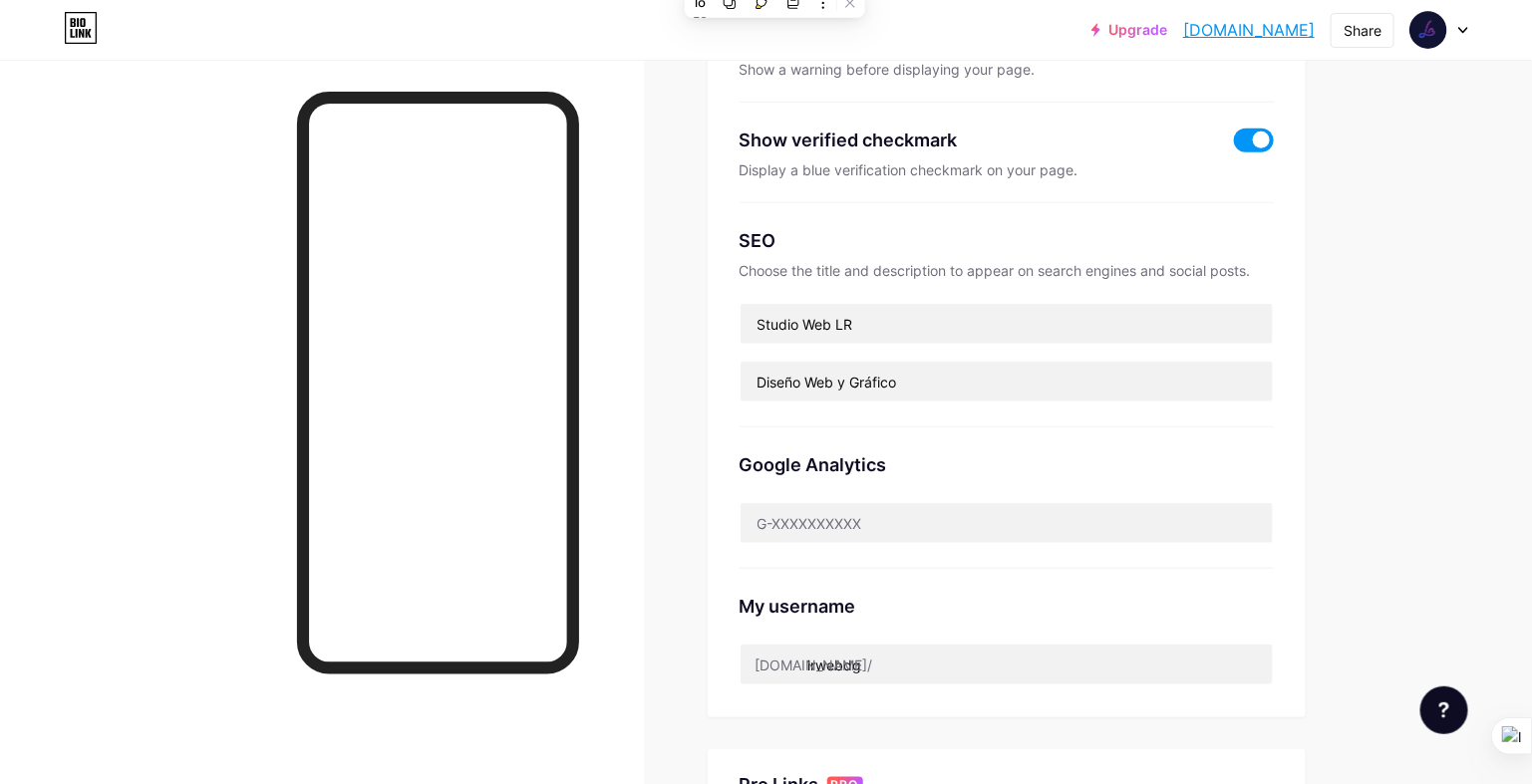 scroll, scrollTop: 0, scrollLeft: 0, axis: both 